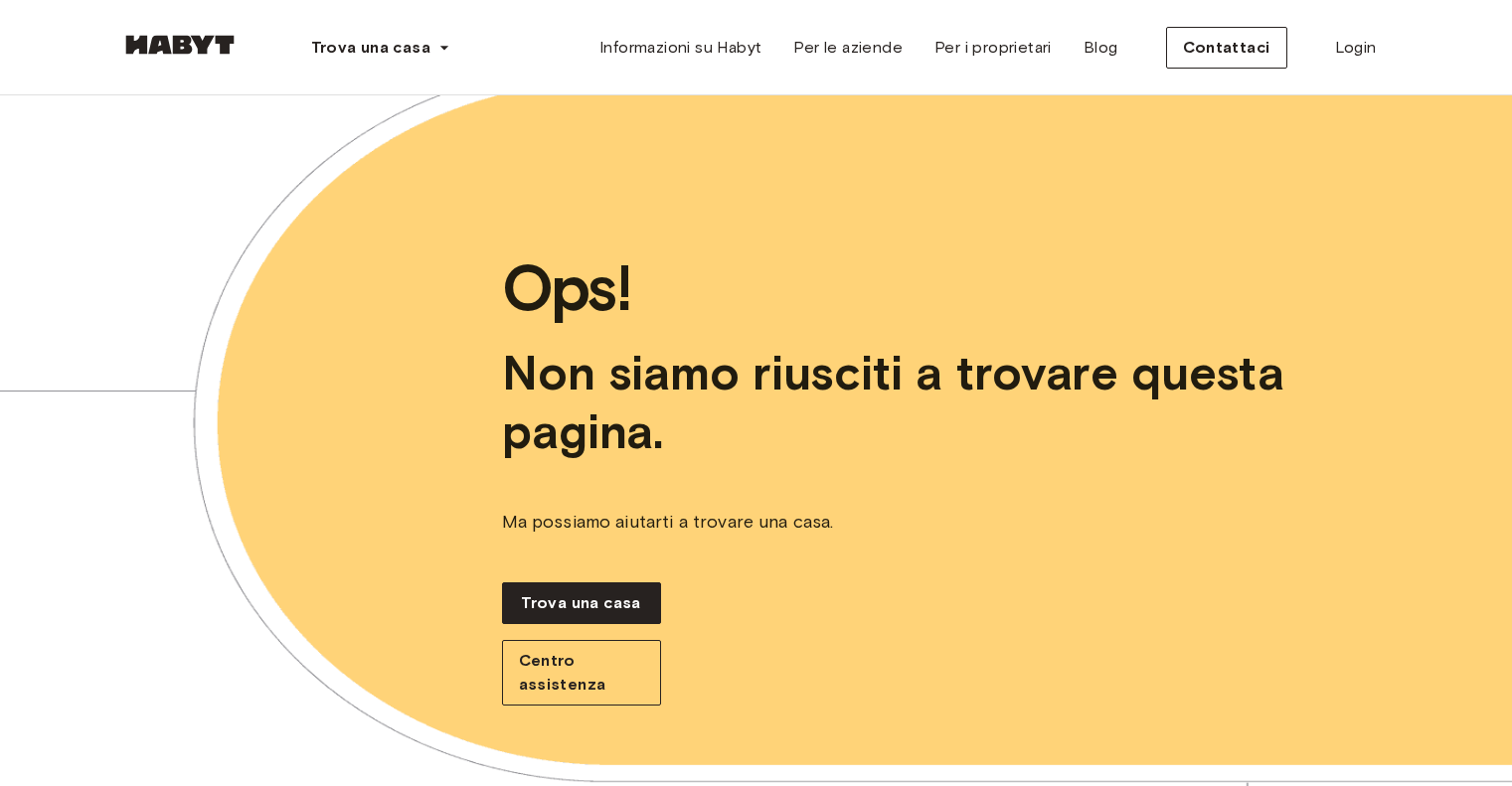 scroll, scrollTop: 0, scrollLeft: 0, axis: both 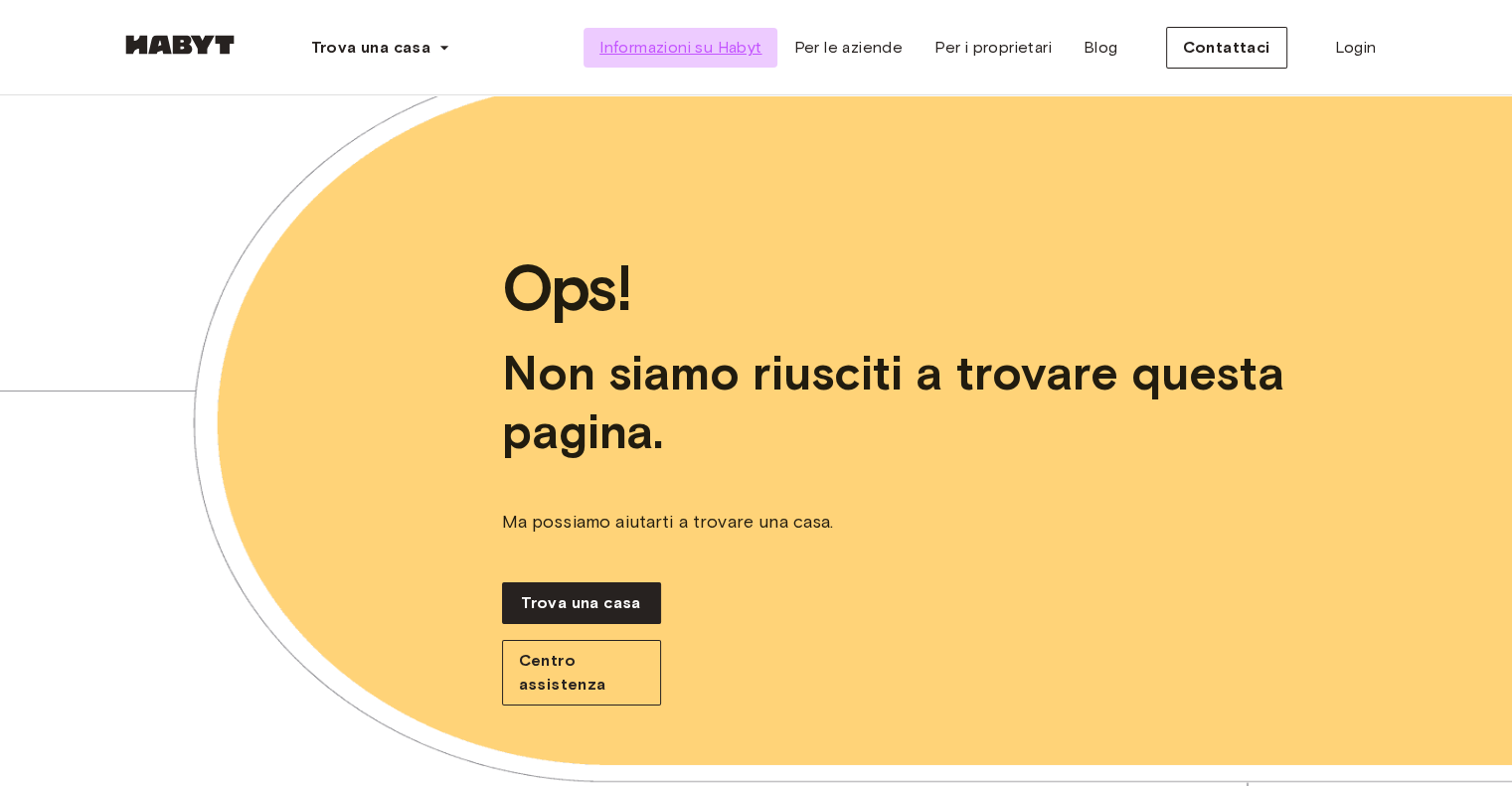 click on "Informazioni su Habyt" at bounding box center (680, 47) 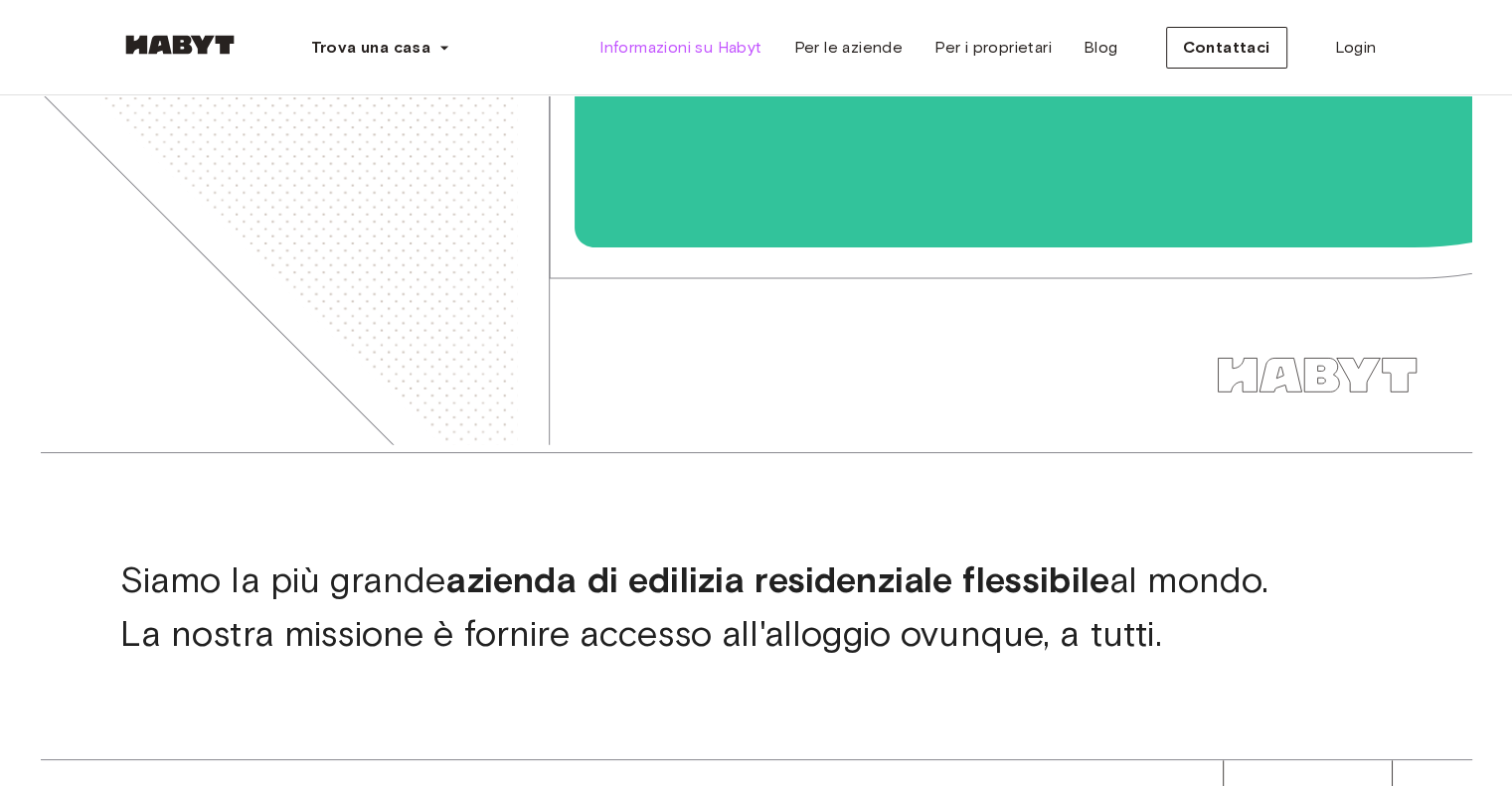 scroll, scrollTop: 397, scrollLeft: 0, axis: vertical 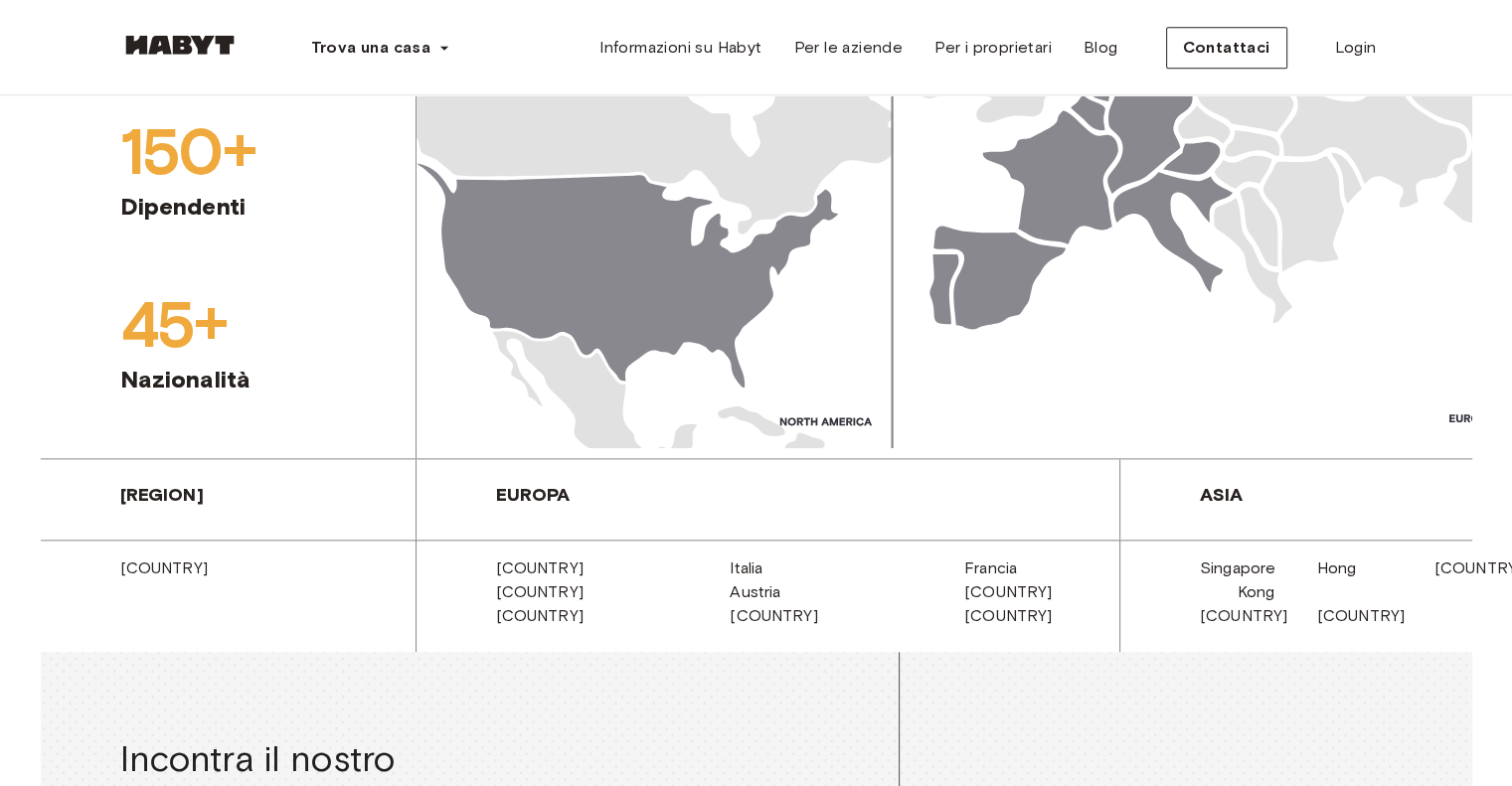 click on "Hong Kong" at bounding box center [1297, 579] 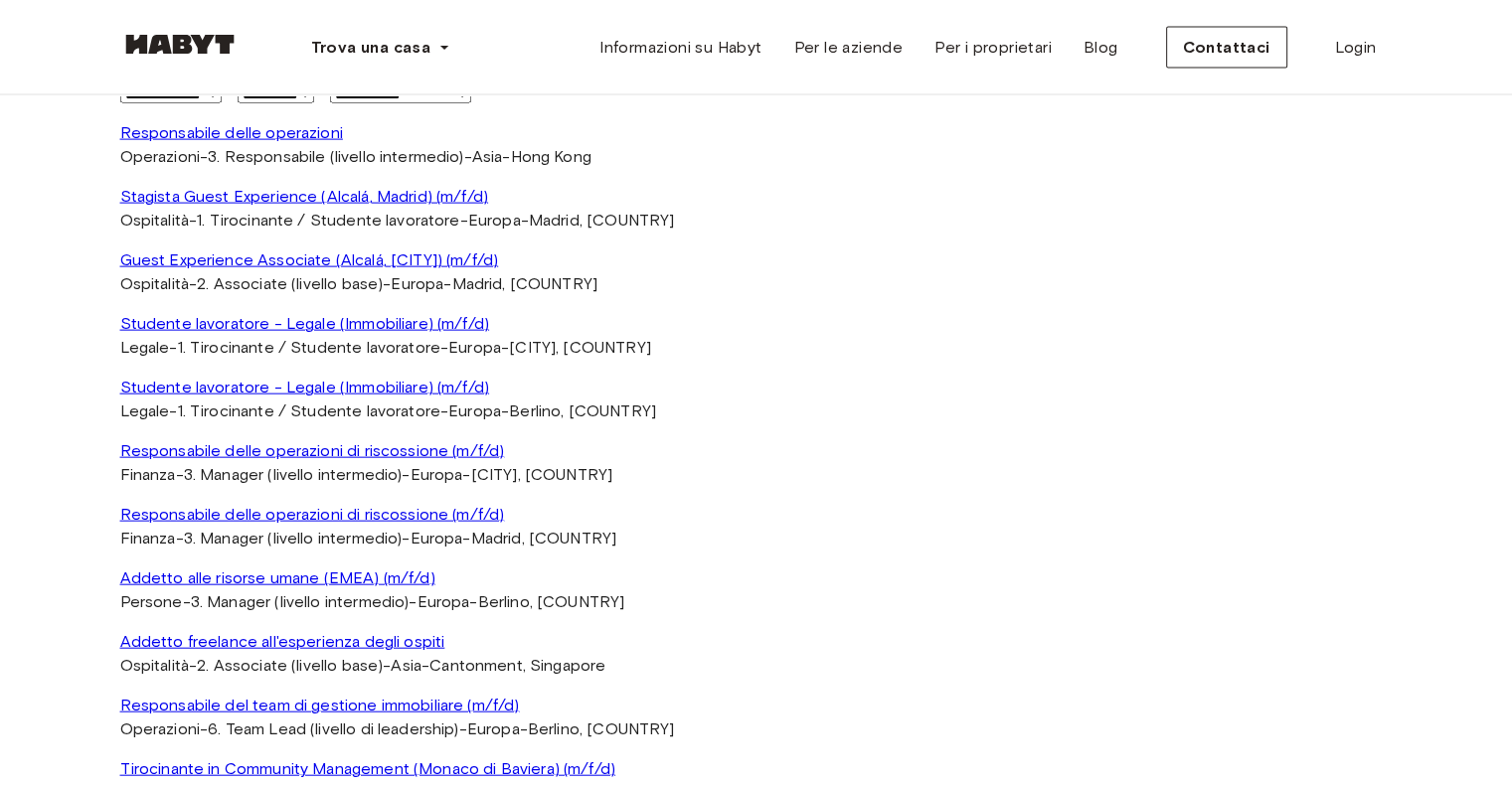 scroll, scrollTop: 4438, scrollLeft: 0, axis: vertical 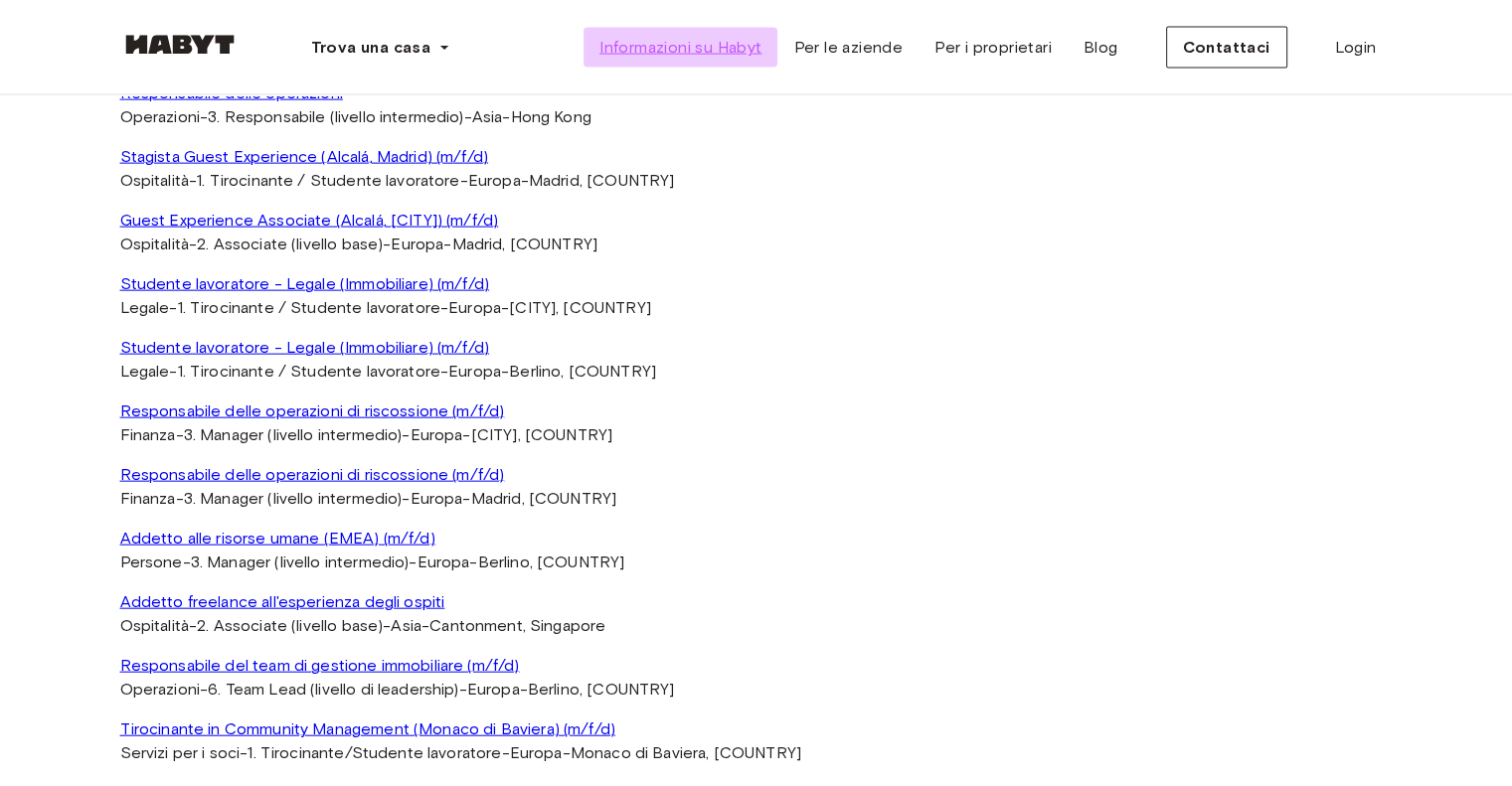 click on "Informazioni su Habyt" at bounding box center (680, 48) 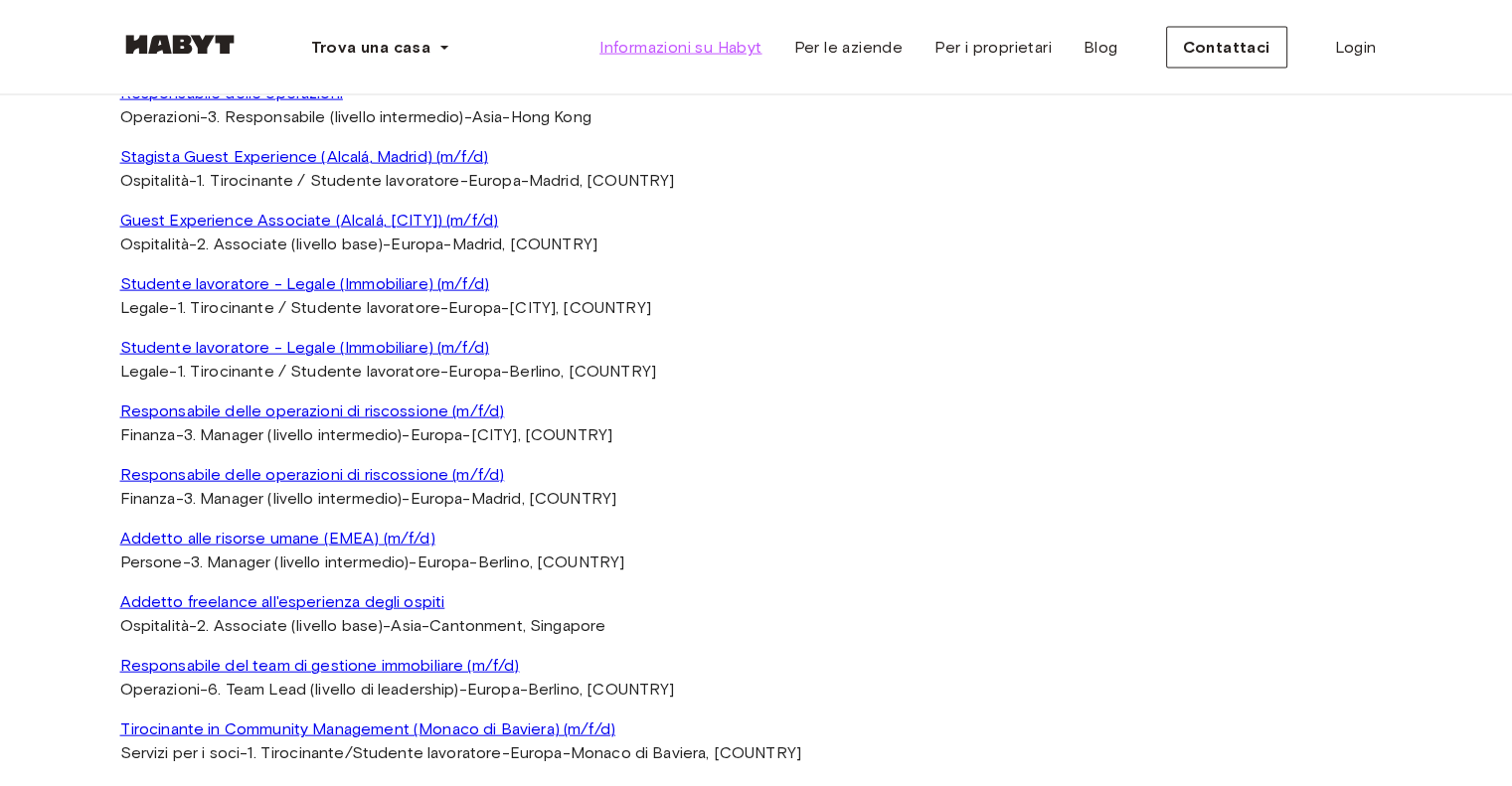 scroll, scrollTop: 0, scrollLeft: 0, axis: both 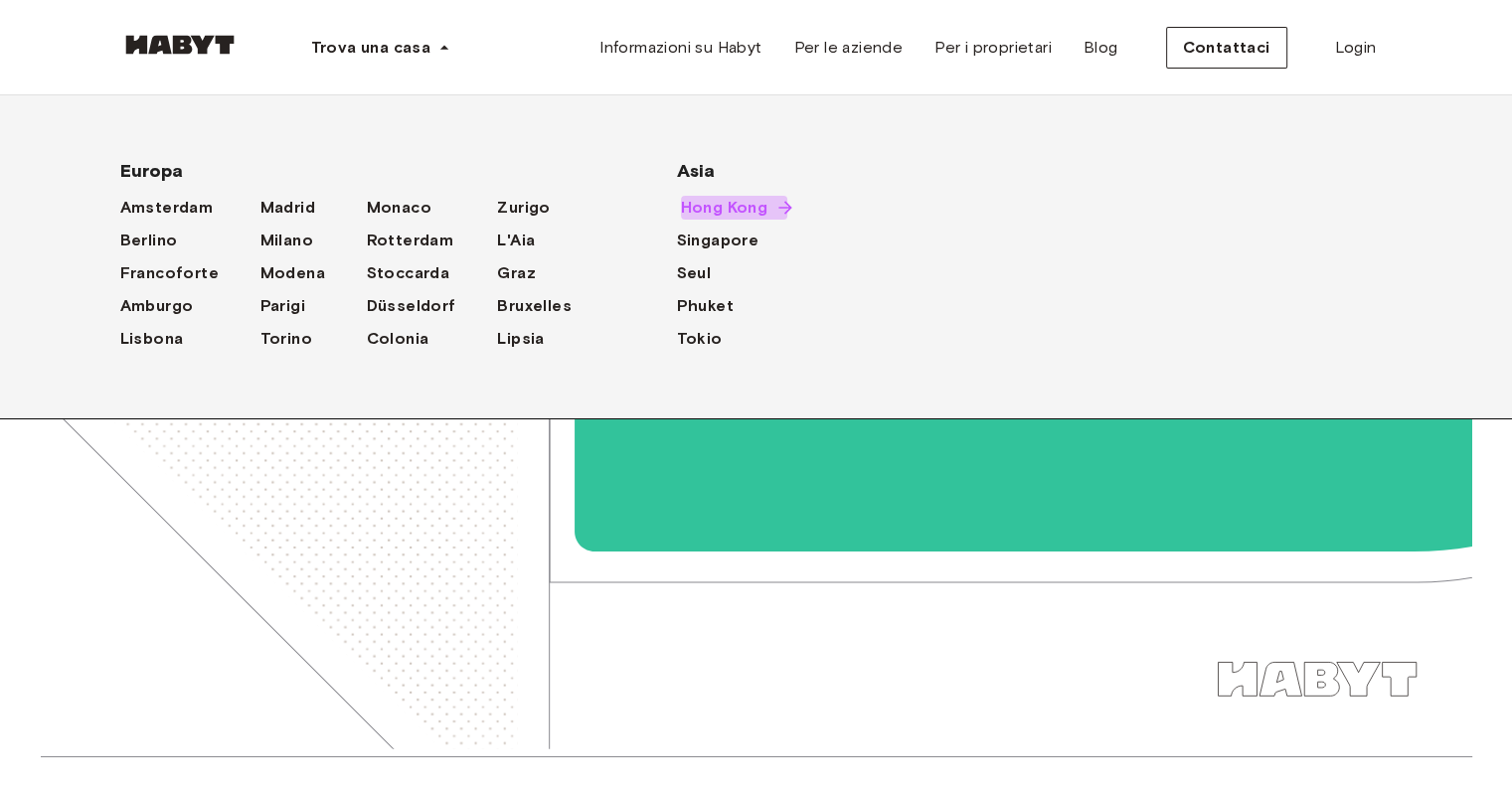 click on "Hong Kong" at bounding box center [725, 207] 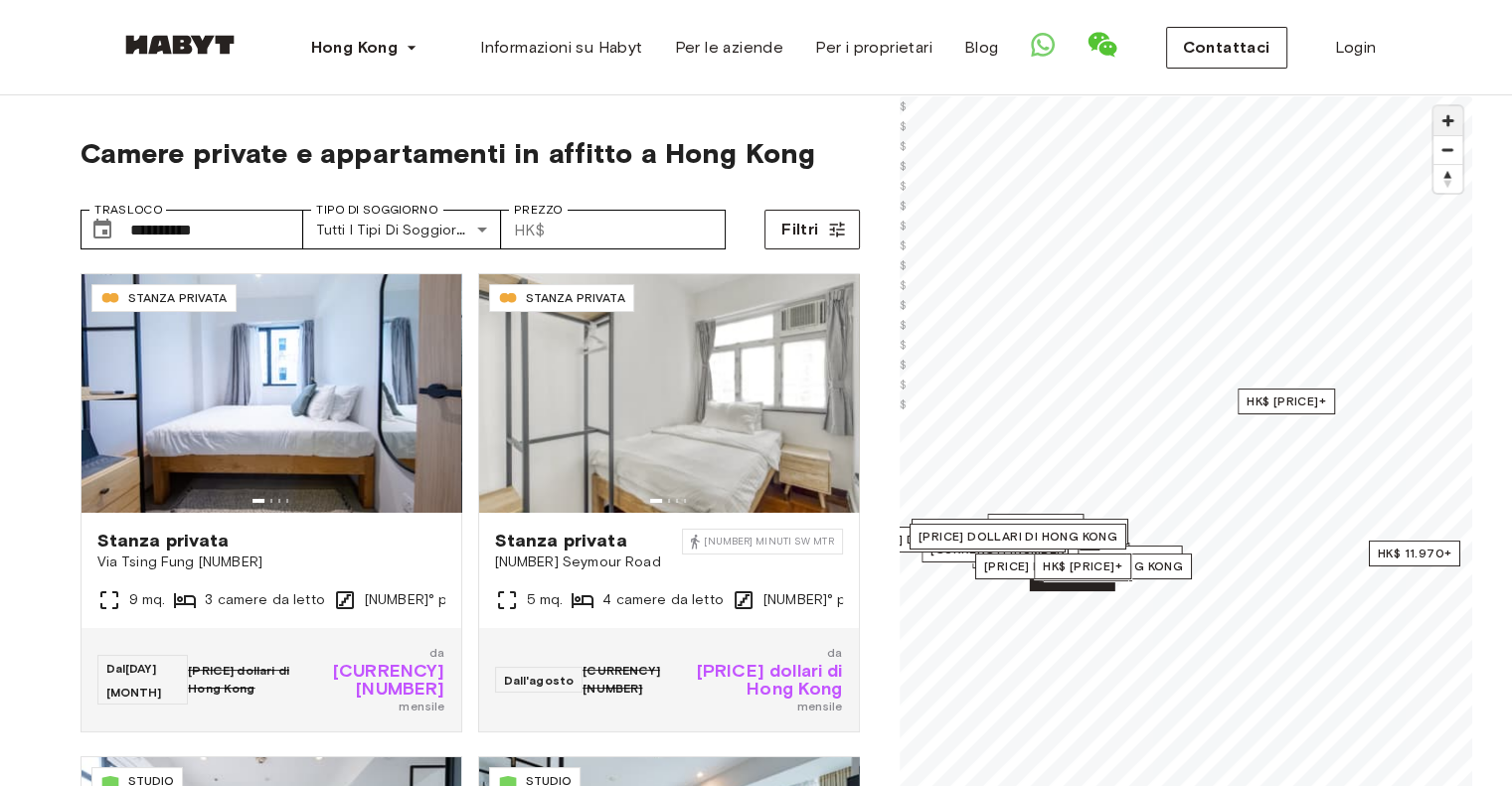 click at bounding box center [1447, 120] 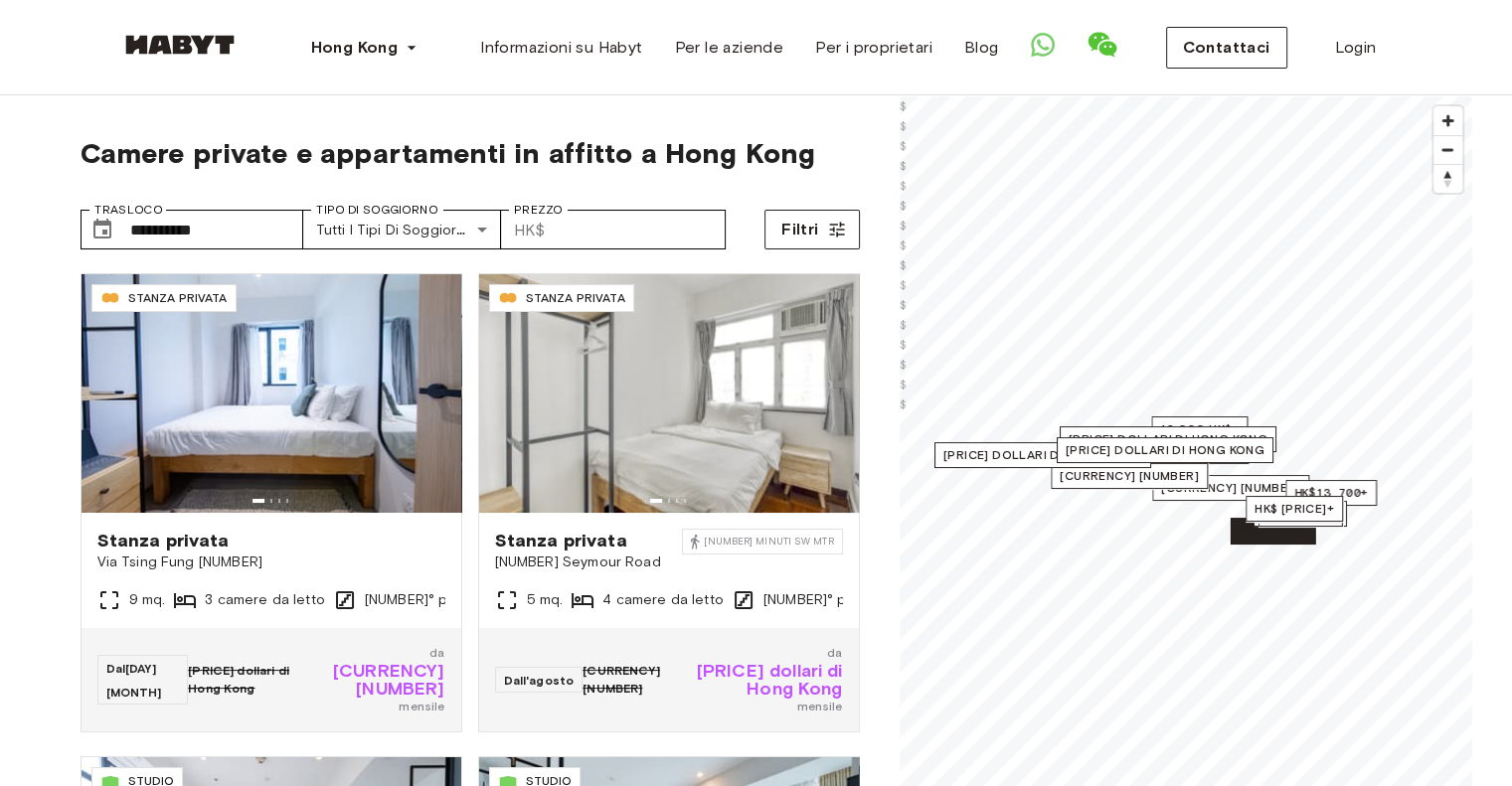 click on "**********" at bounding box center (756, 1949) 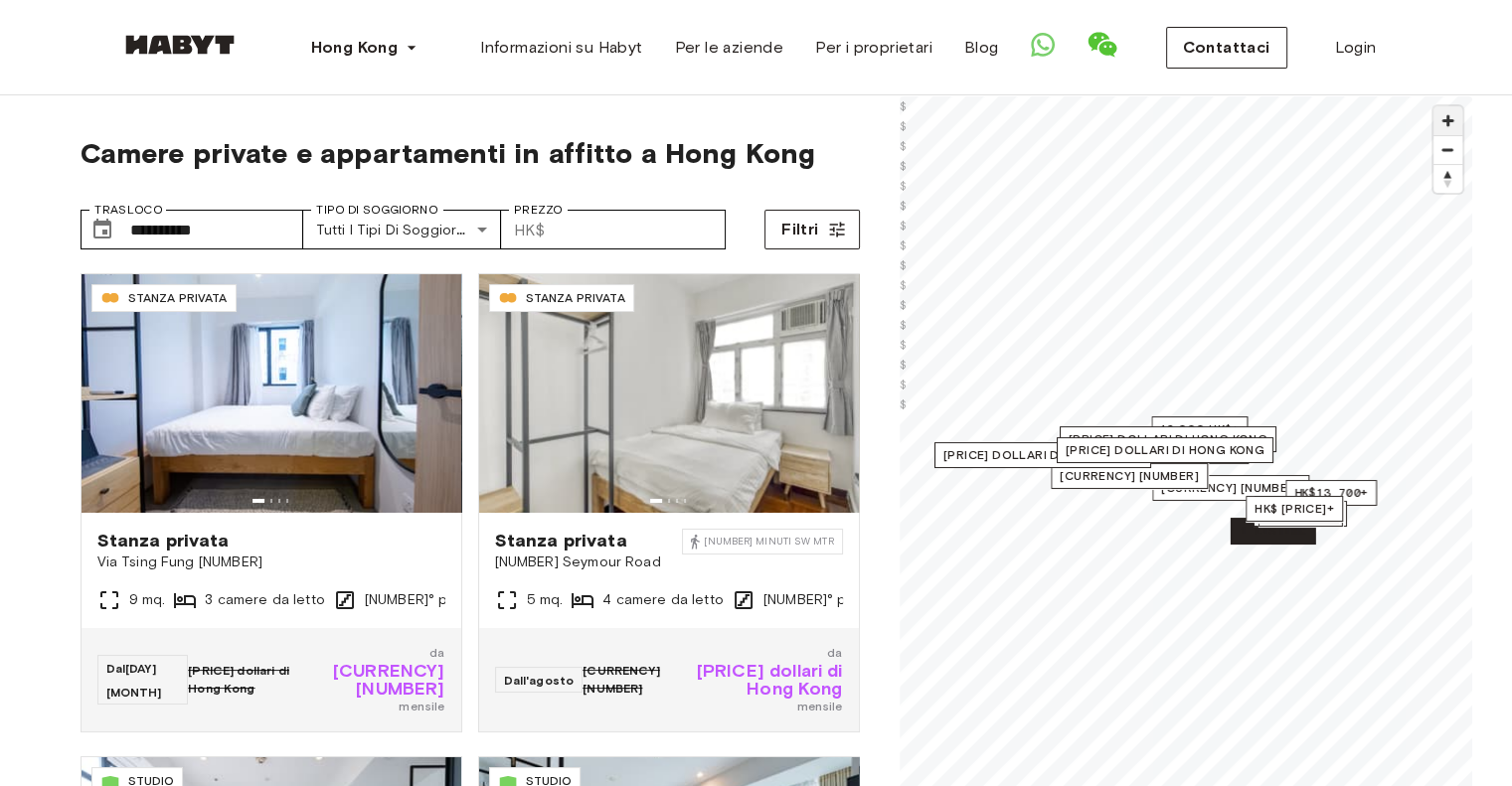 click at bounding box center [1447, 120] 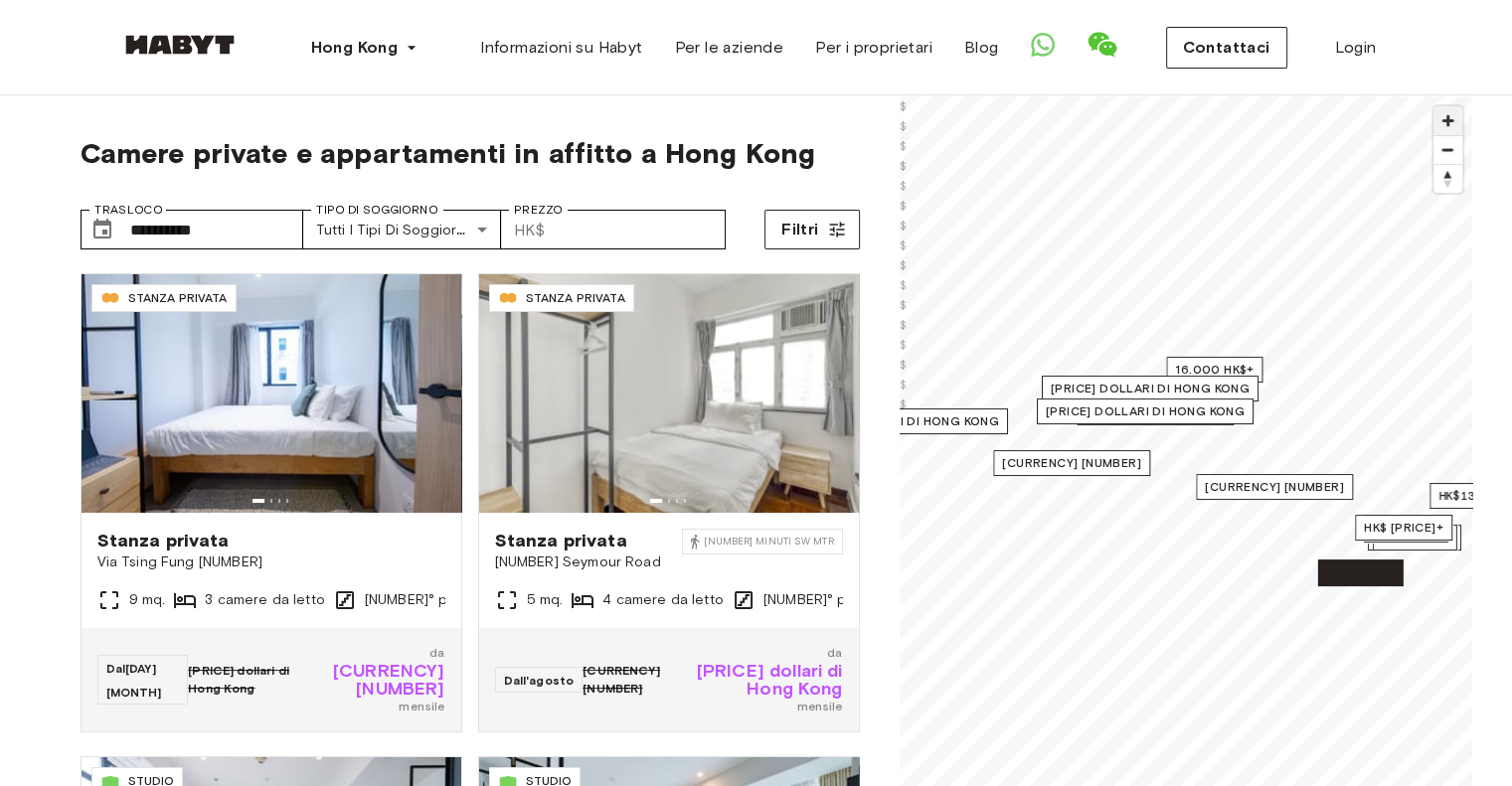 click at bounding box center (1447, 120) 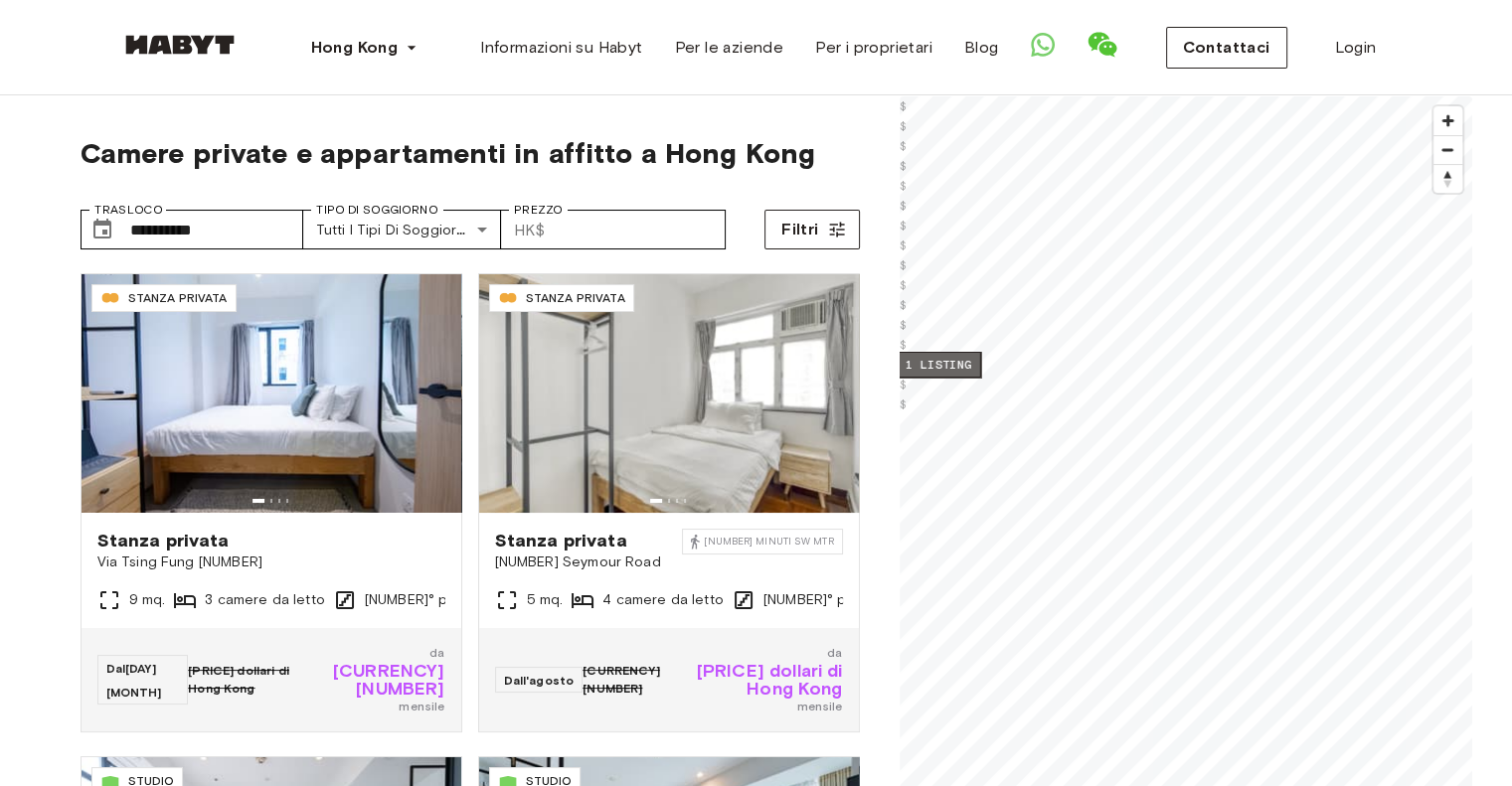 click on "1 listing" at bounding box center (937, 365) 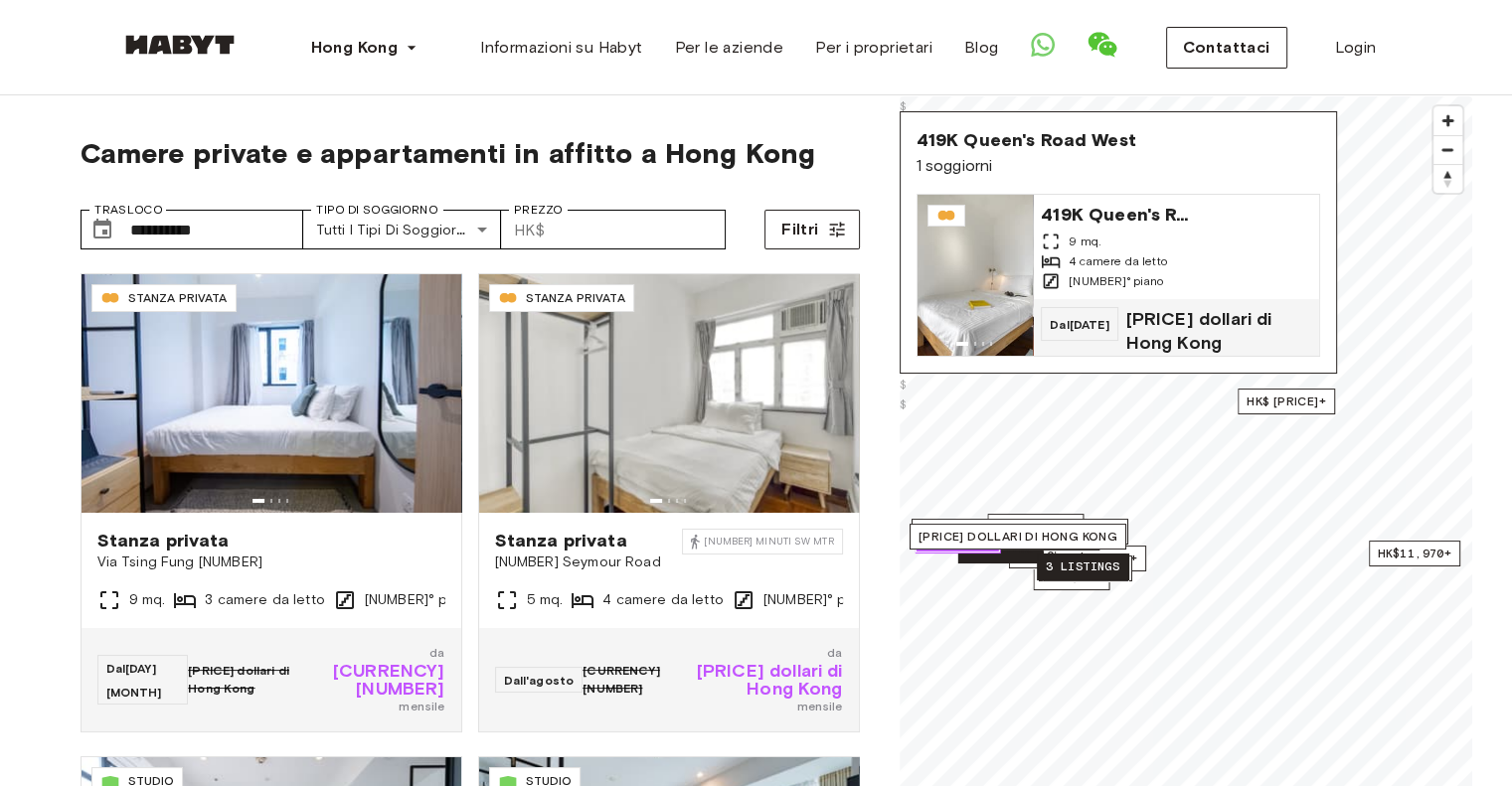 click on "3 listings" at bounding box center [1083, 566] 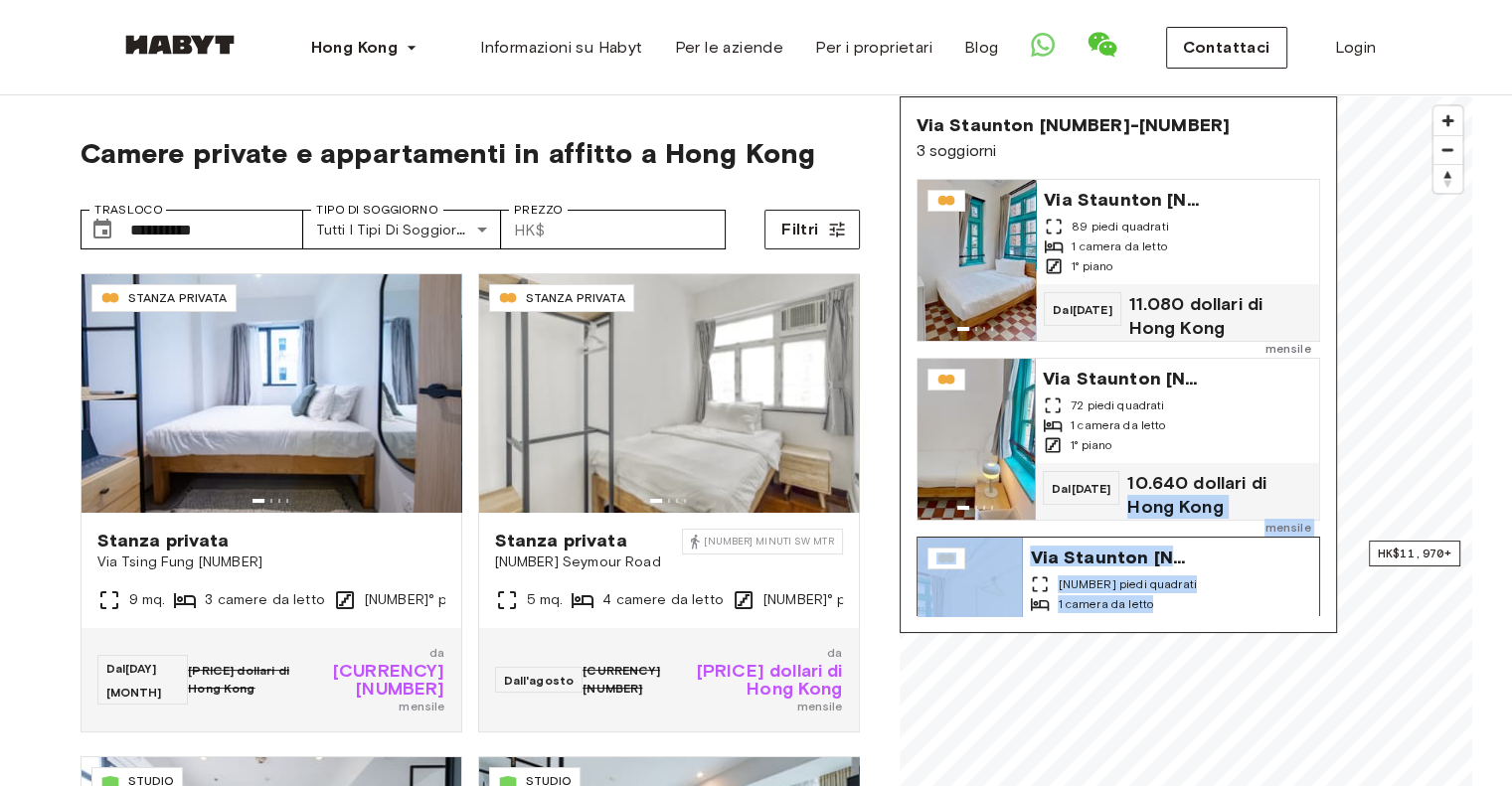 drag, startPoint x: 1328, startPoint y: 487, endPoint x: 1255, endPoint y: 576, distance: 115.10864 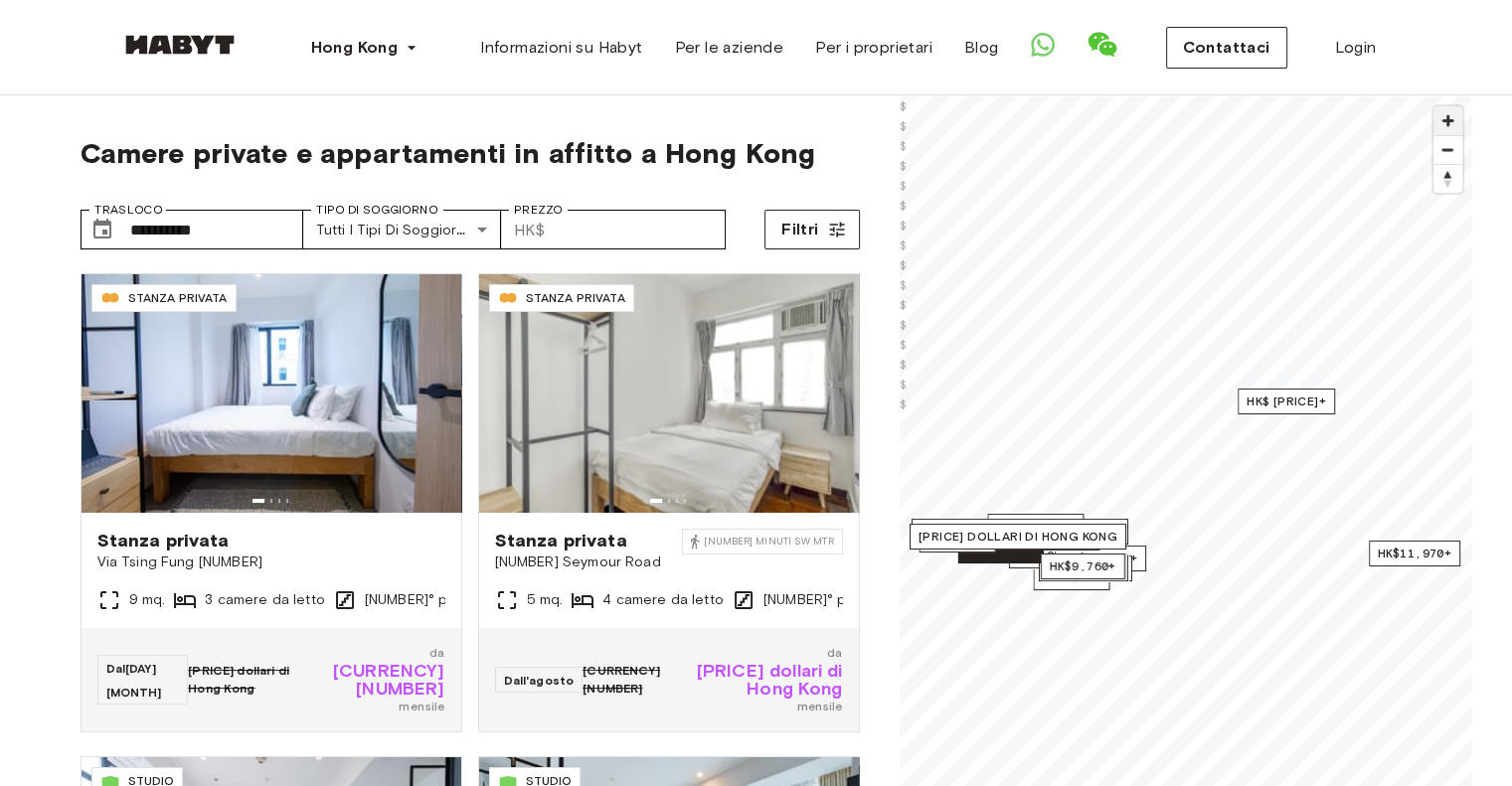 click at bounding box center [1447, 120] 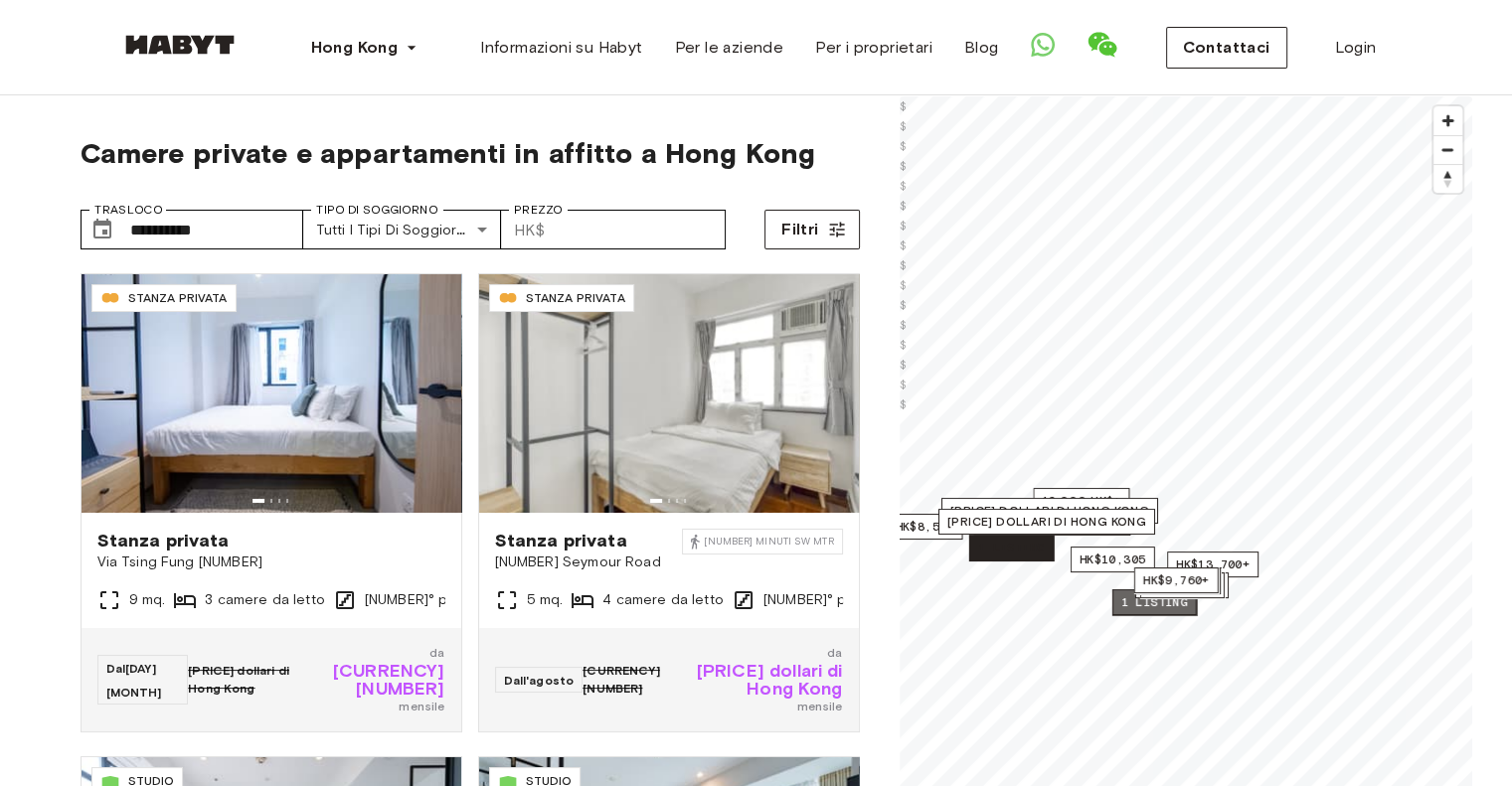 click on "1 listing" at bounding box center [1153, 602] 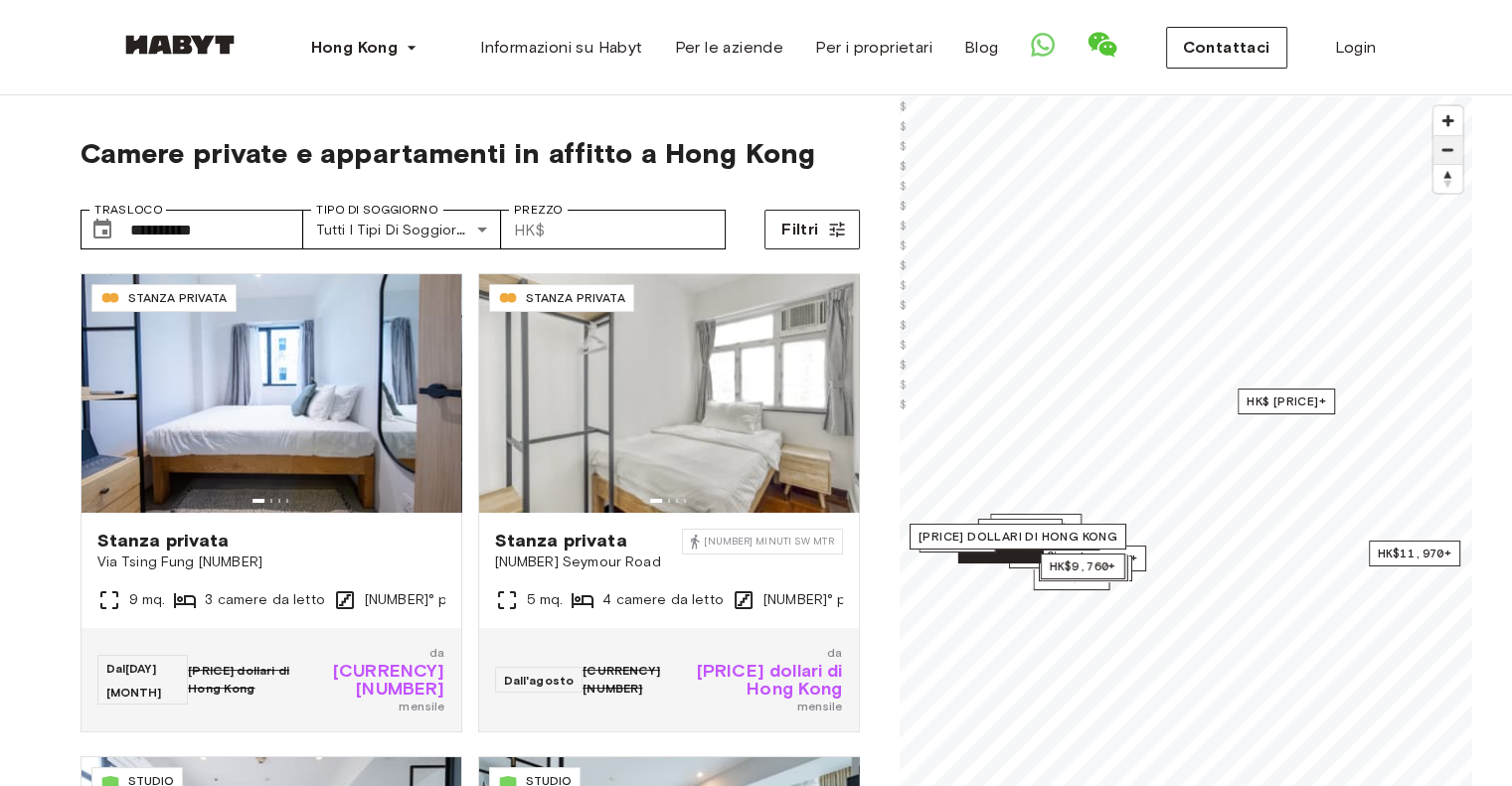 click at bounding box center [1447, 150] 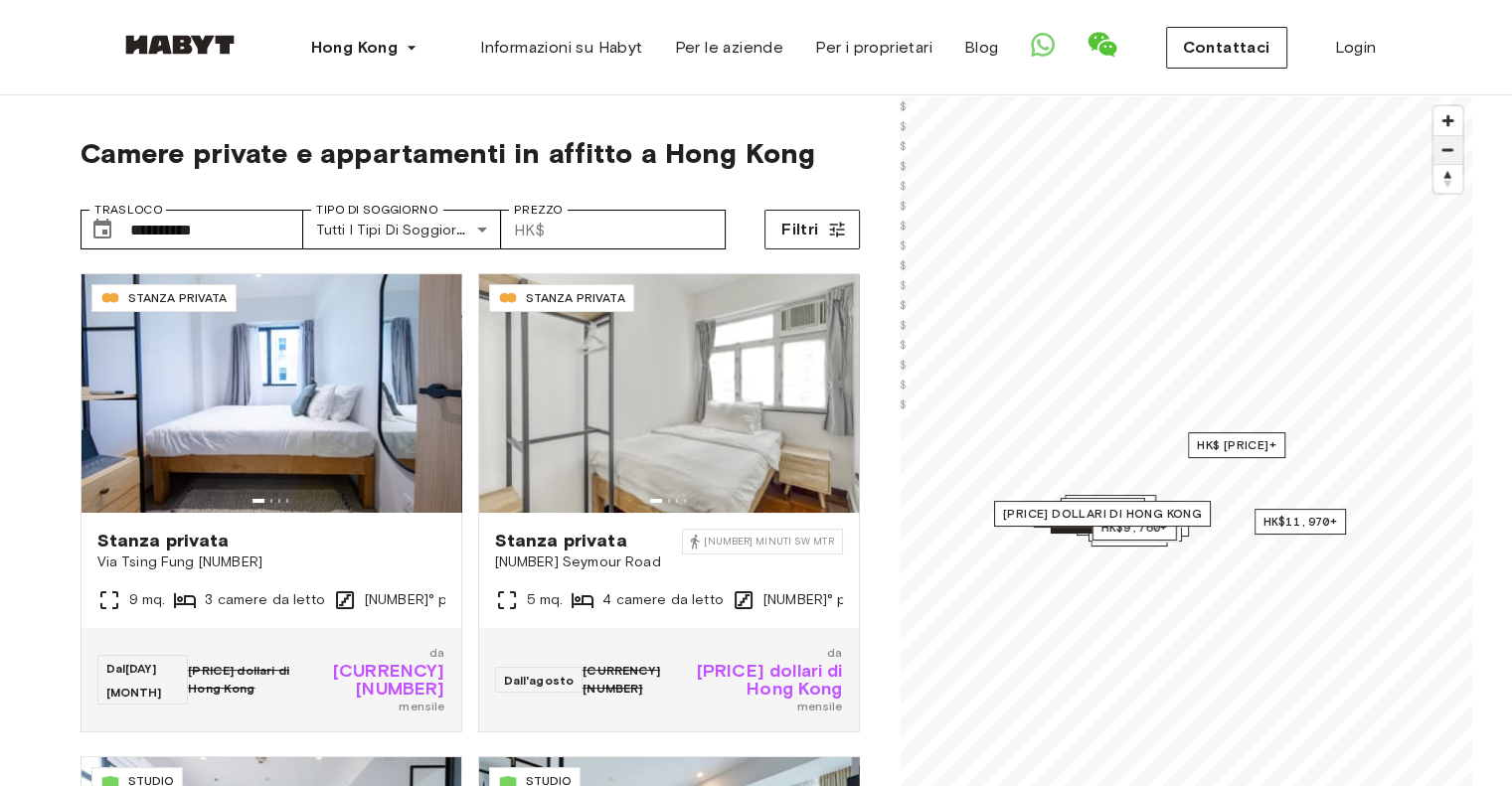 click at bounding box center [1447, 150] 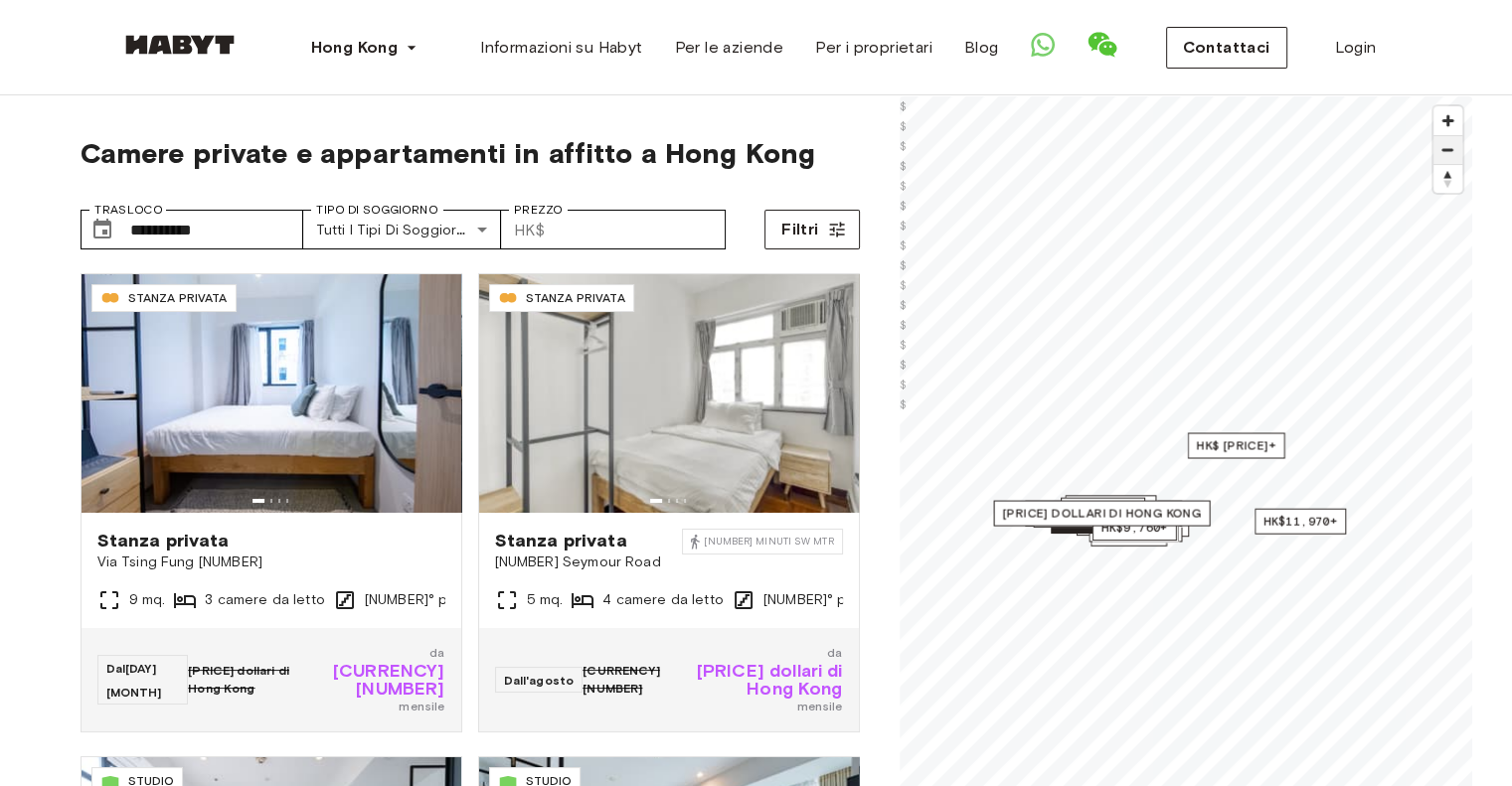 click at bounding box center [1447, 150] 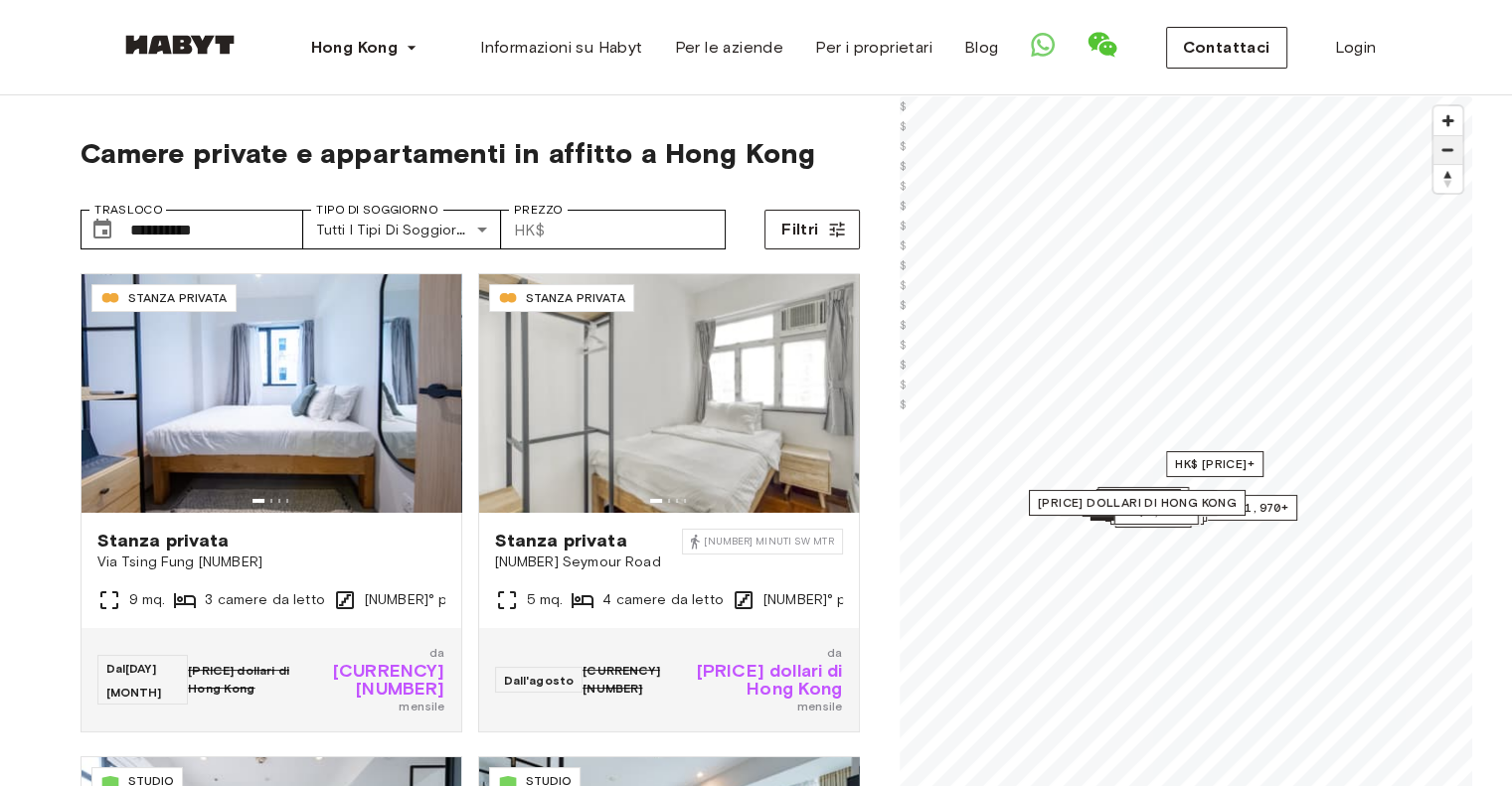 click at bounding box center (1447, 150) 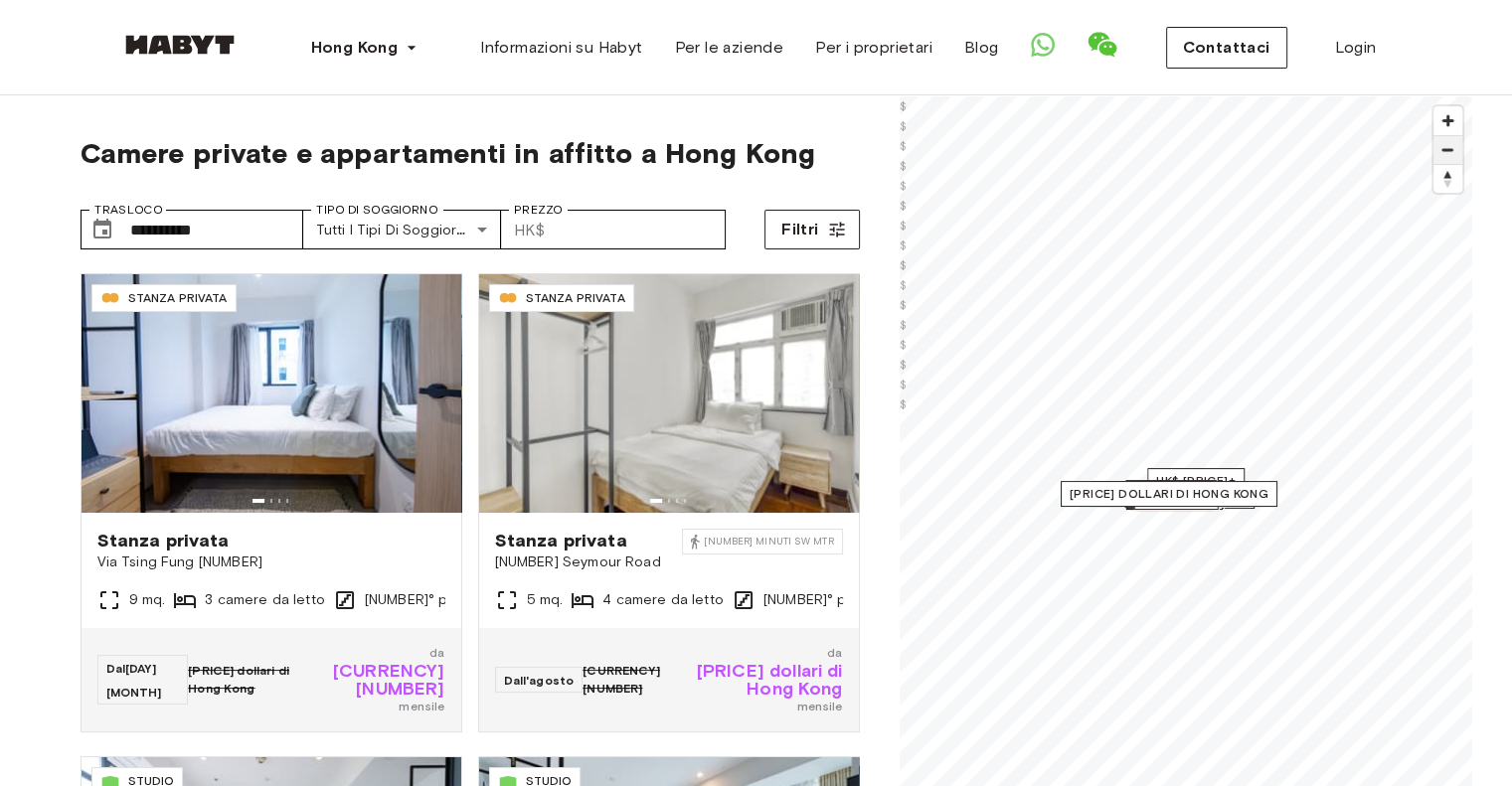 click at bounding box center [1447, 150] 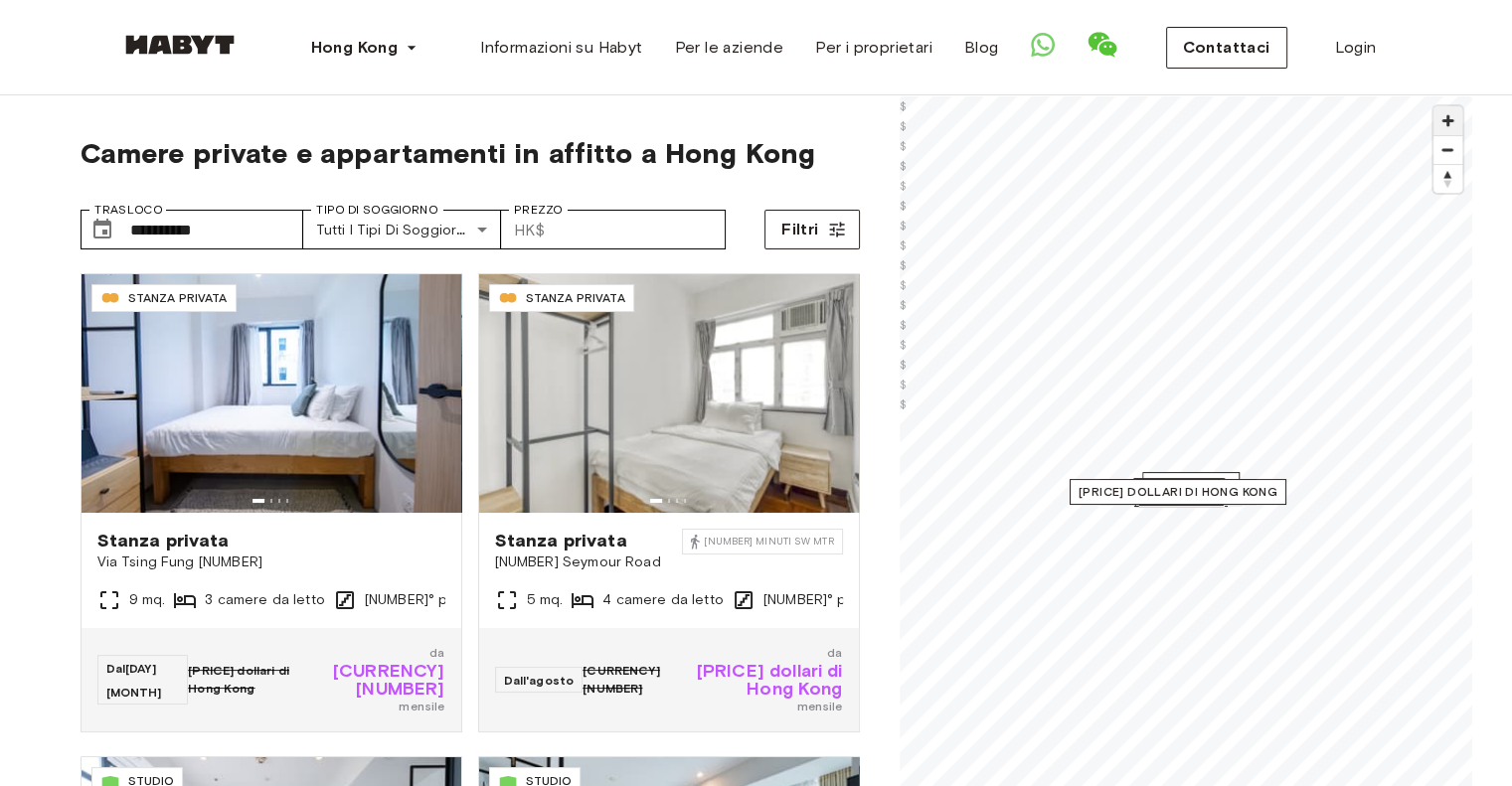 click at bounding box center (1447, 120) 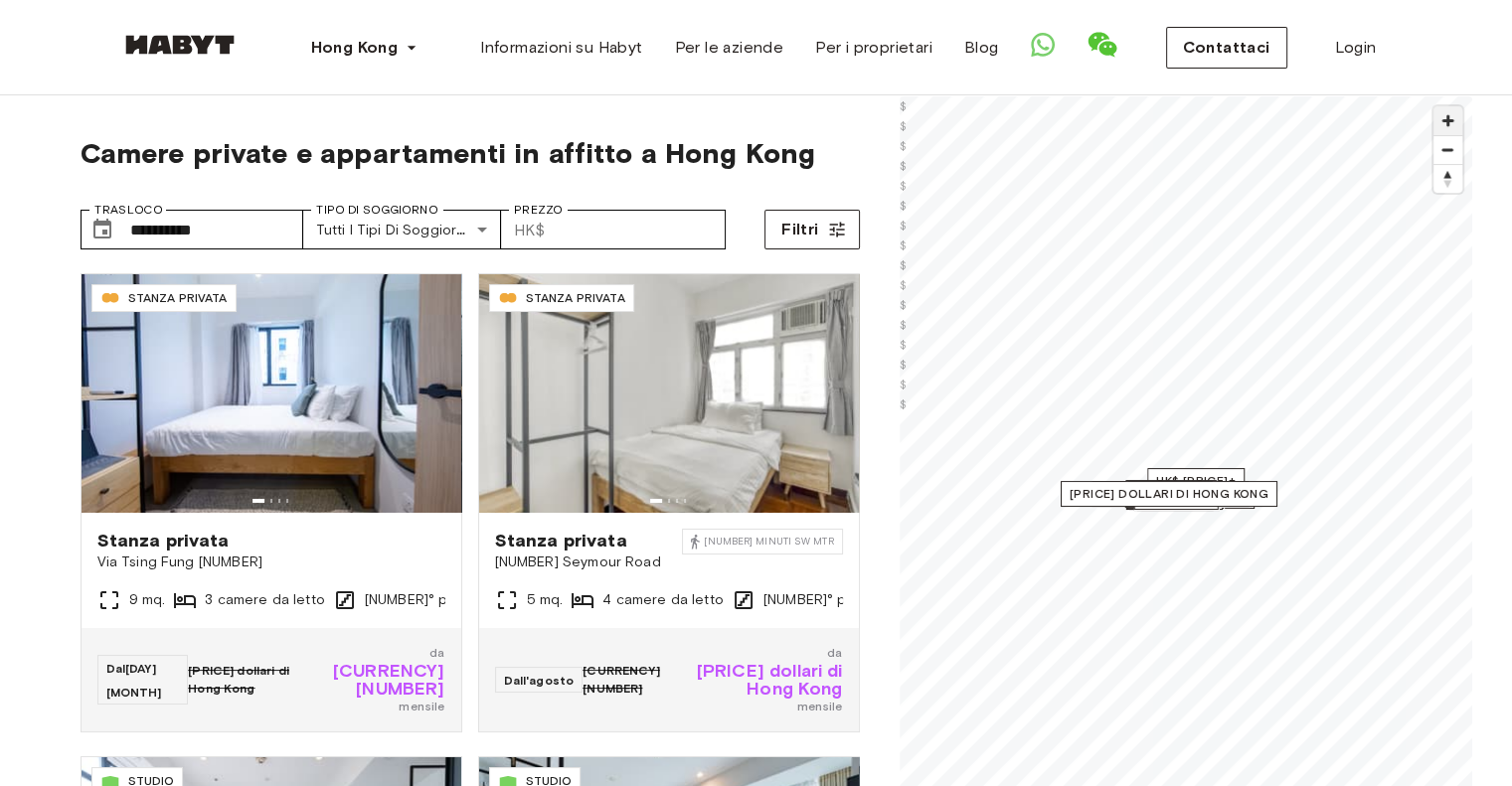 click at bounding box center [1447, 120] 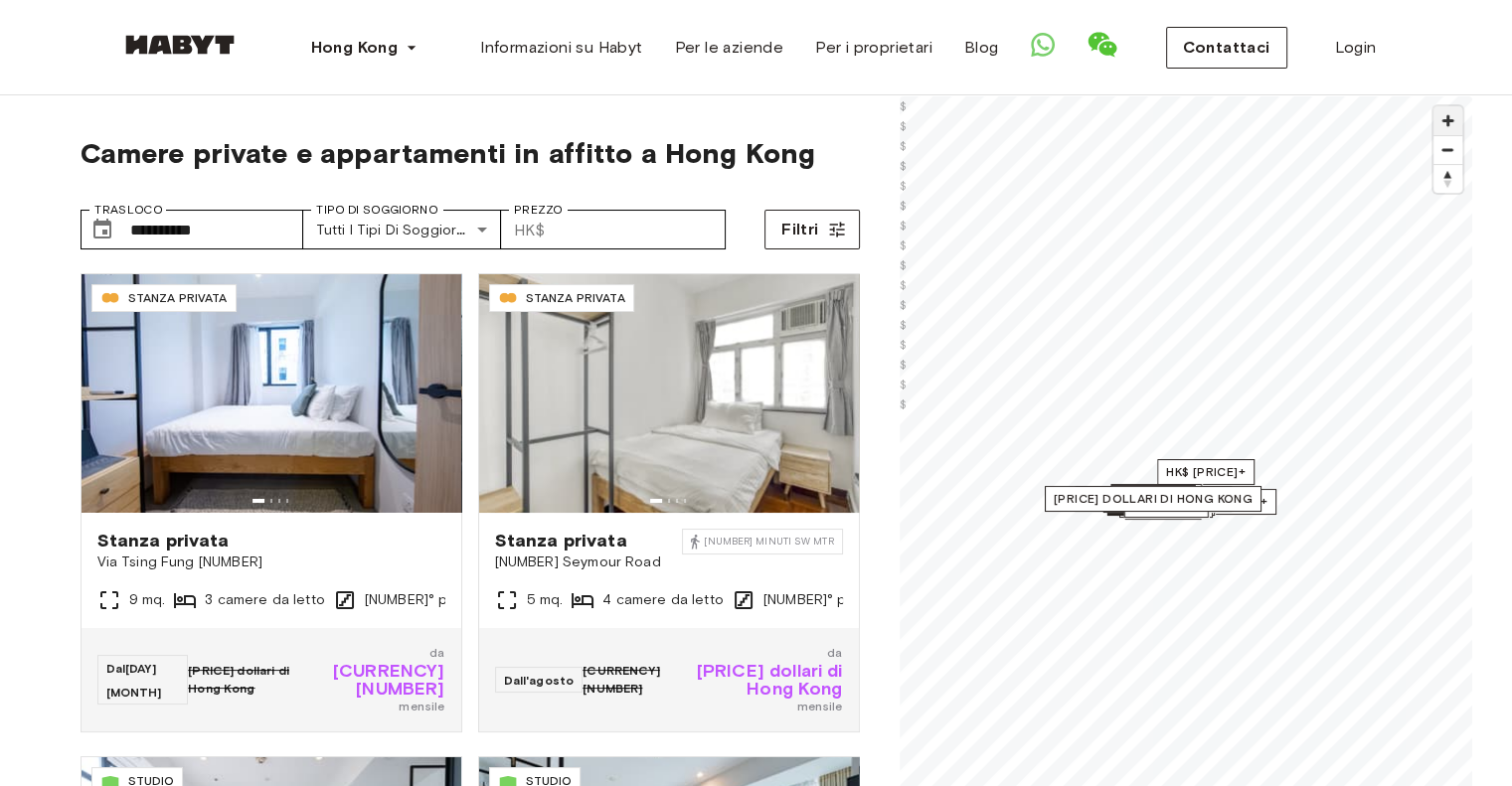 click at bounding box center [1447, 120] 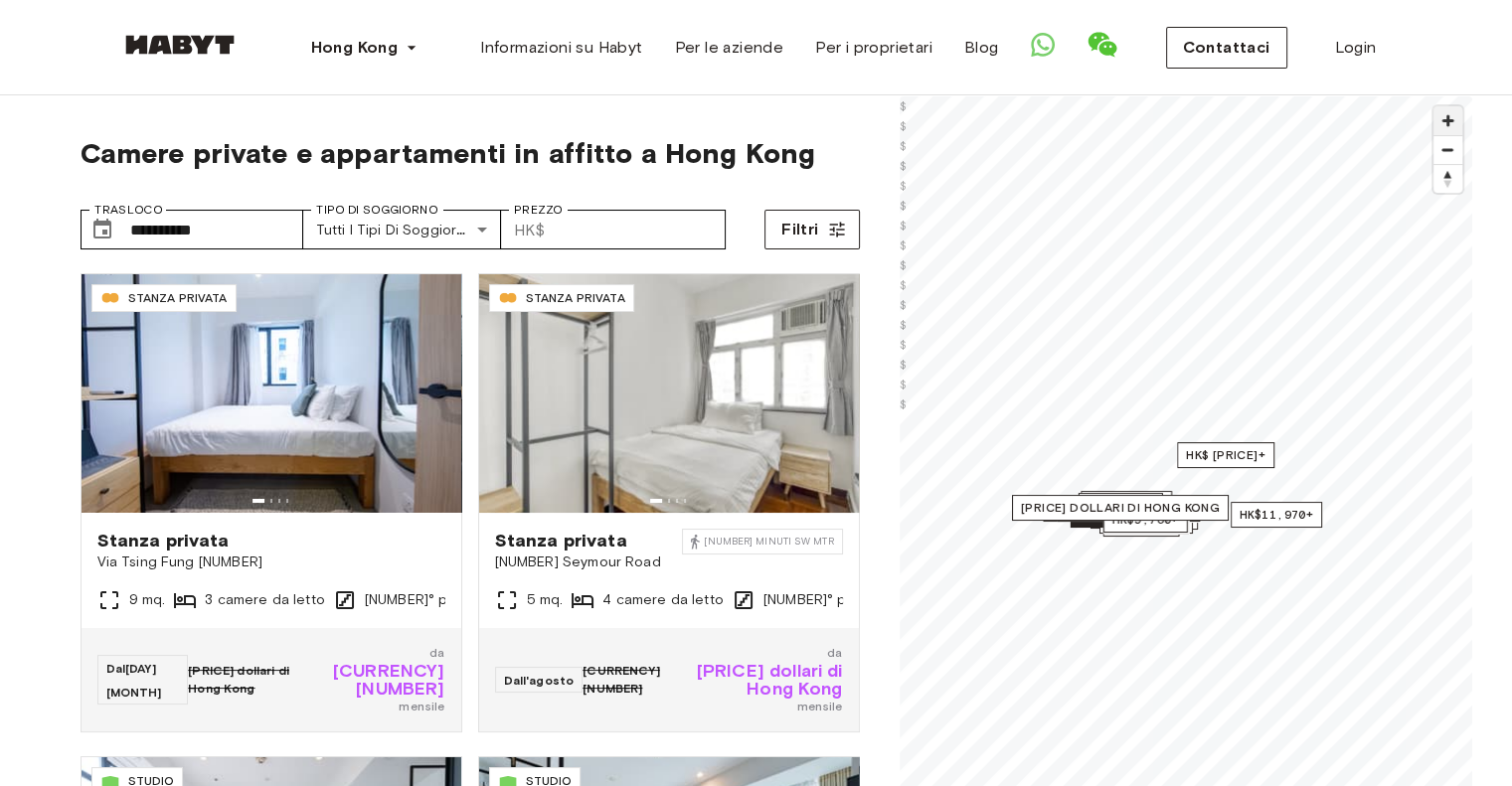 click at bounding box center (1447, 120) 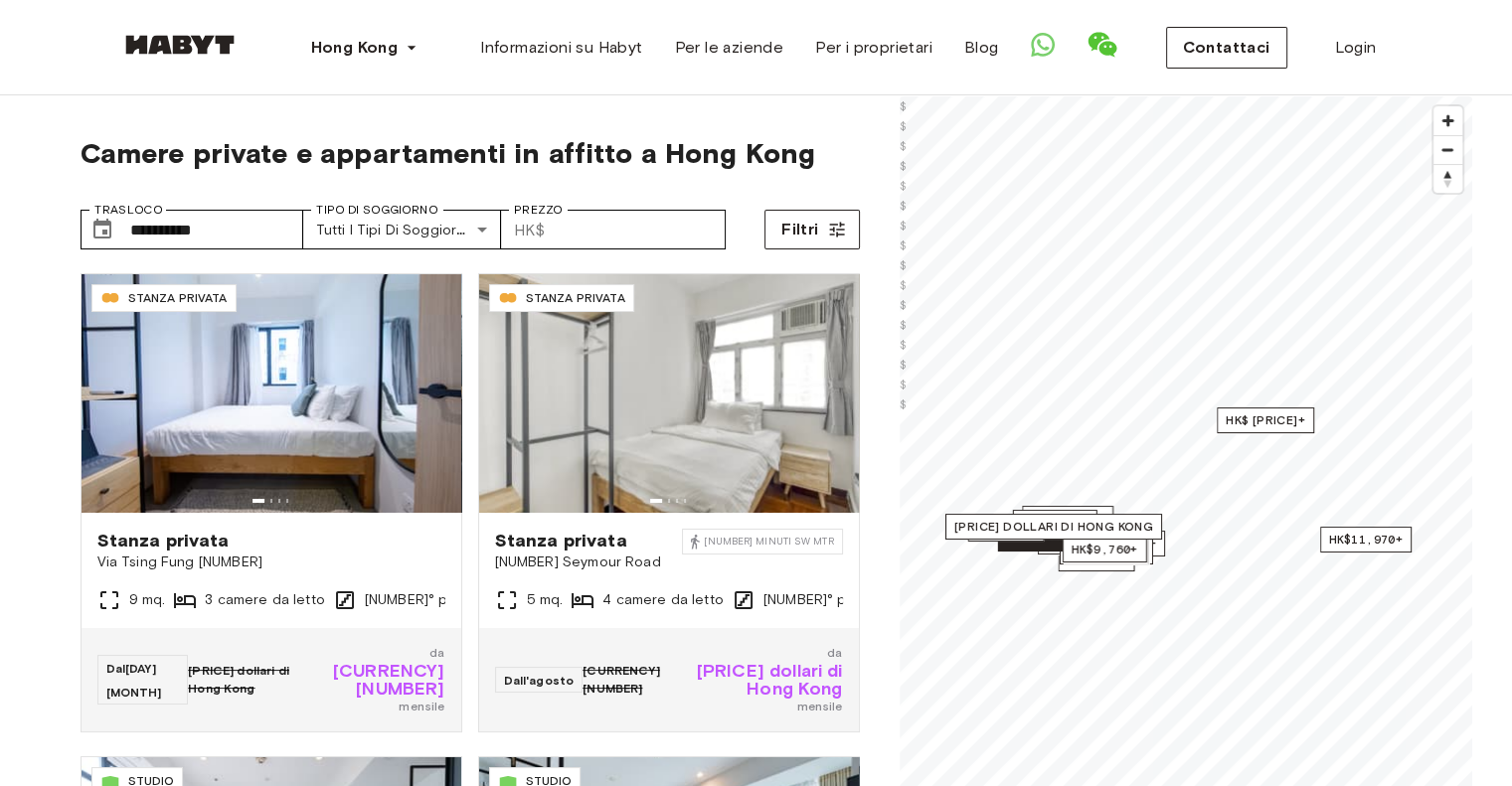 scroll, scrollTop: 674, scrollLeft: 0, axis: vertical 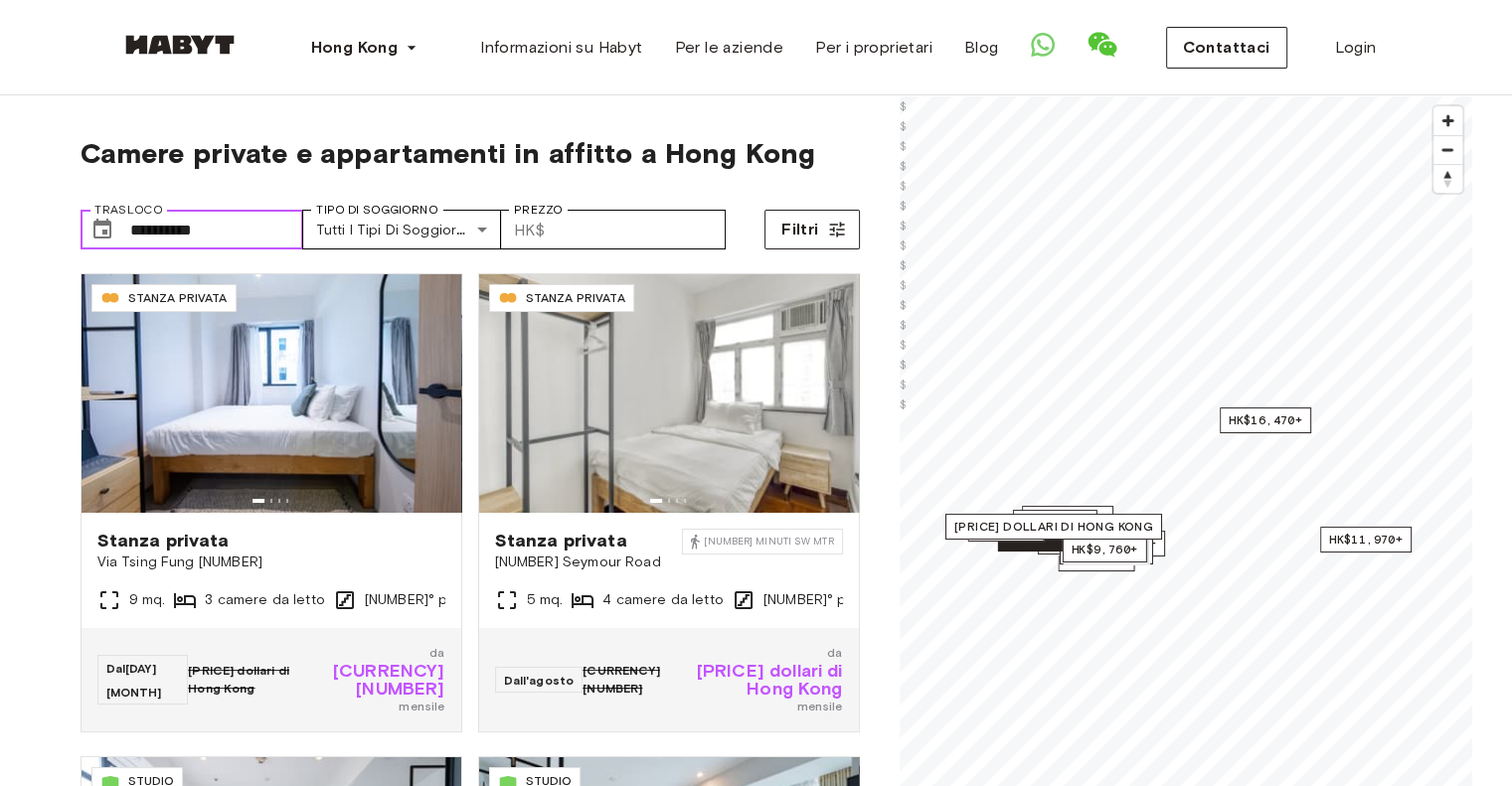 click on "**********" at bounding box center (217, 230) 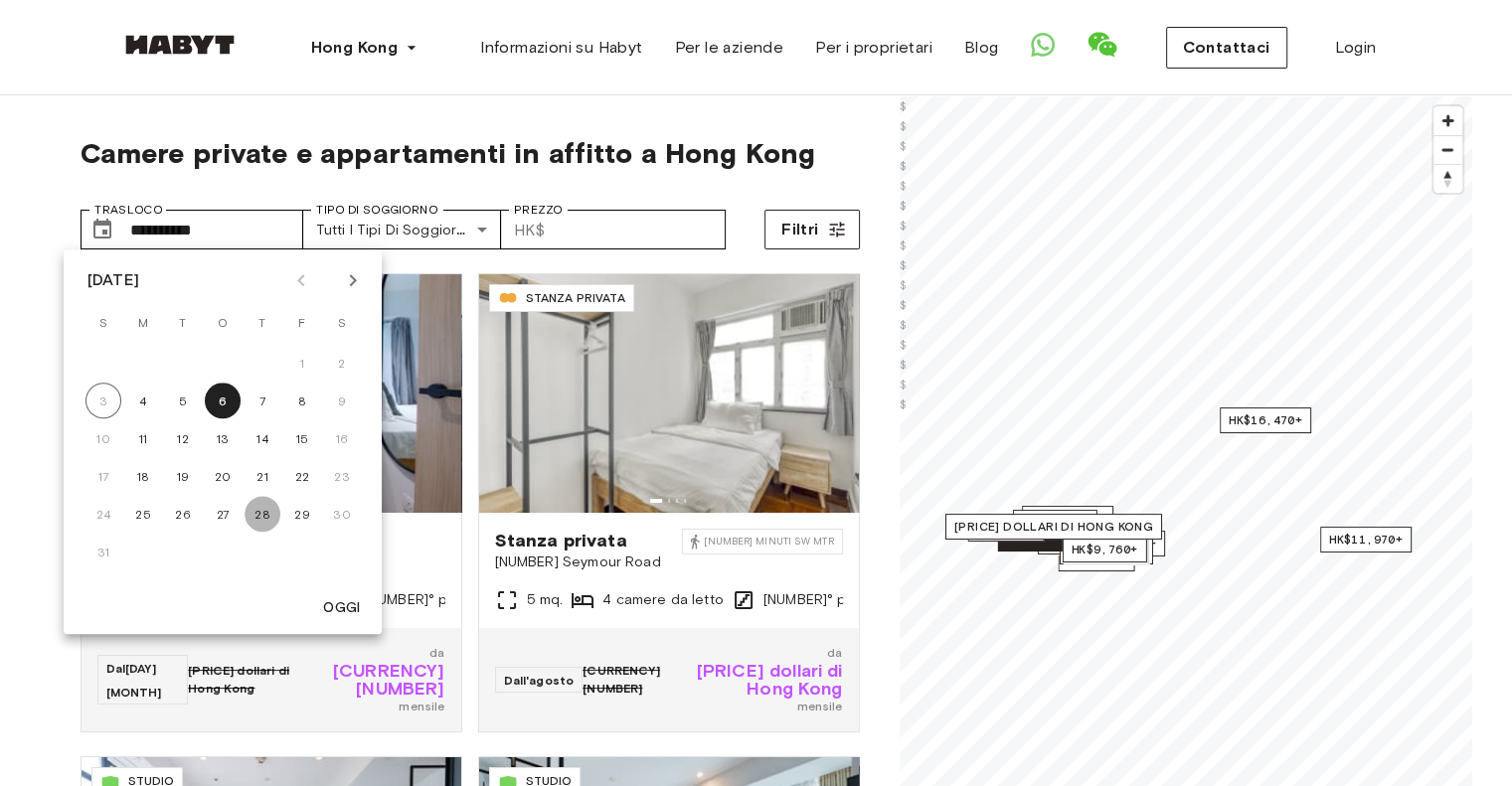 click on "28" at bounding box center [262, 514] 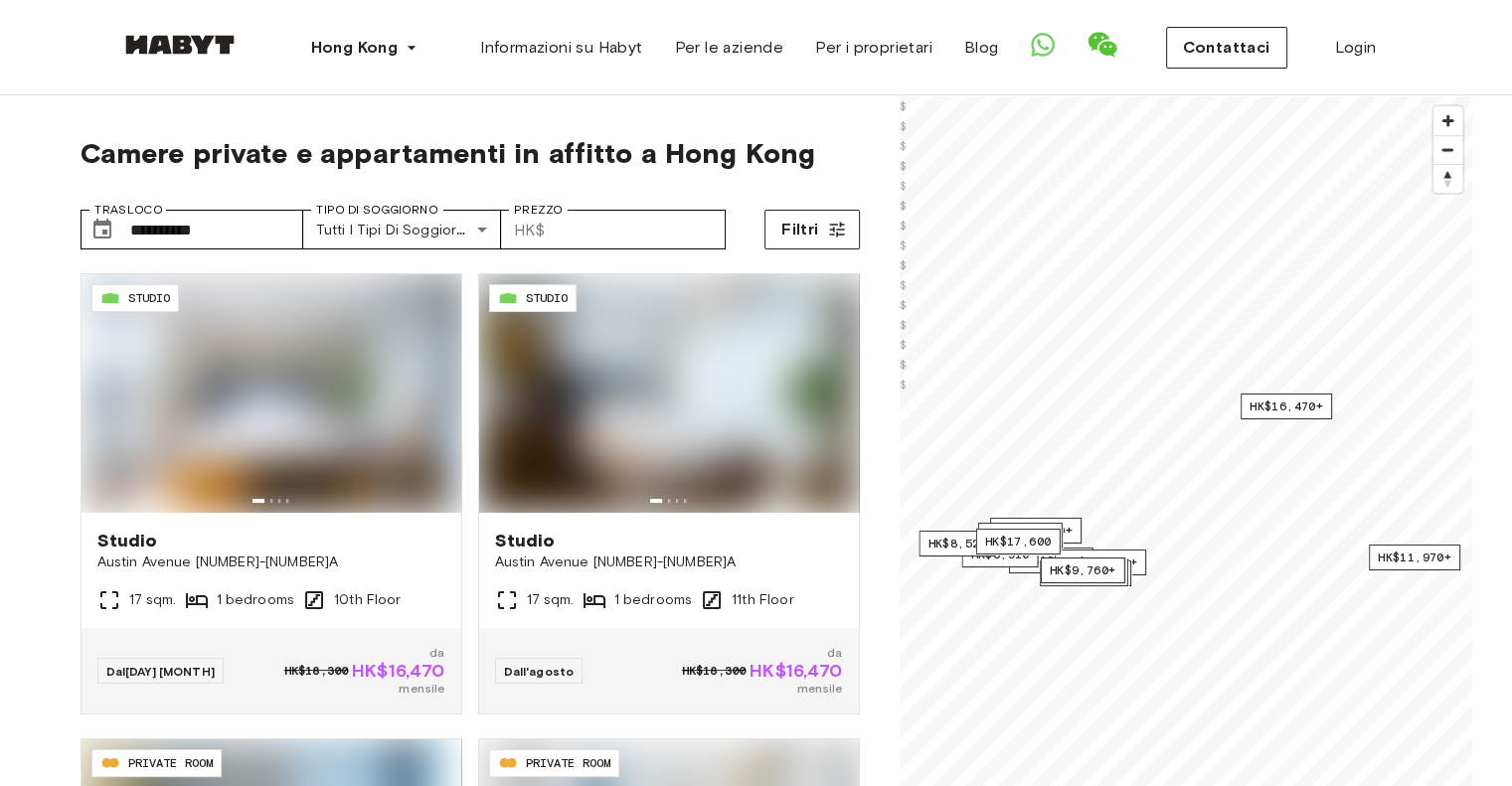 type on "**********" 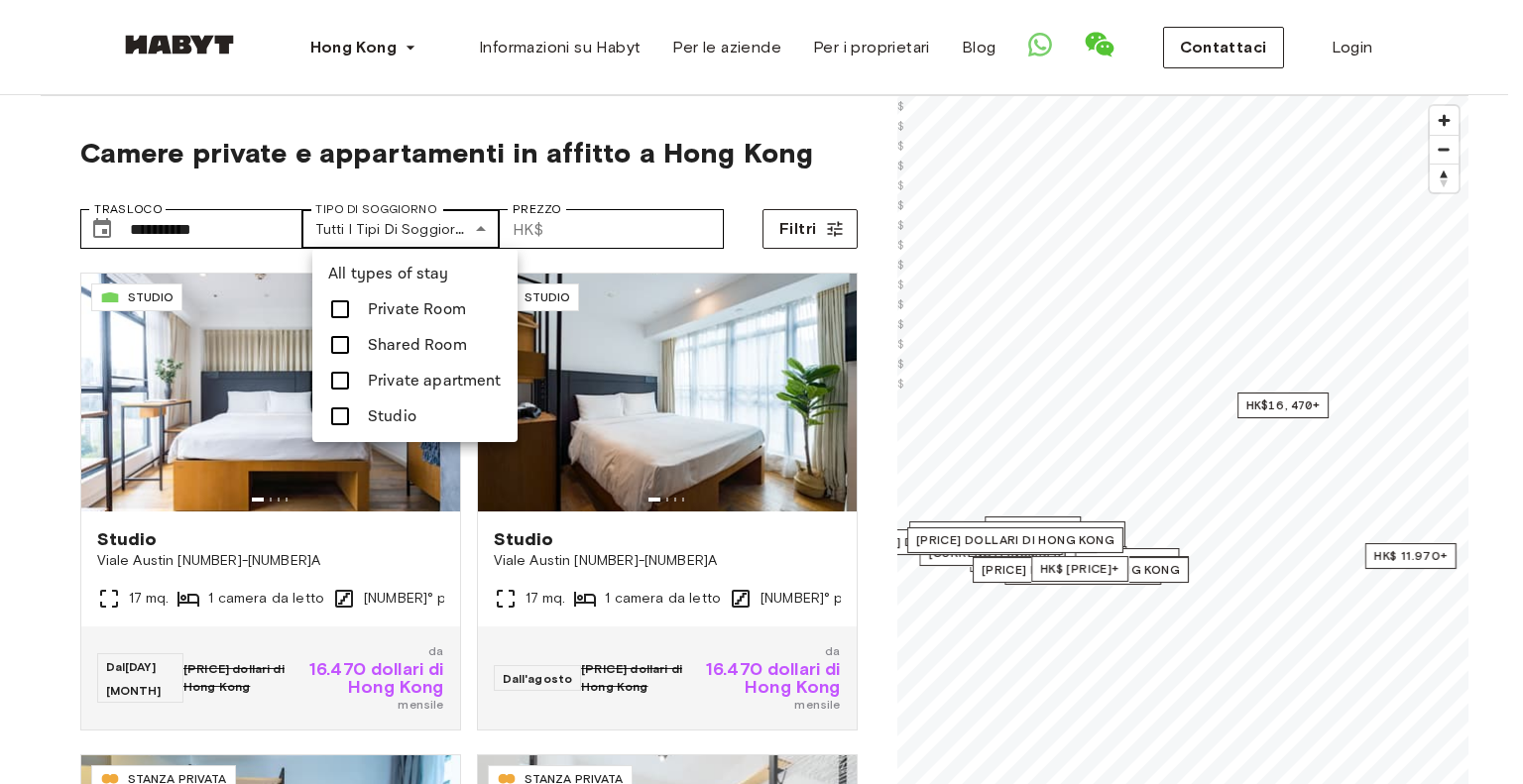 click on "**********" at bounding box center [762, 2359] 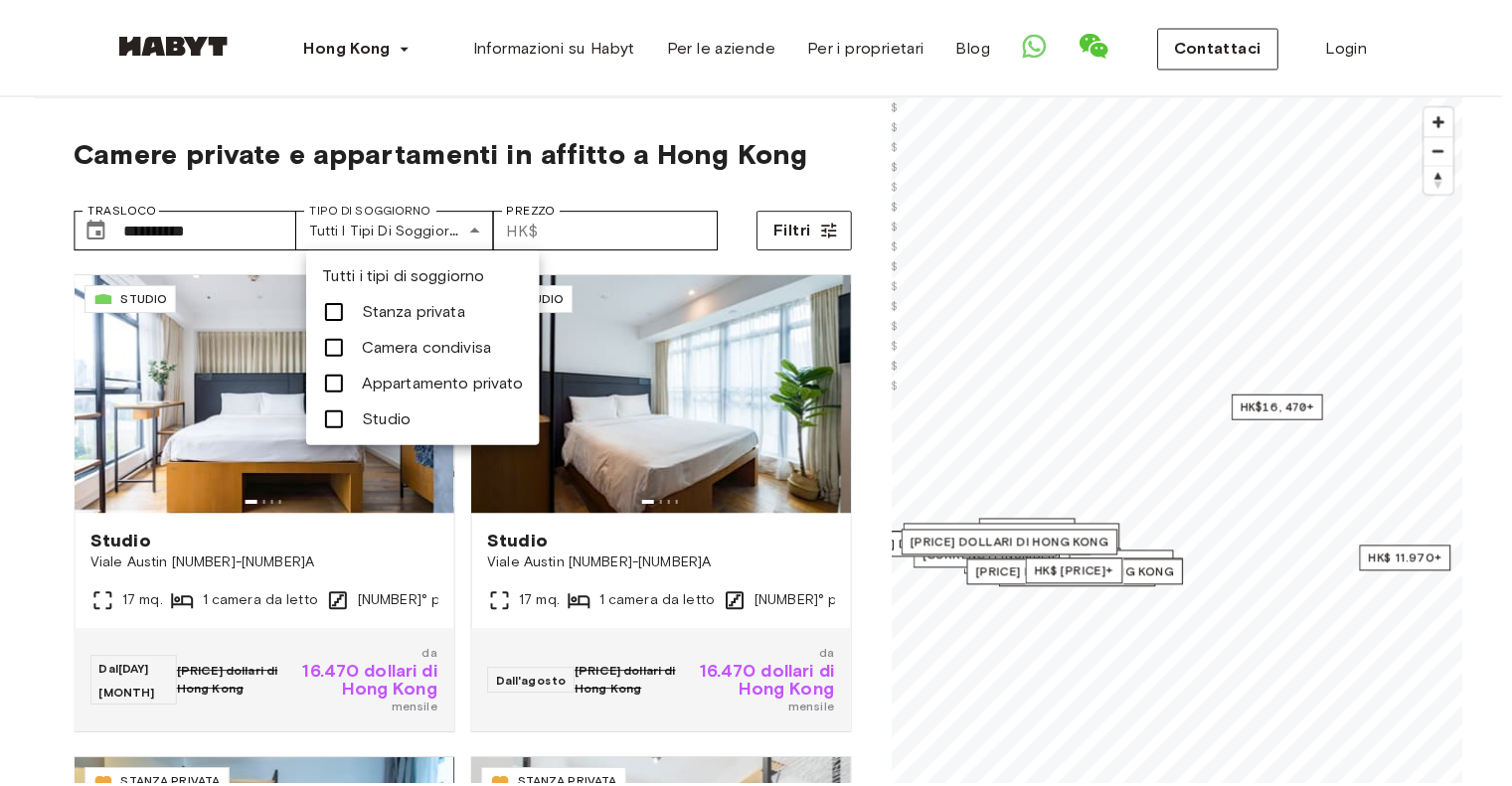 scroll, scrollTop: 0, scrollLeft: 0, axis: both 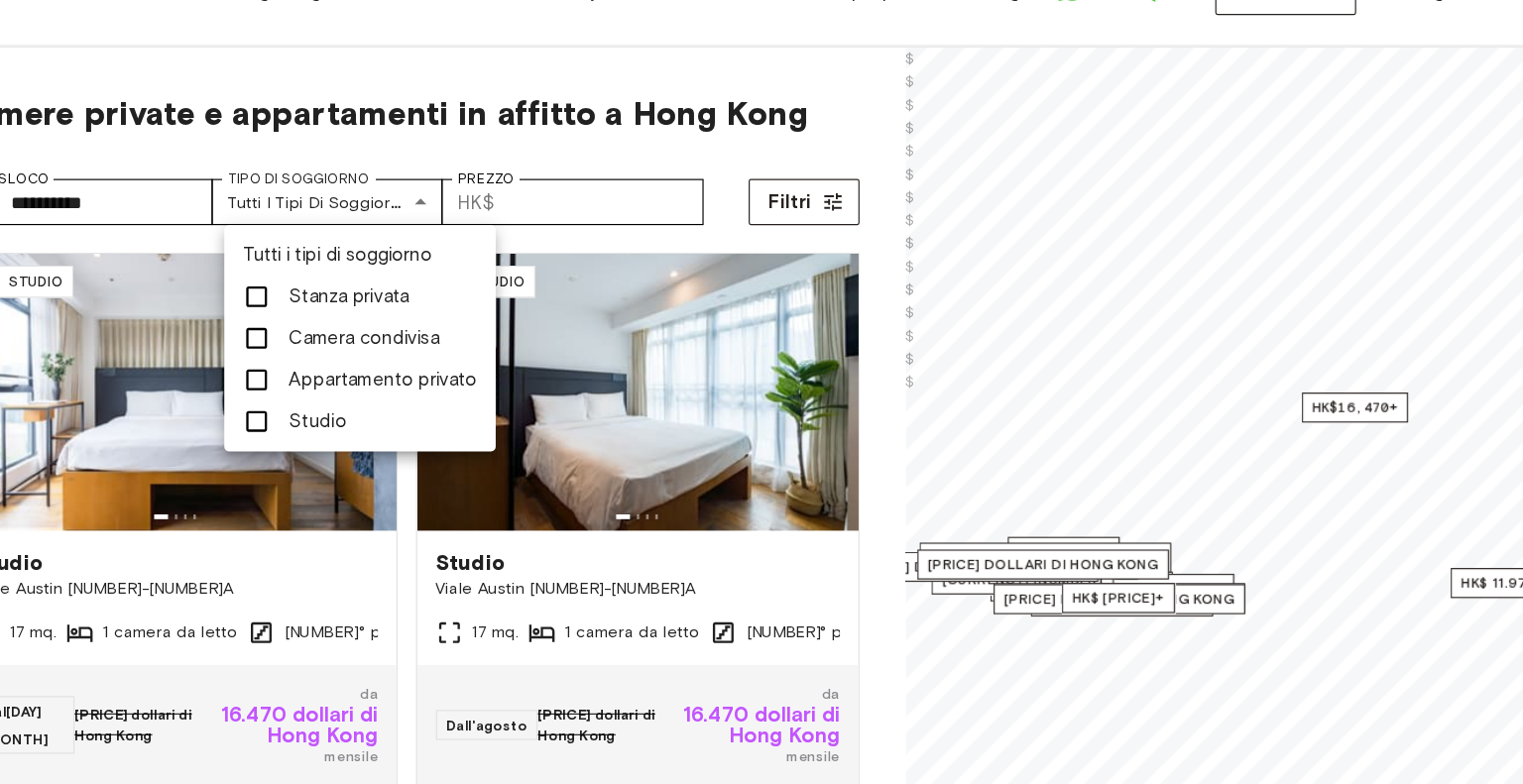 drag, startPoint x: 850, startPoint y: 369, endPoint x: 851, endPoint y: 400, distance: 31.01612 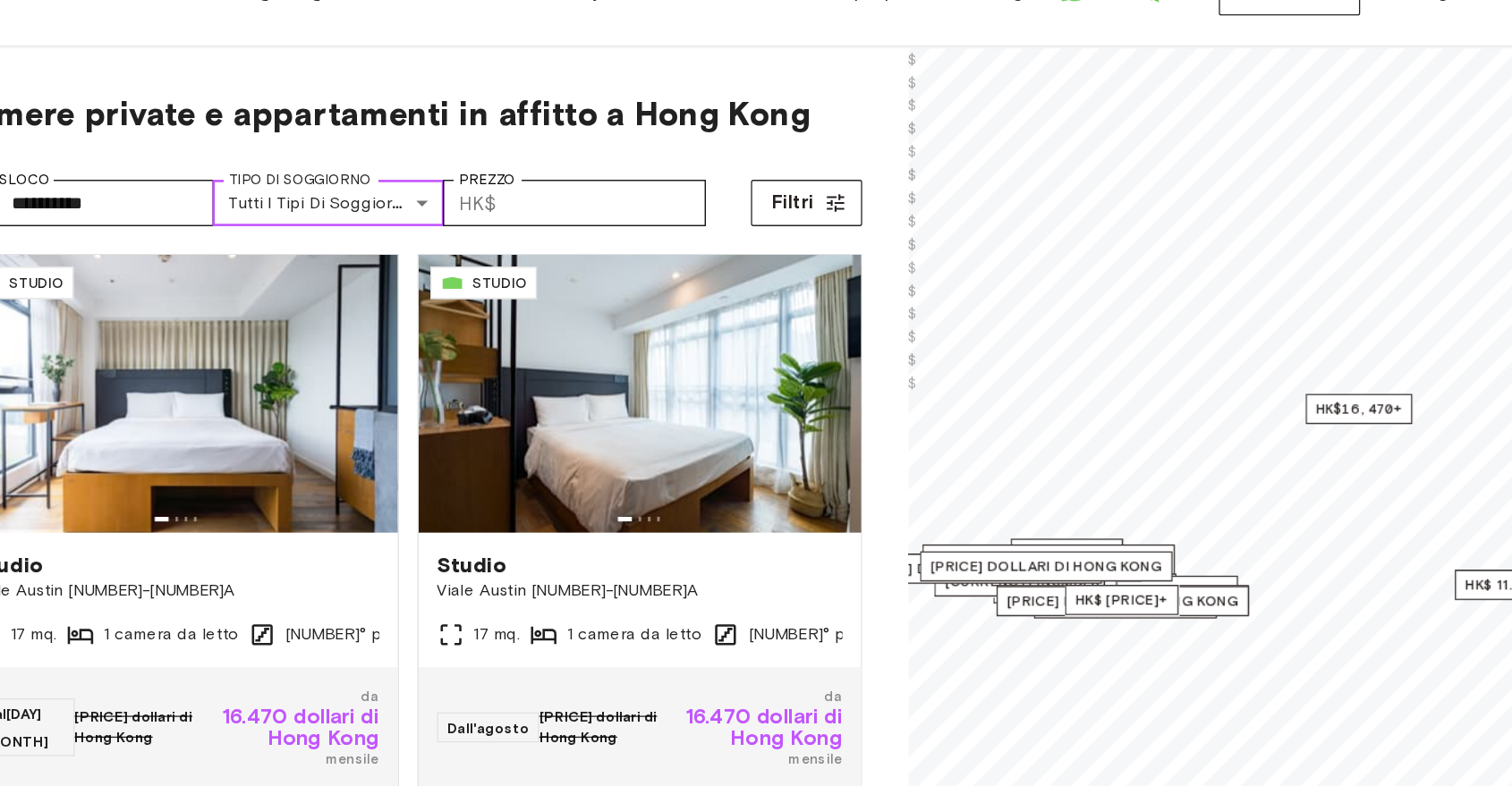 scroll, scrollTop: 520, scrollLeft: 0, axis: vertical 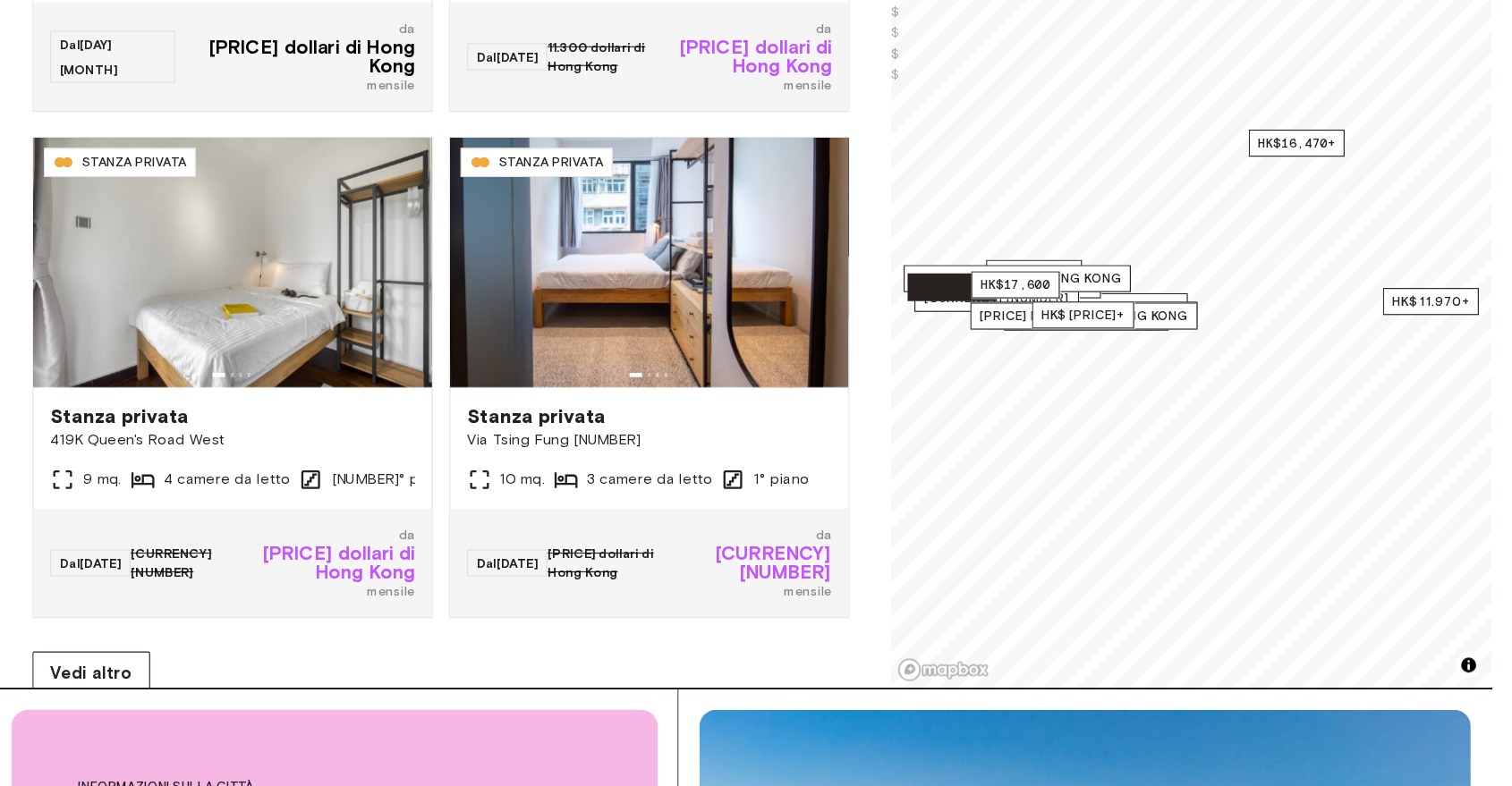 drag, startPoint x: 854, startPoint y: 617, endPoint x: 844, endPoint y: 655, distance: 39.29377 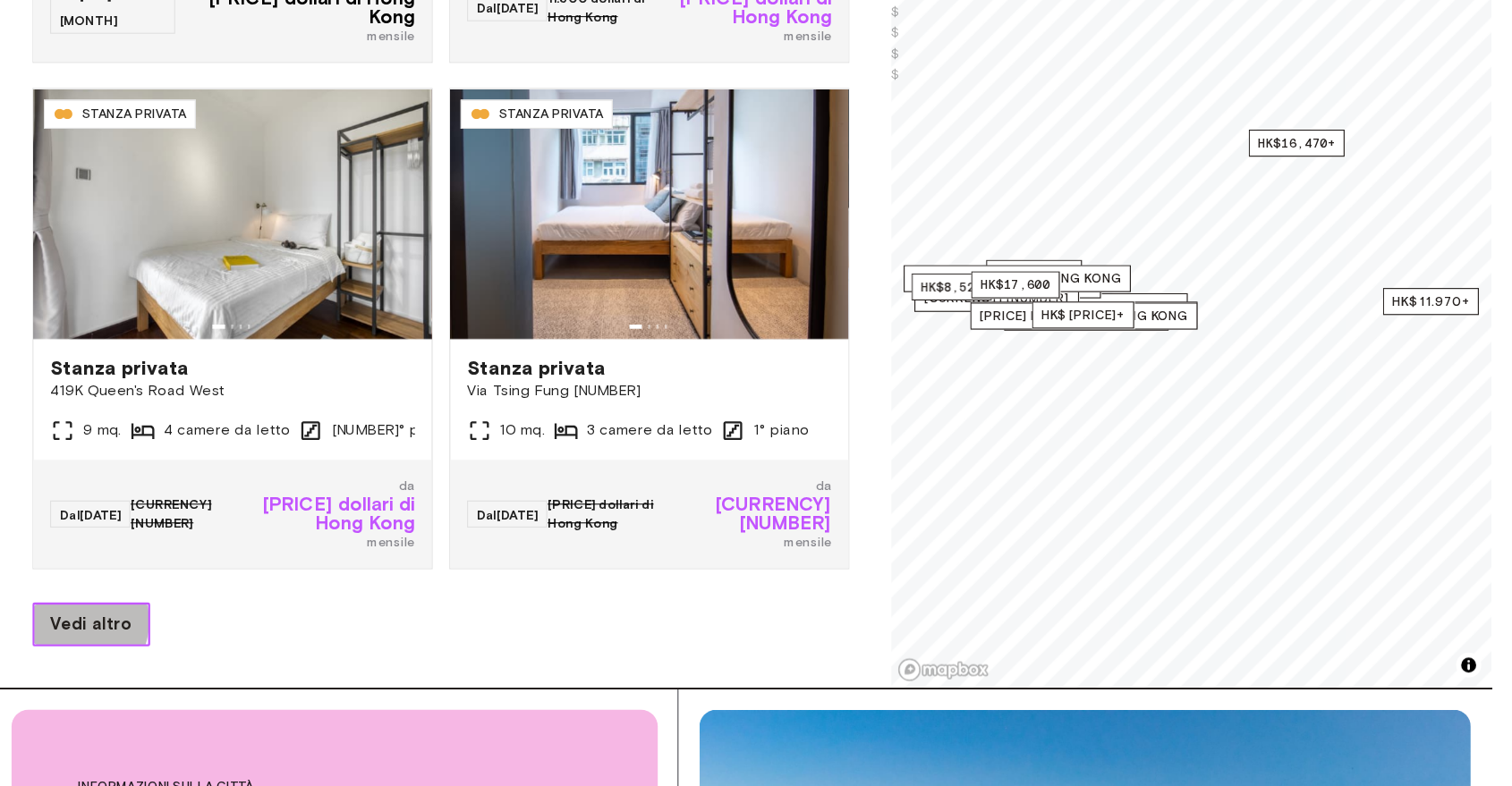 click on "Vedi altro" at bounding box center (198, 647) 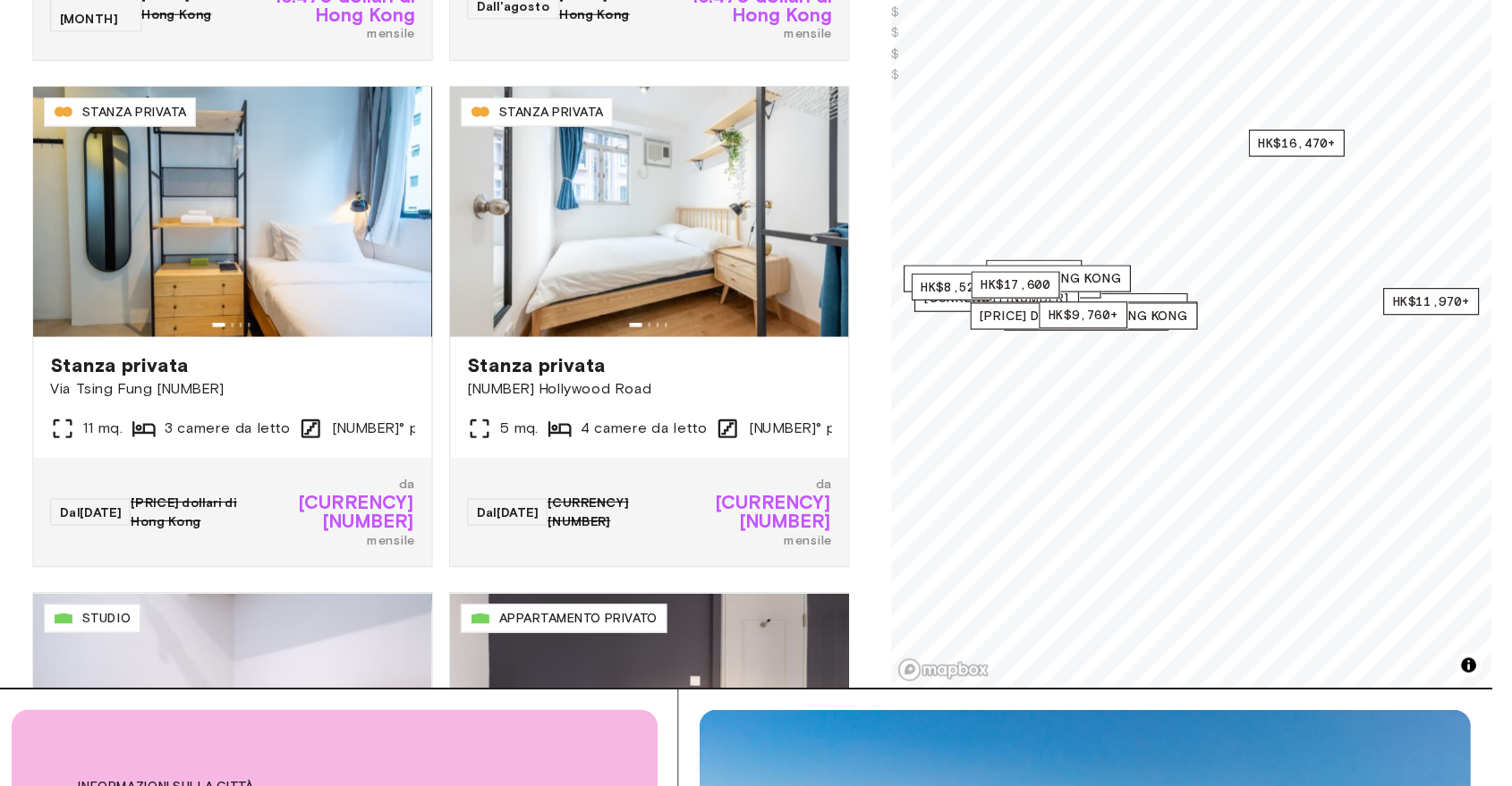 scroll, scrollTop: 3653, scrollLeft: 0, axis: vertical 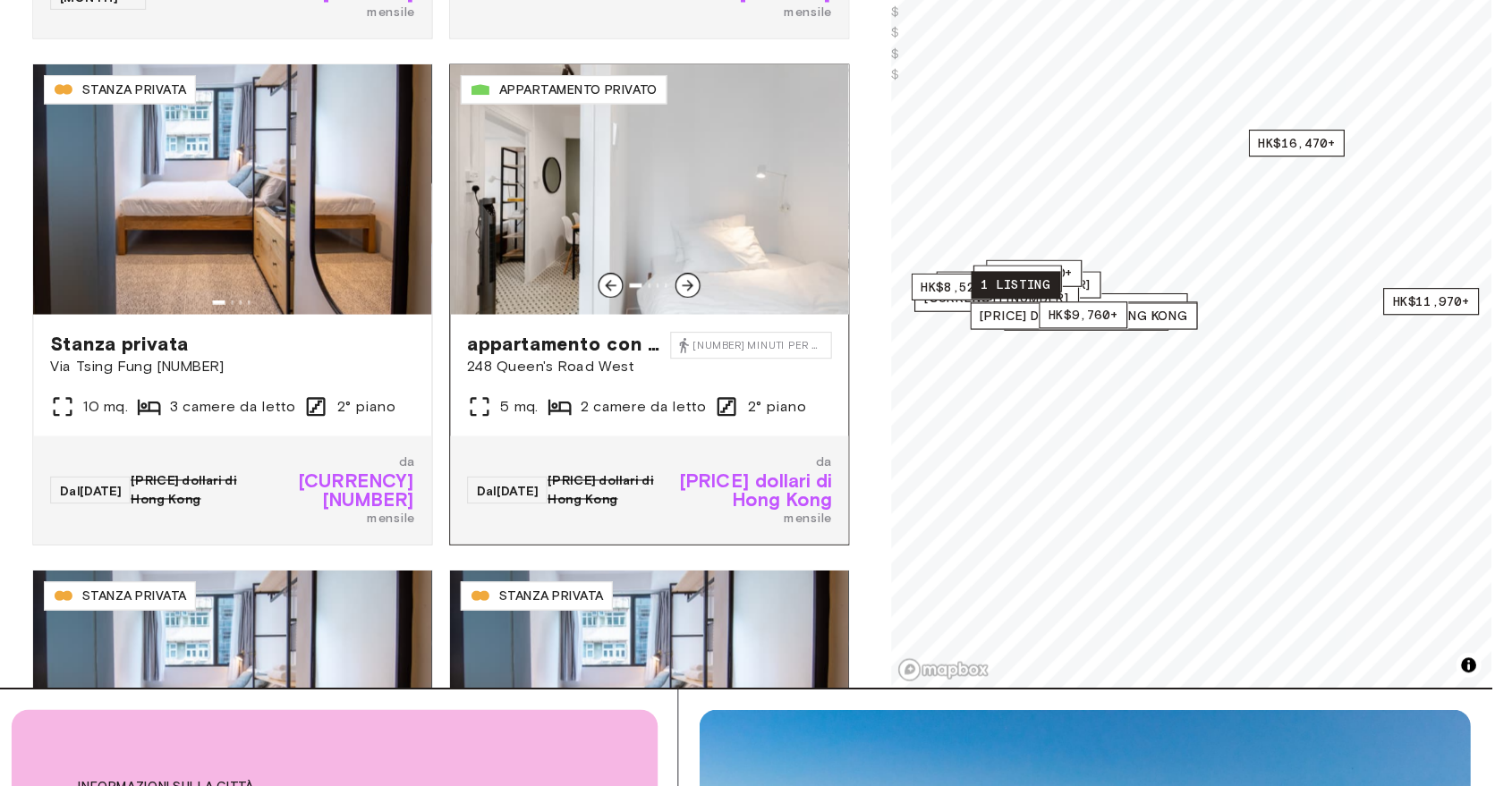 click on "appartamento con [NUMBER] camere da letto" at bounding box center [670, 407] 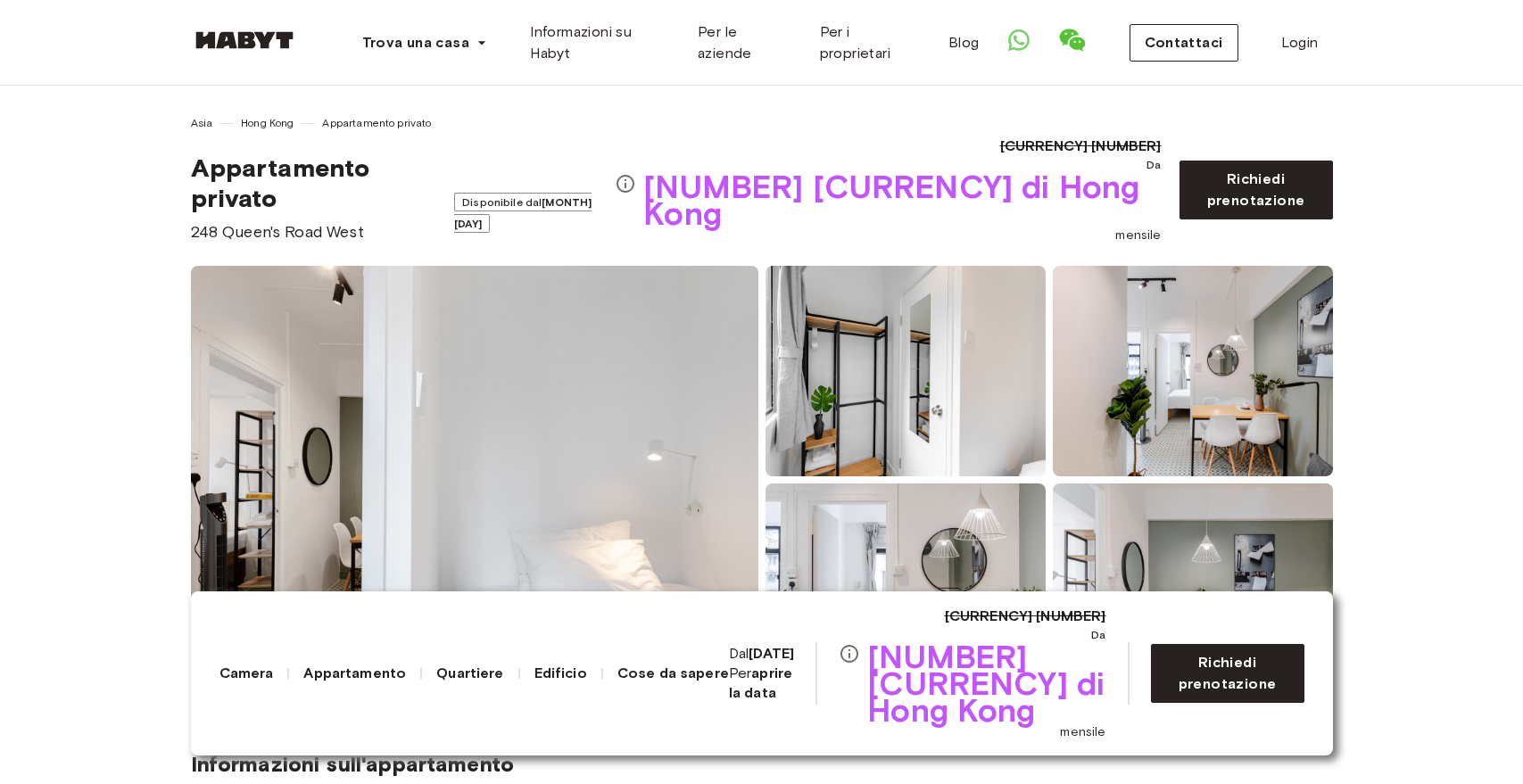 scroll, scrollTop: 0, scrollLeft: 0, axis: both 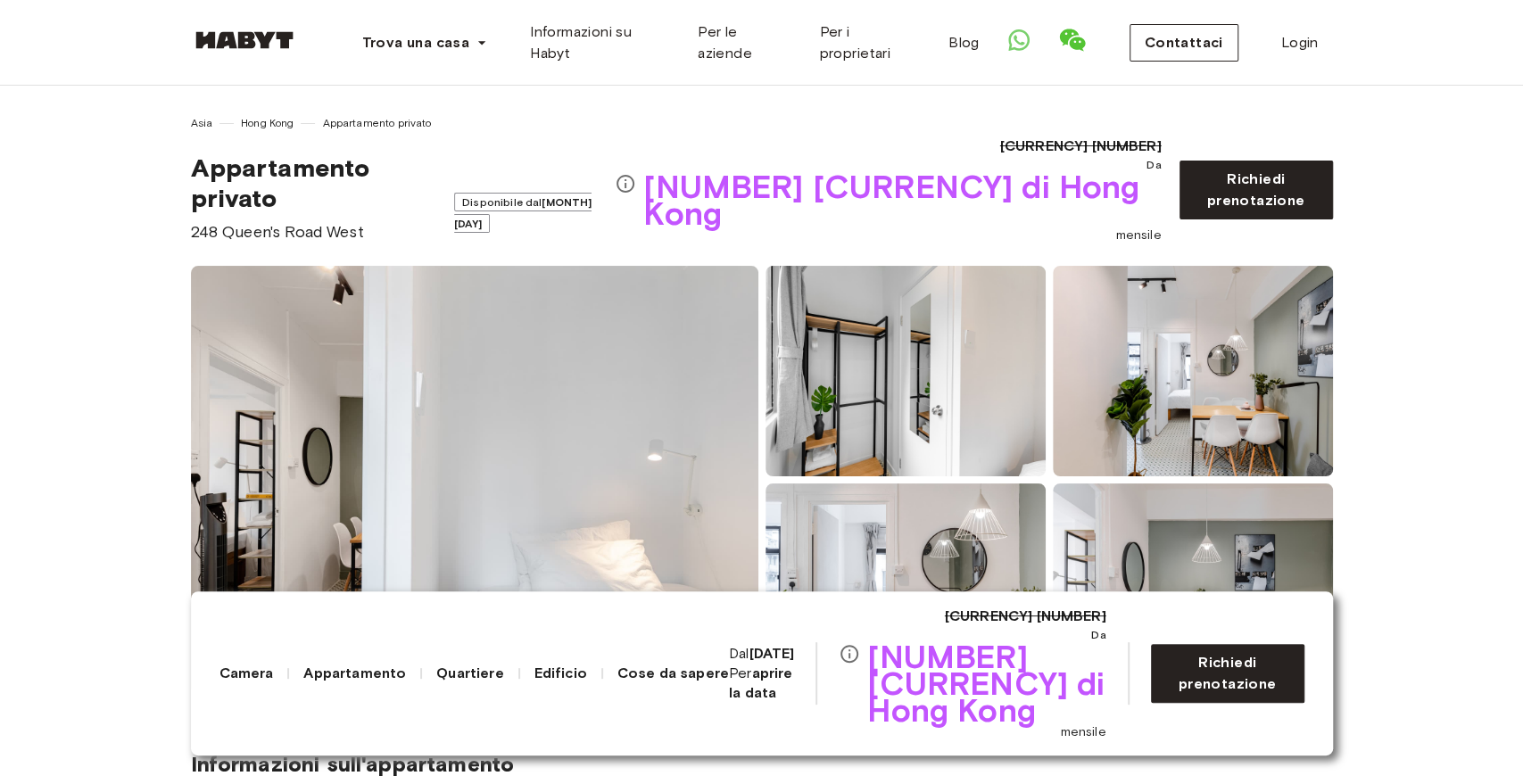 click on "Camera" at bounding box center (246, 673) 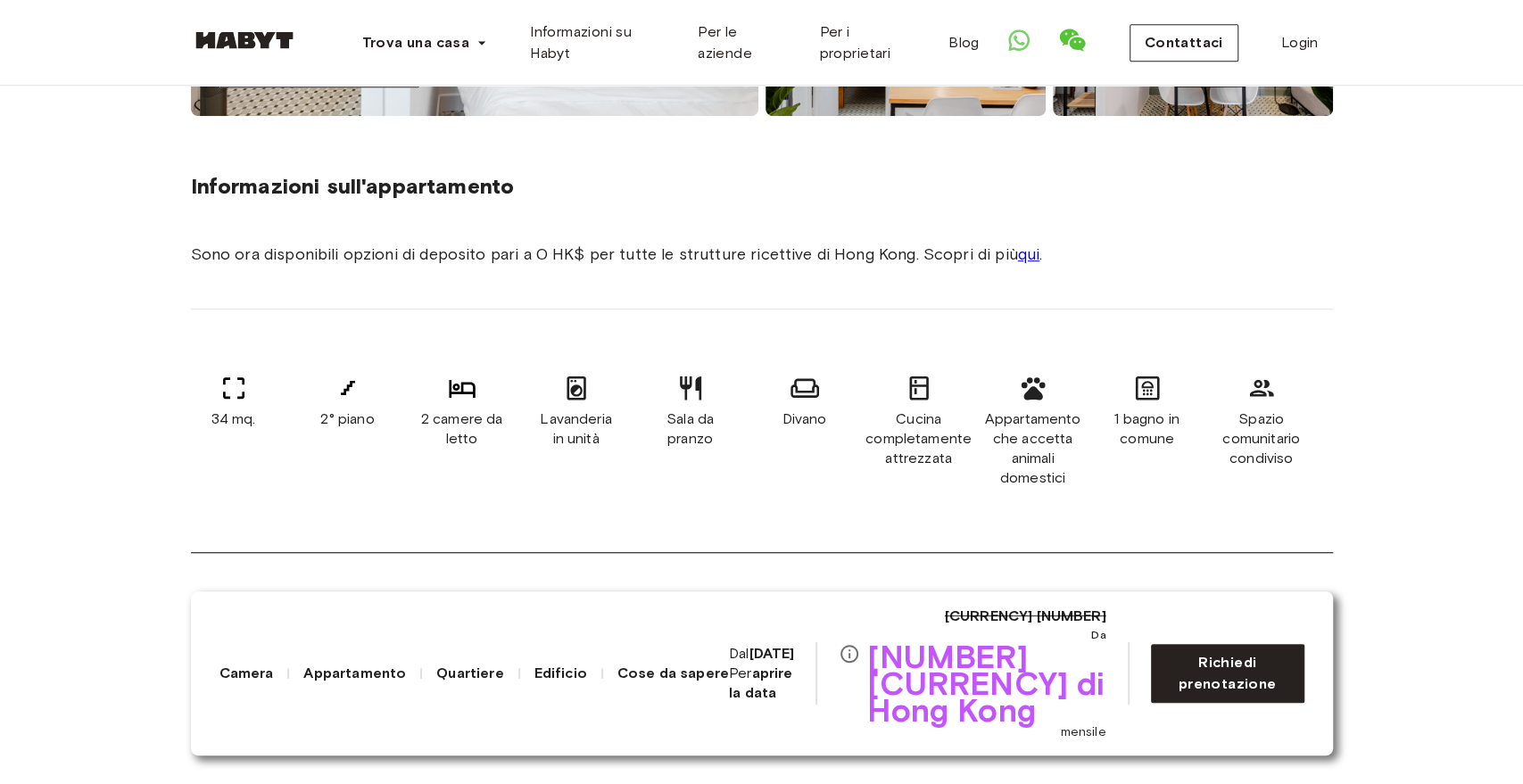 click on "Appartamento" at bounding box center [354, 673] 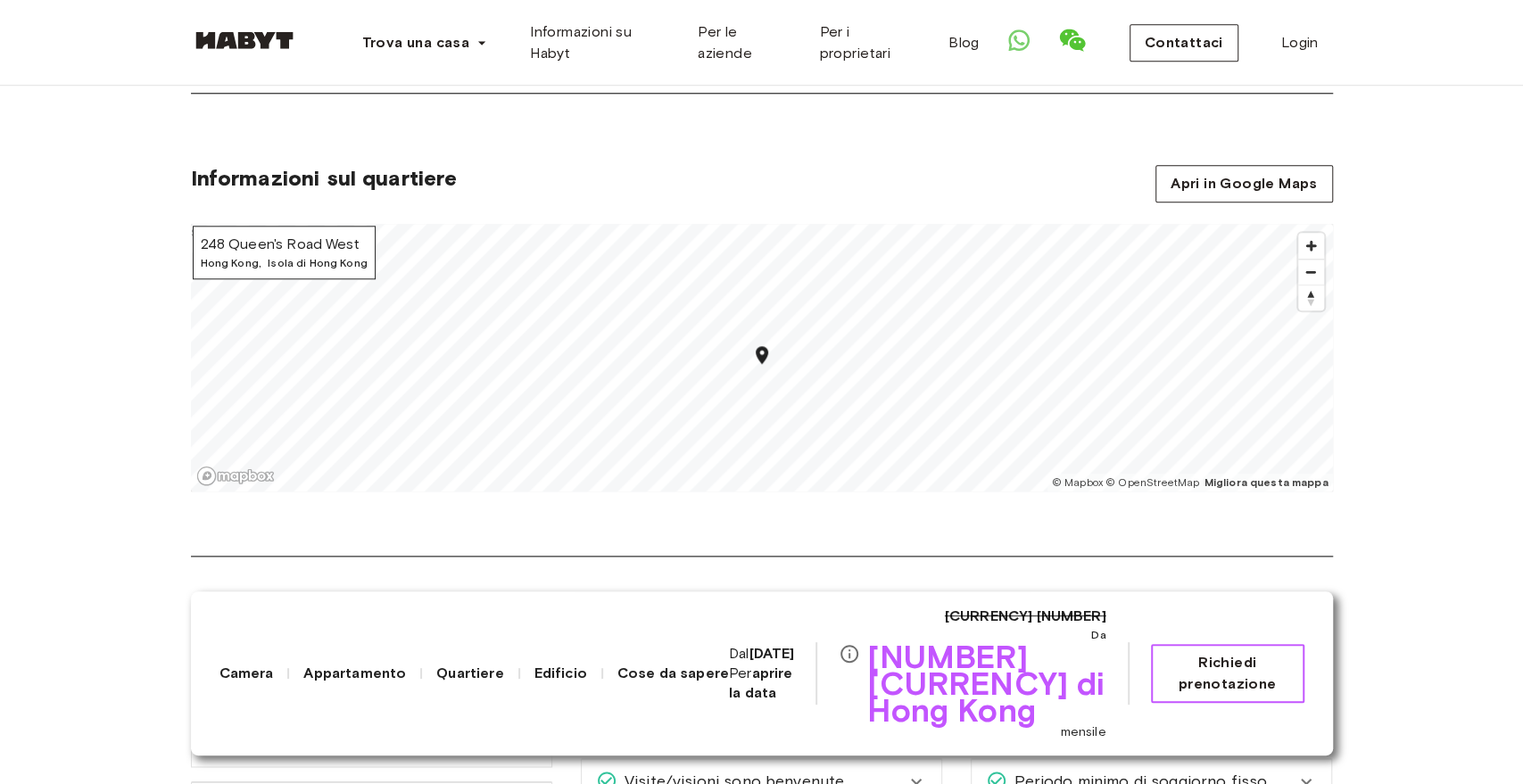 click on "Richiedi prenotazione" at bounding box center [1228, 673] 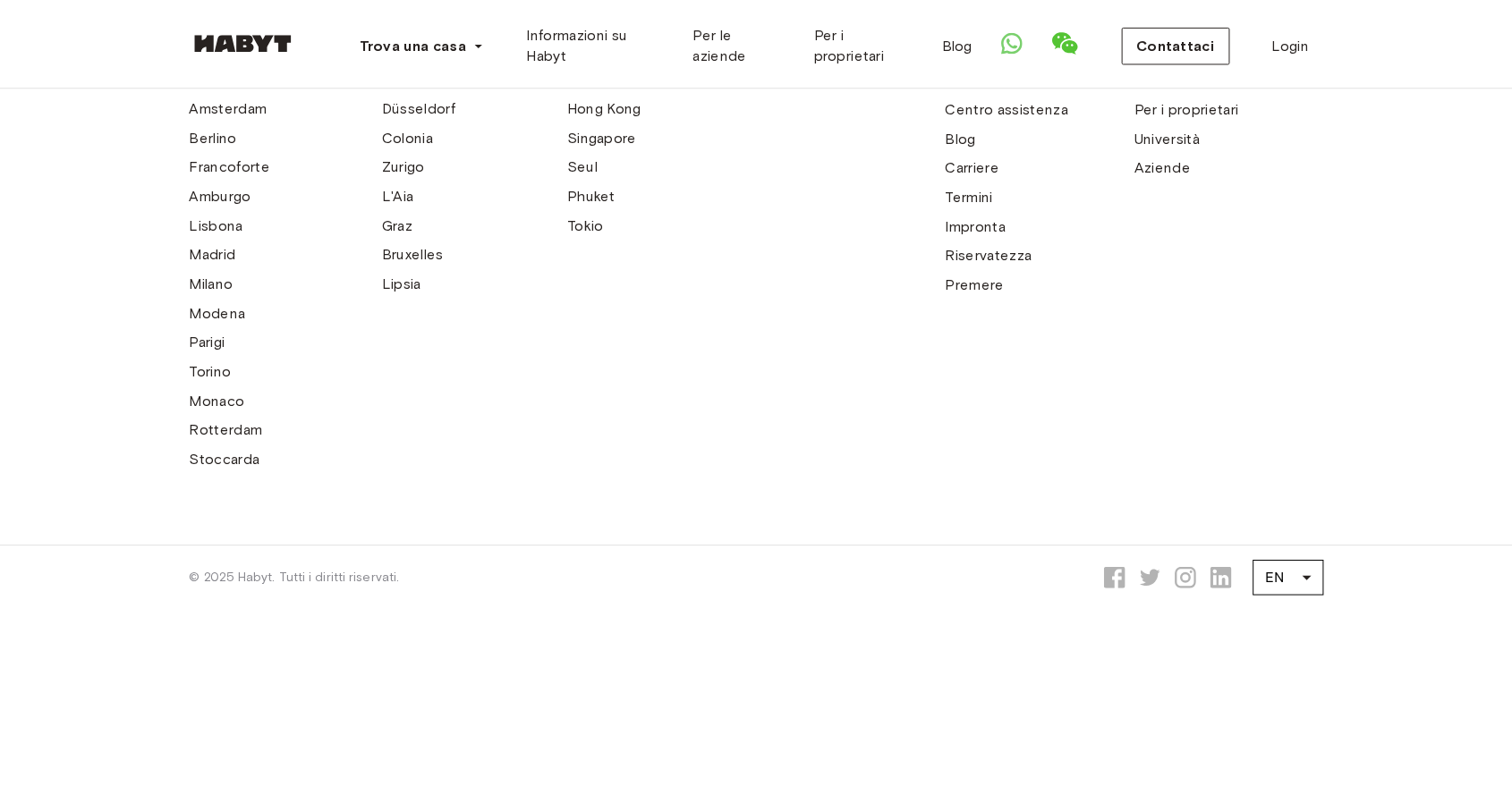 scroll, scrollTop: 0, scrollLeft: 0, axis: both 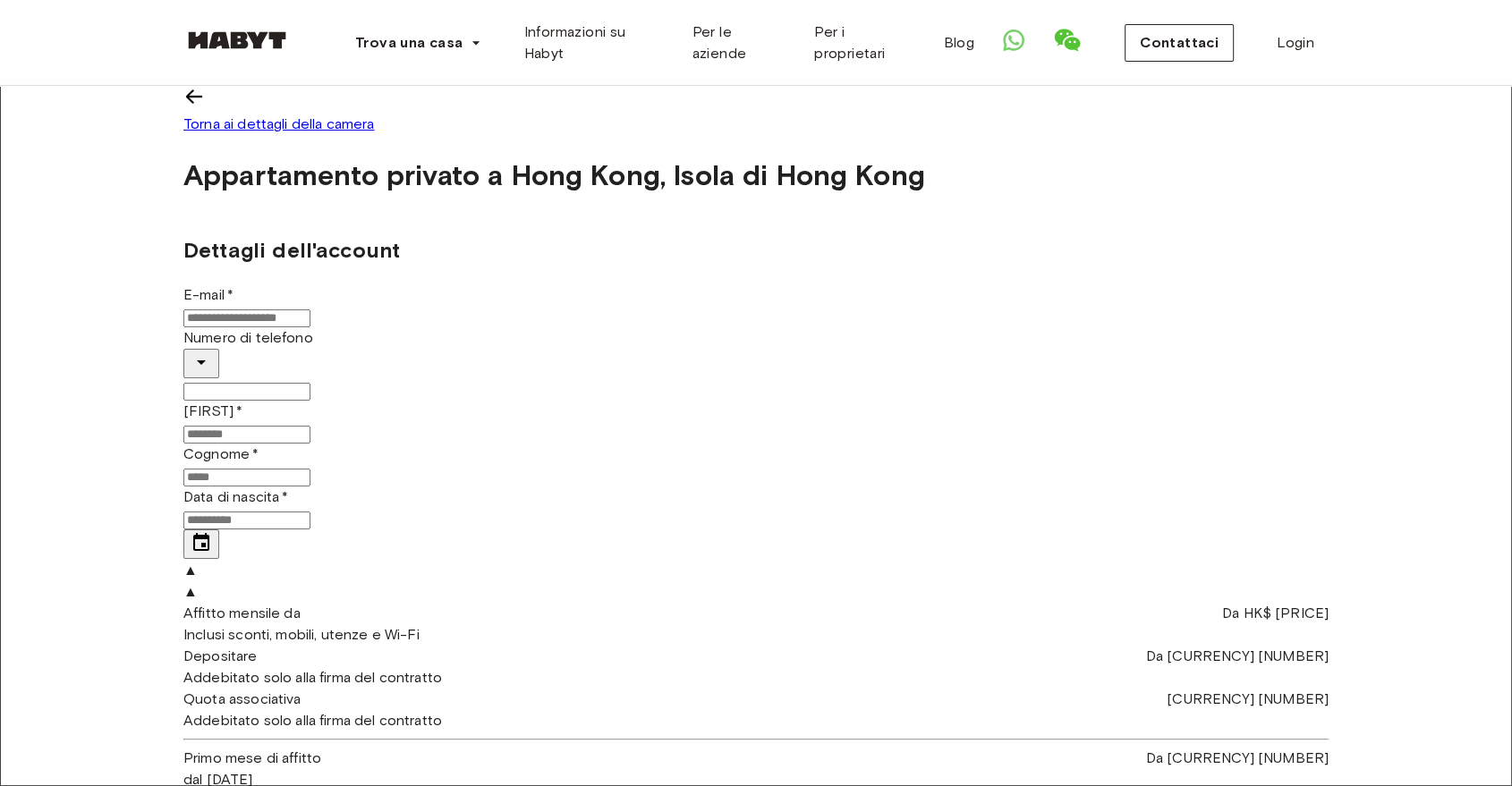 click on "▲" at bounding box center [191, 591] 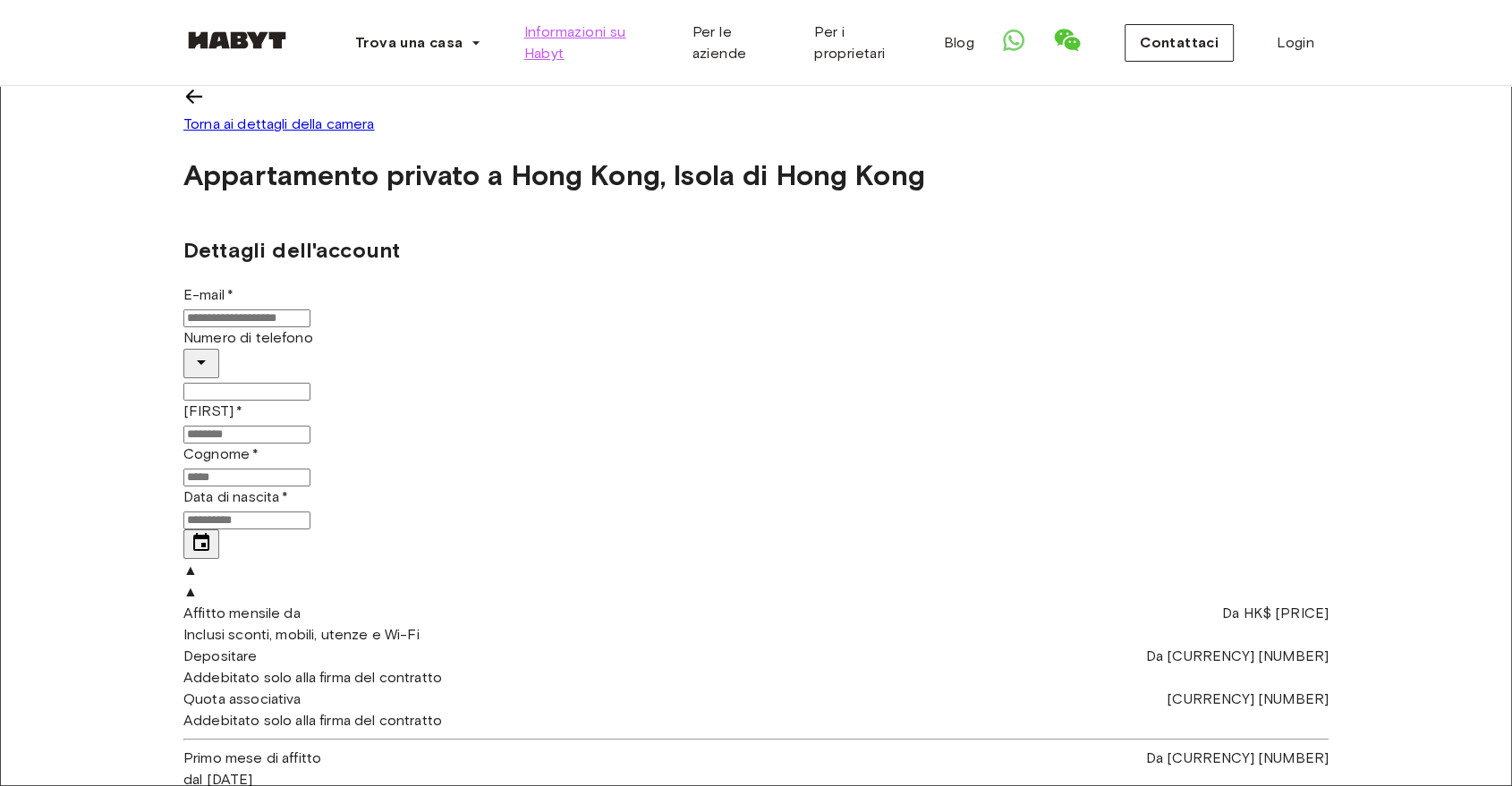 click on "Informazioni su Habyt" at bounding box center [575, 42] 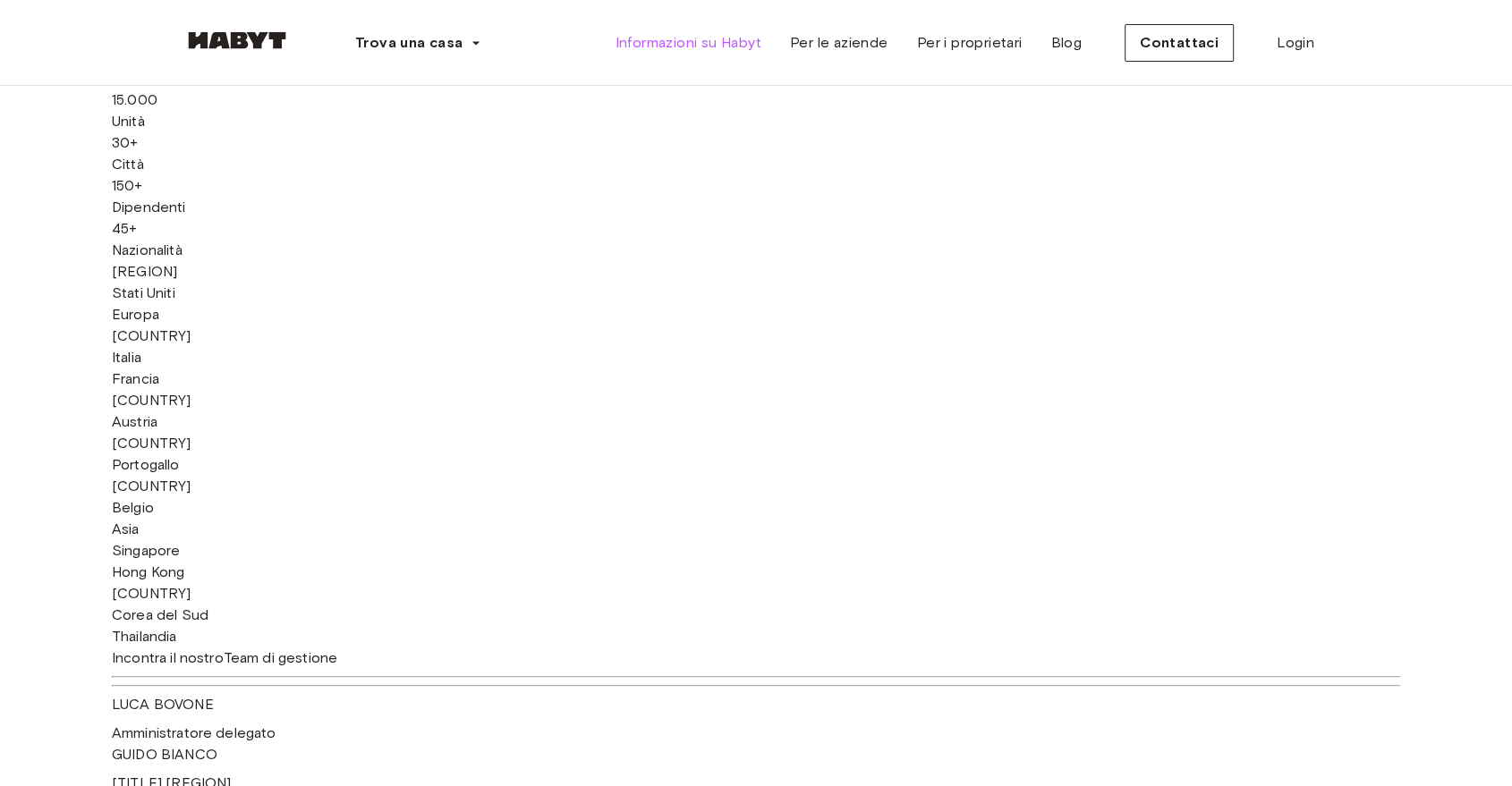 scroll, scrollTop: 933, scrollLeft: 0, axis: vertical 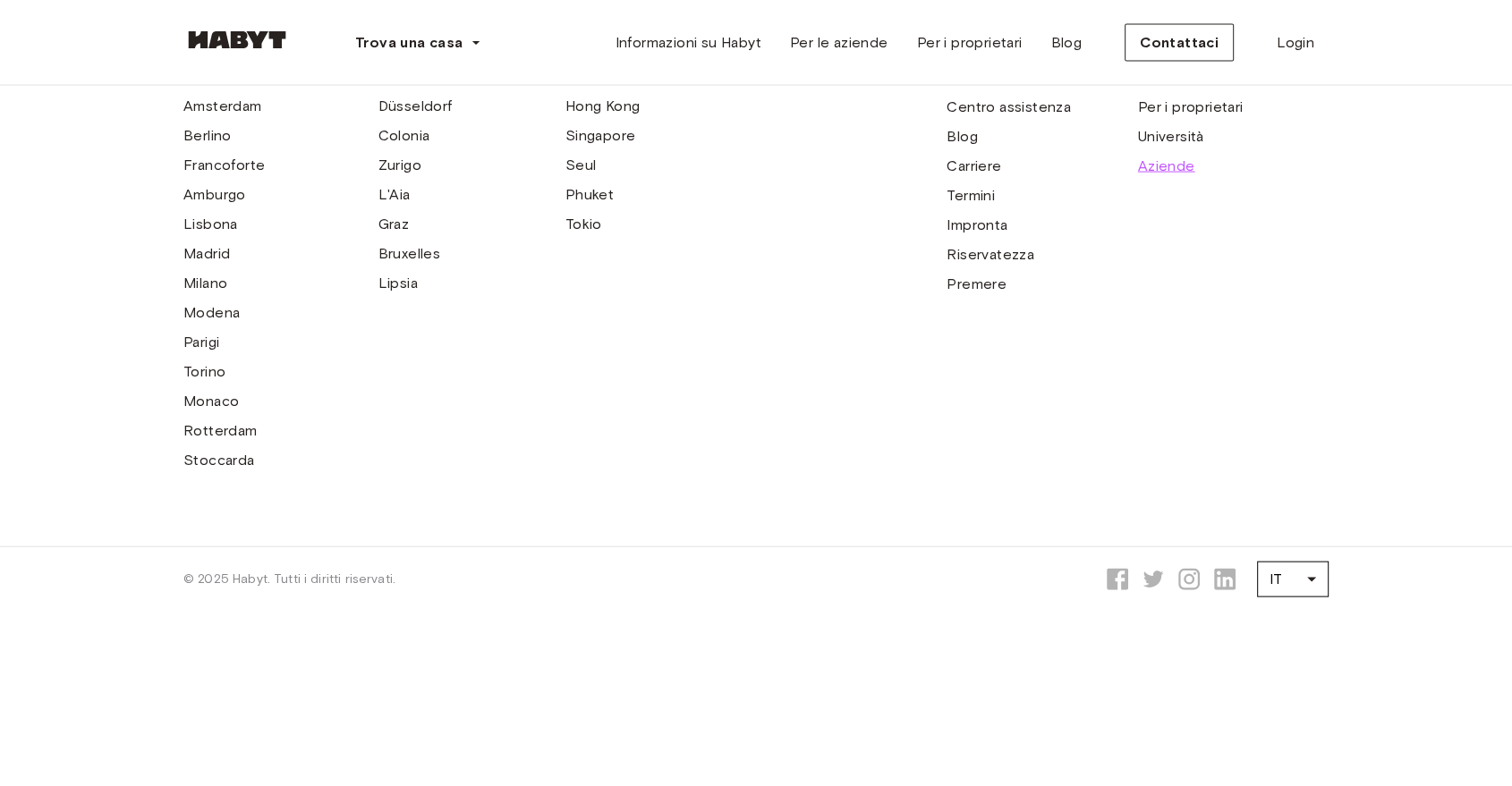 click on "Aziende" at bounding box center [1167, 165] 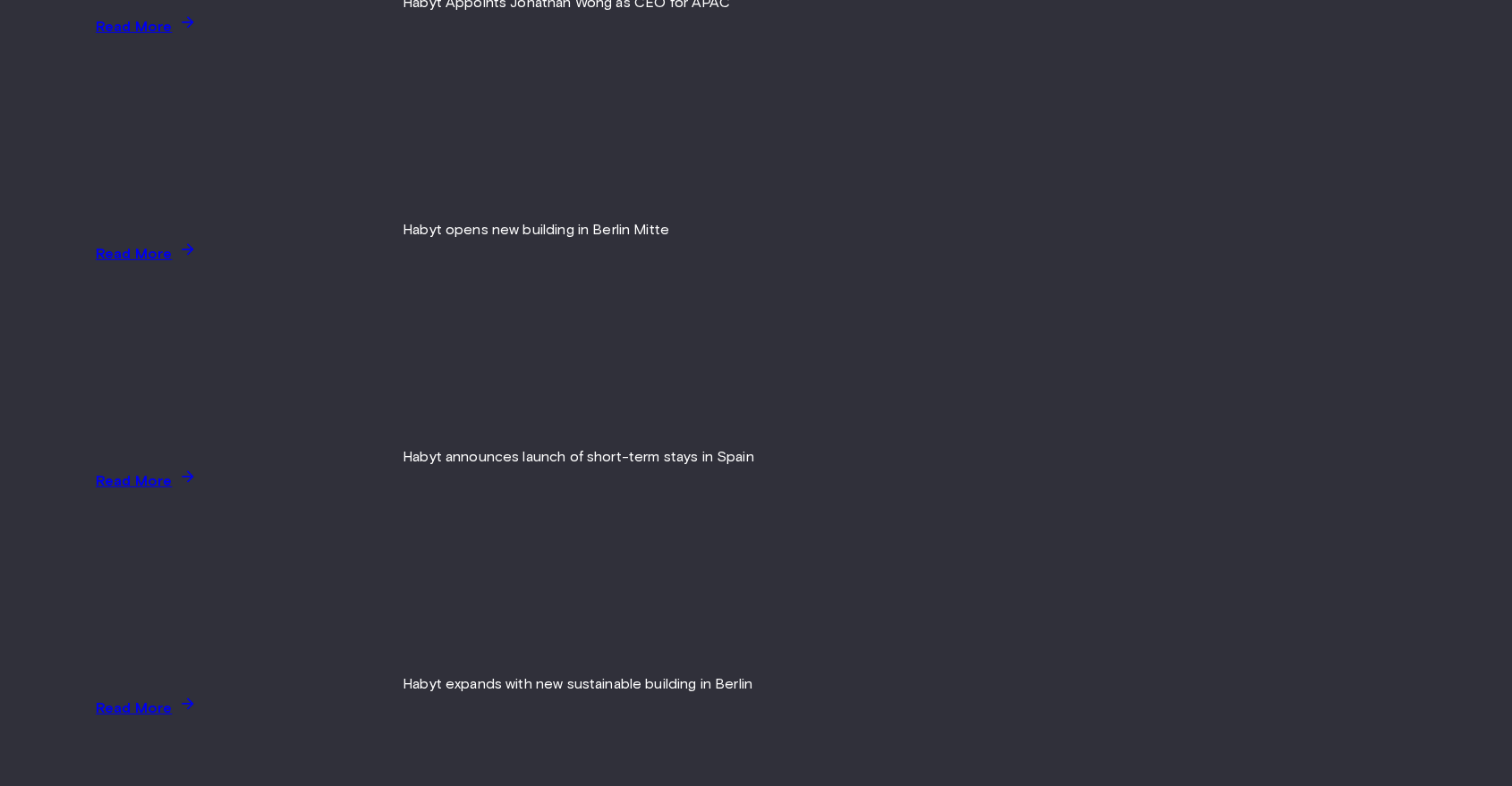 scroll, scrollTop: 0, scrollLeft: 0, axis: both 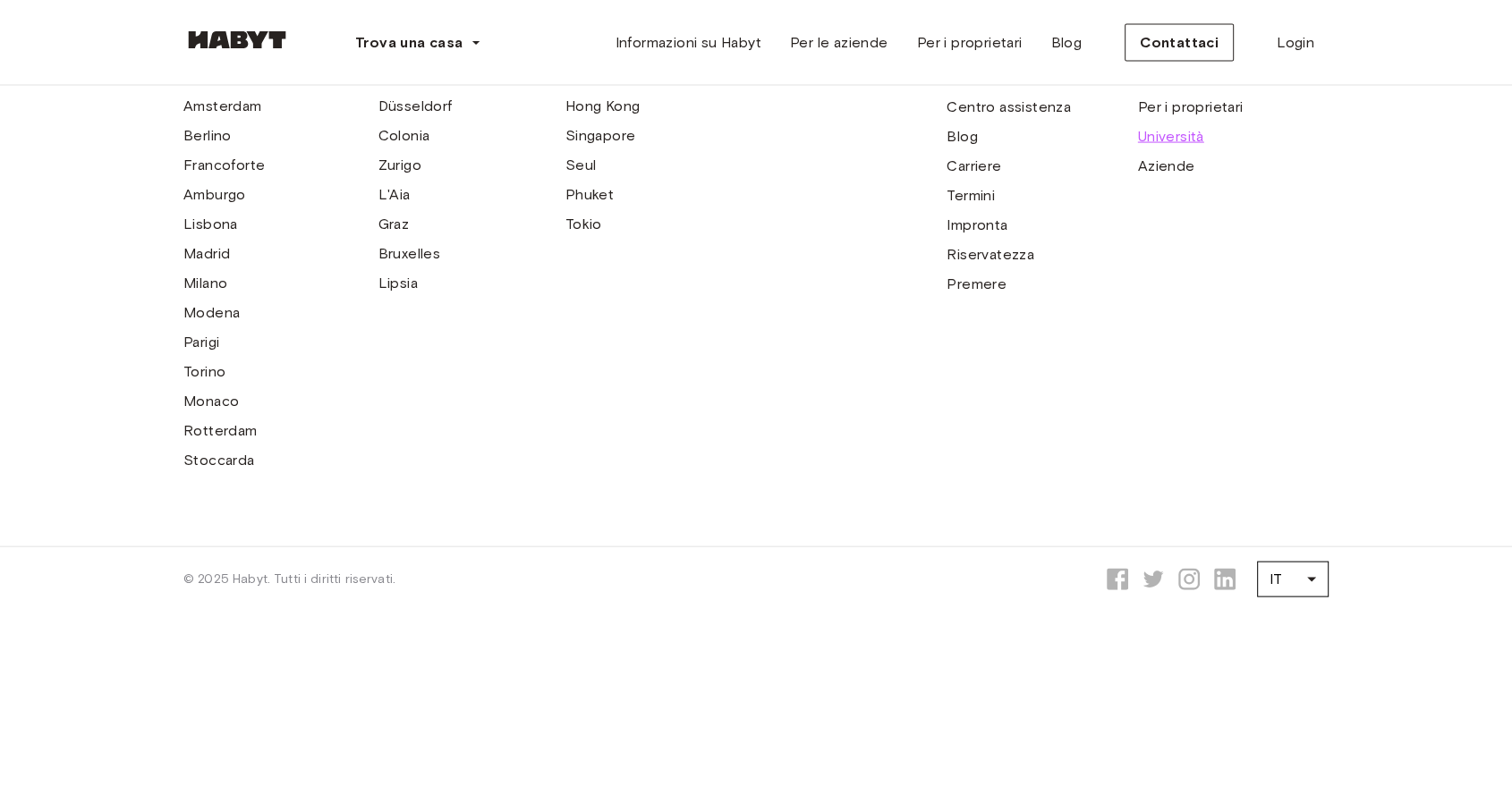 click on "Università" at bounding box center [1171, 136] 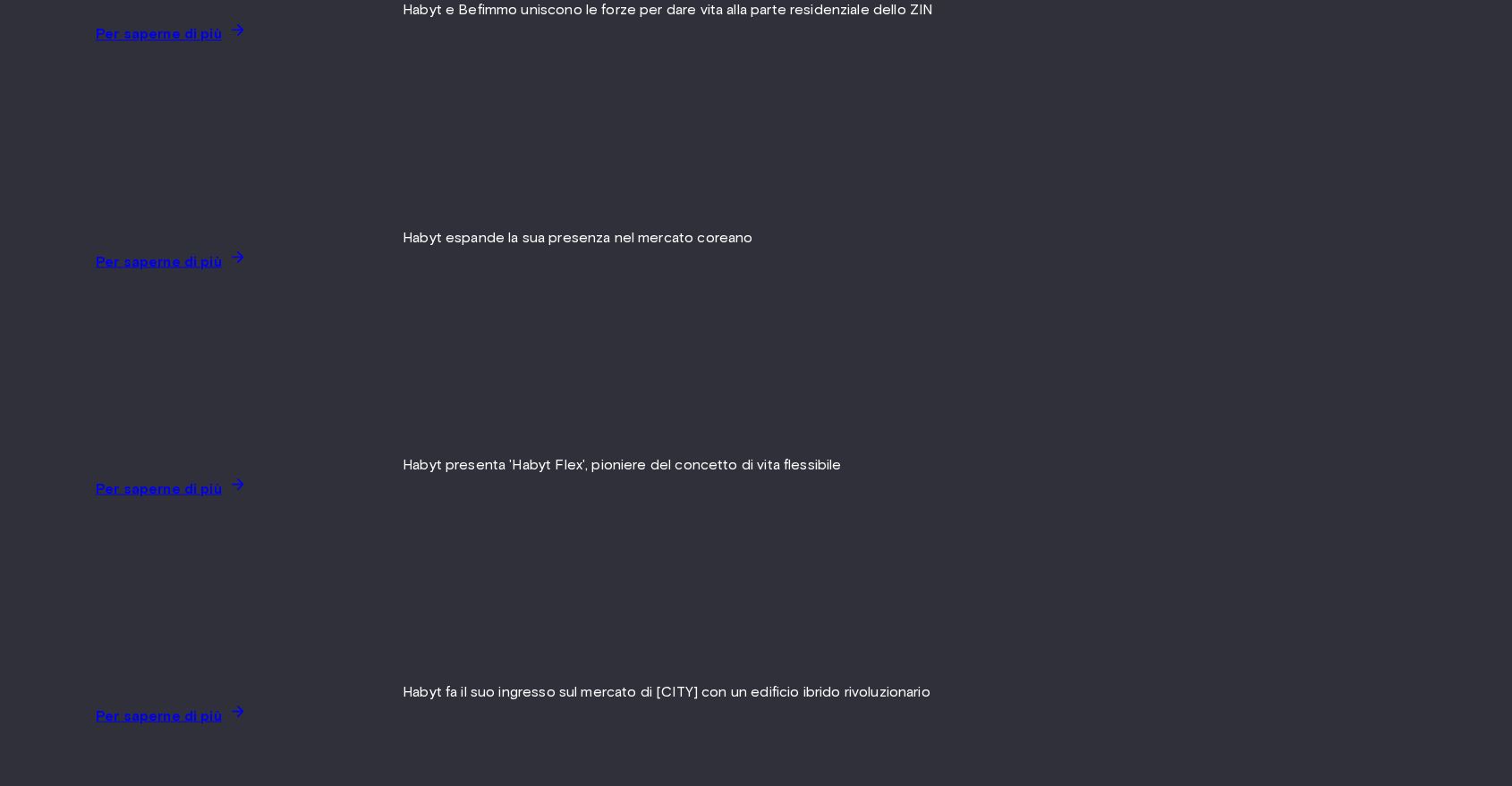 scroll, scrollTop: 3315, scrollLeft: 0, axis: vertical 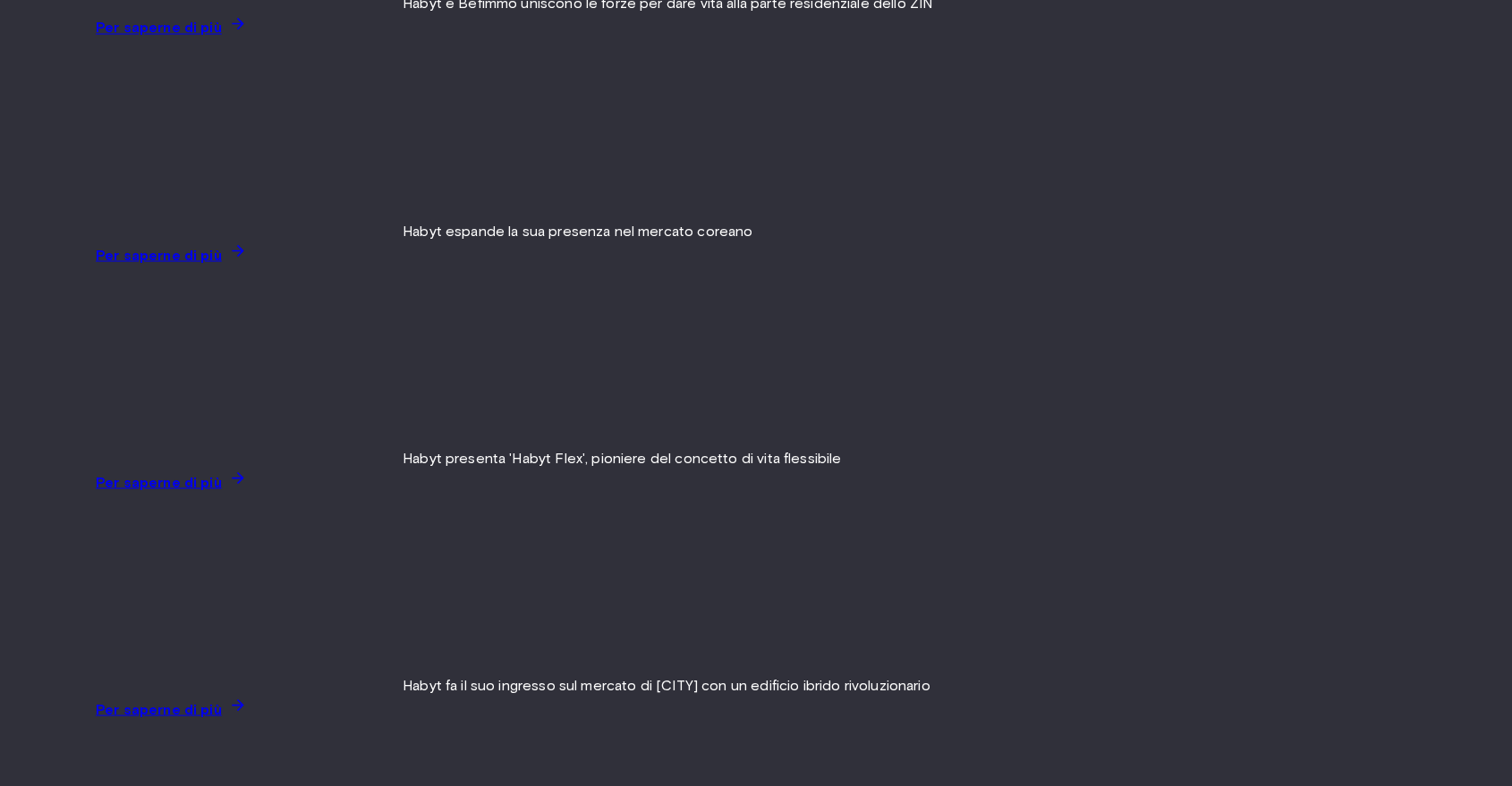 click on "Per saperne di più" at bounding box center (158, -1336) 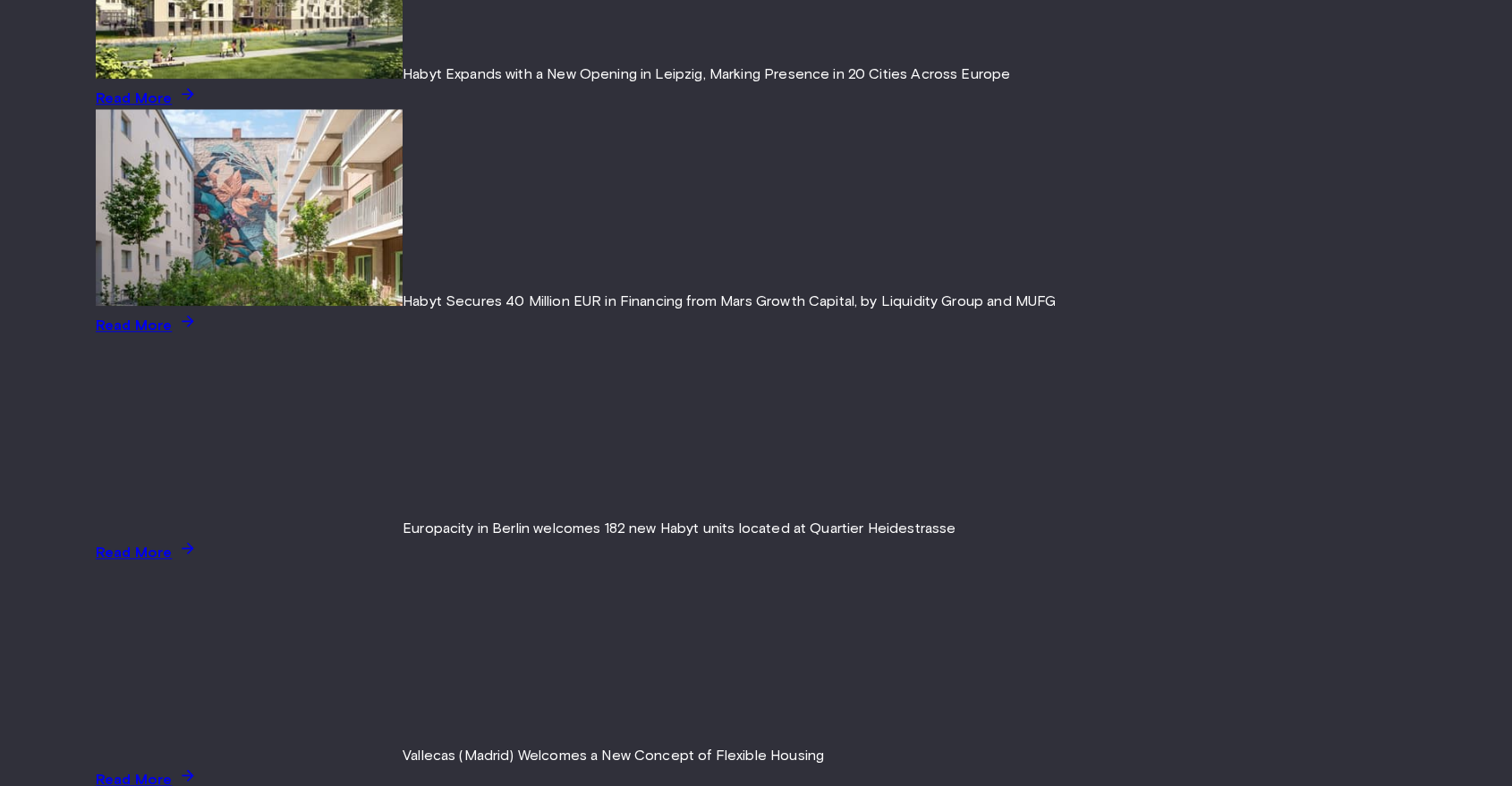 scroll, scrollTop: 0, scrollLeft: 0, axis: both 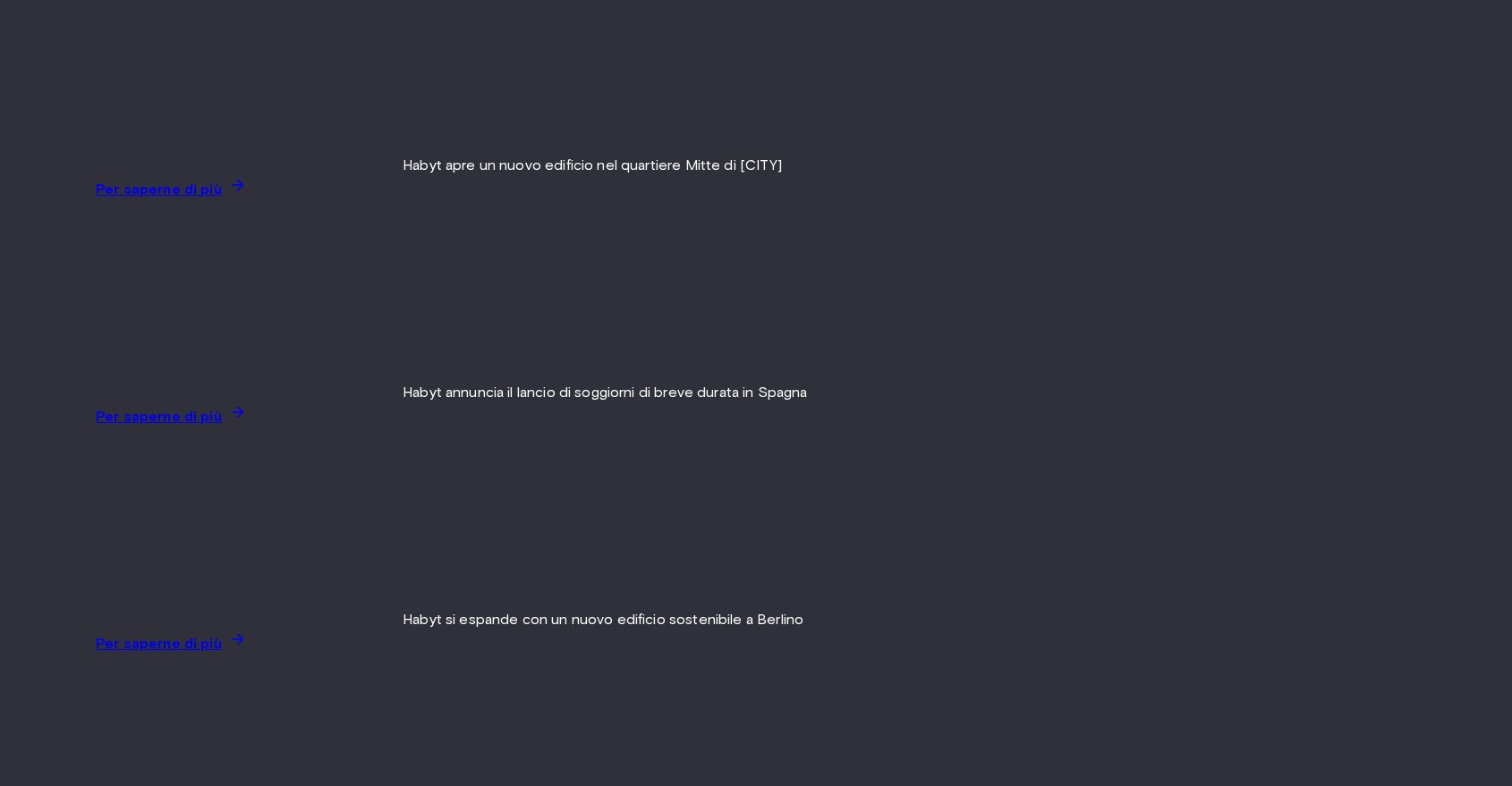 click on "Informazioni su Habyt" at bounding box center (1017, 8170) 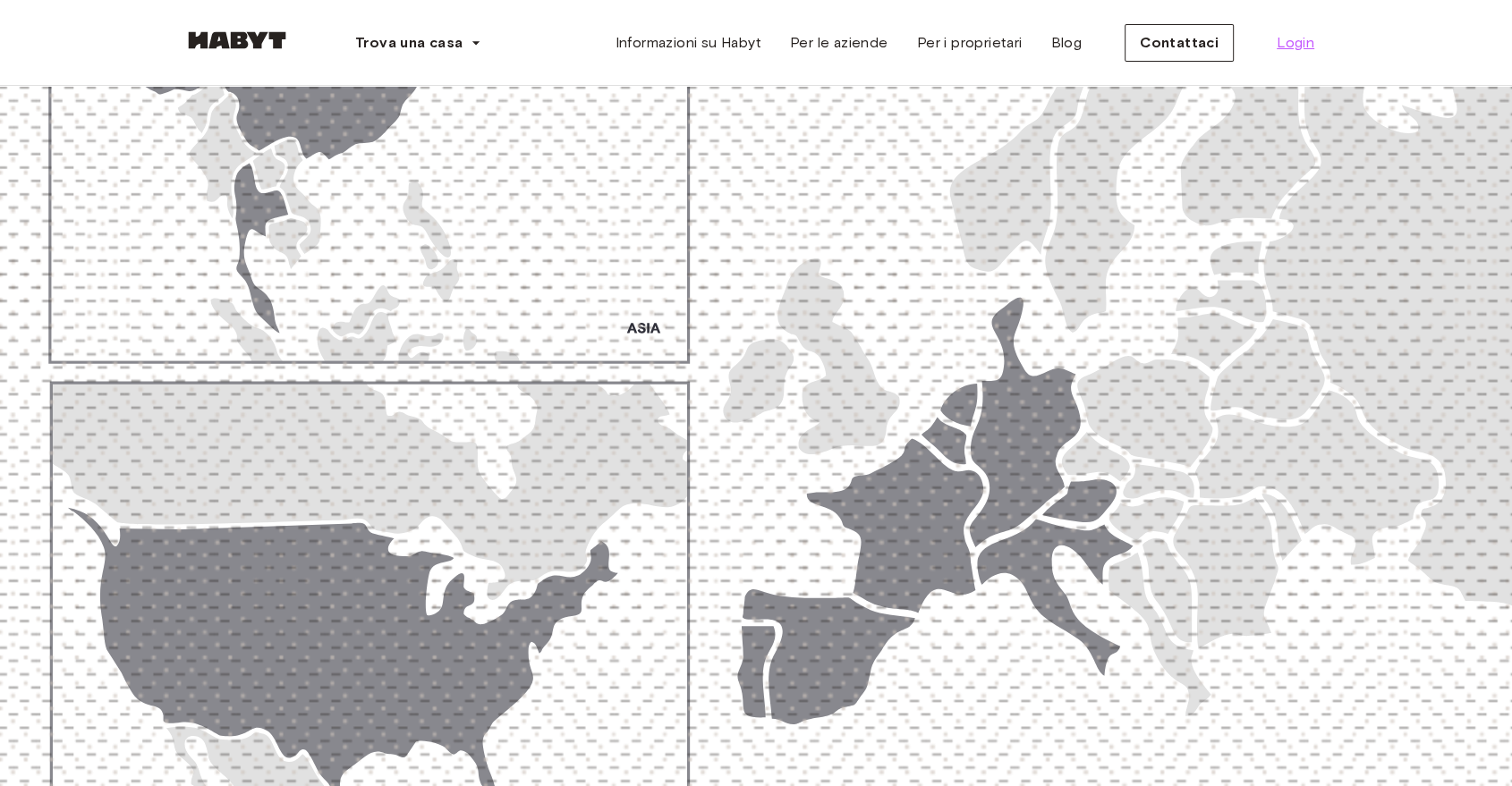 click on "Login" at bounding box center (1295, 42) 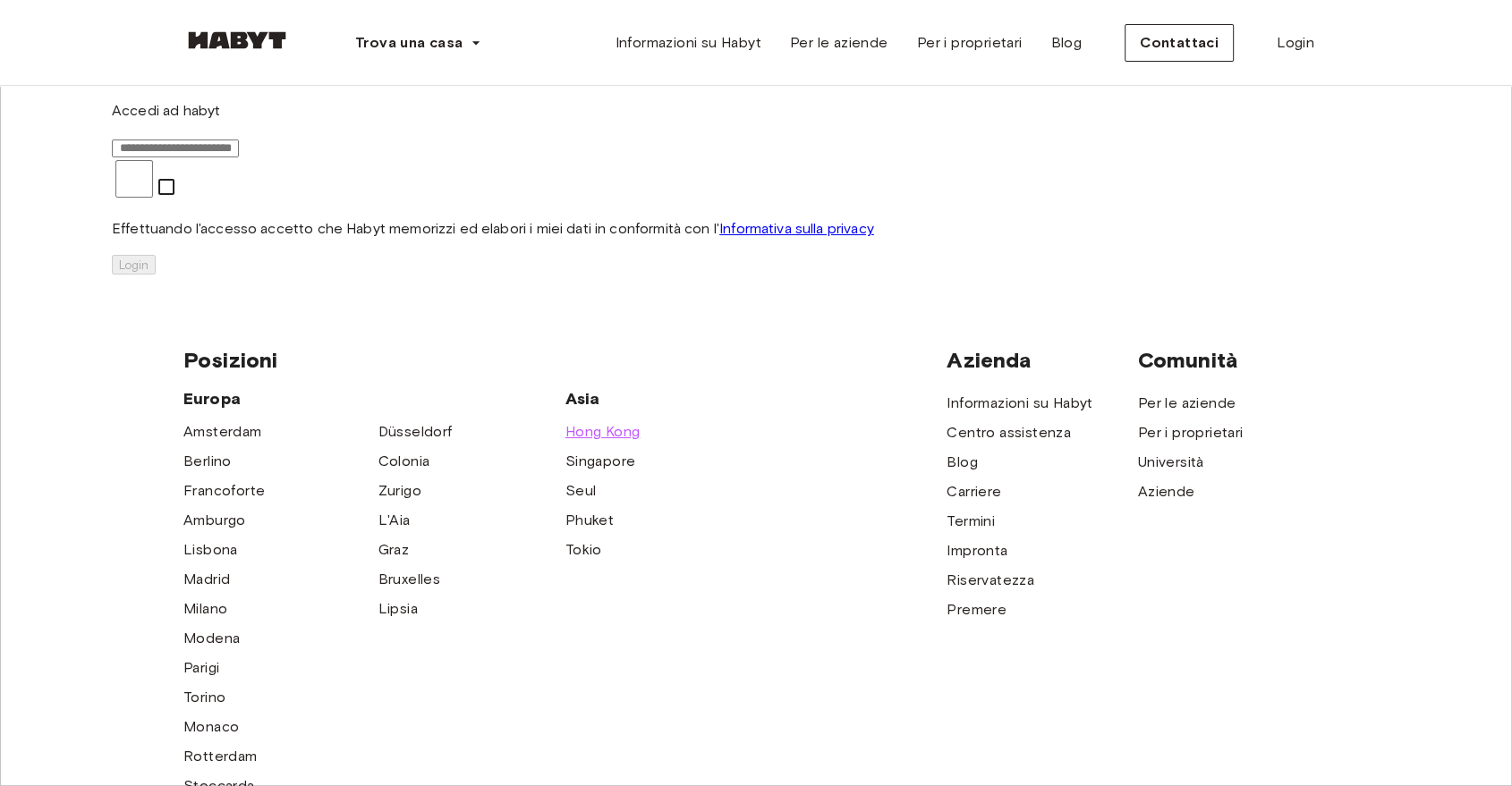 click on "Hong Kong" at bounding box center [603, 431] 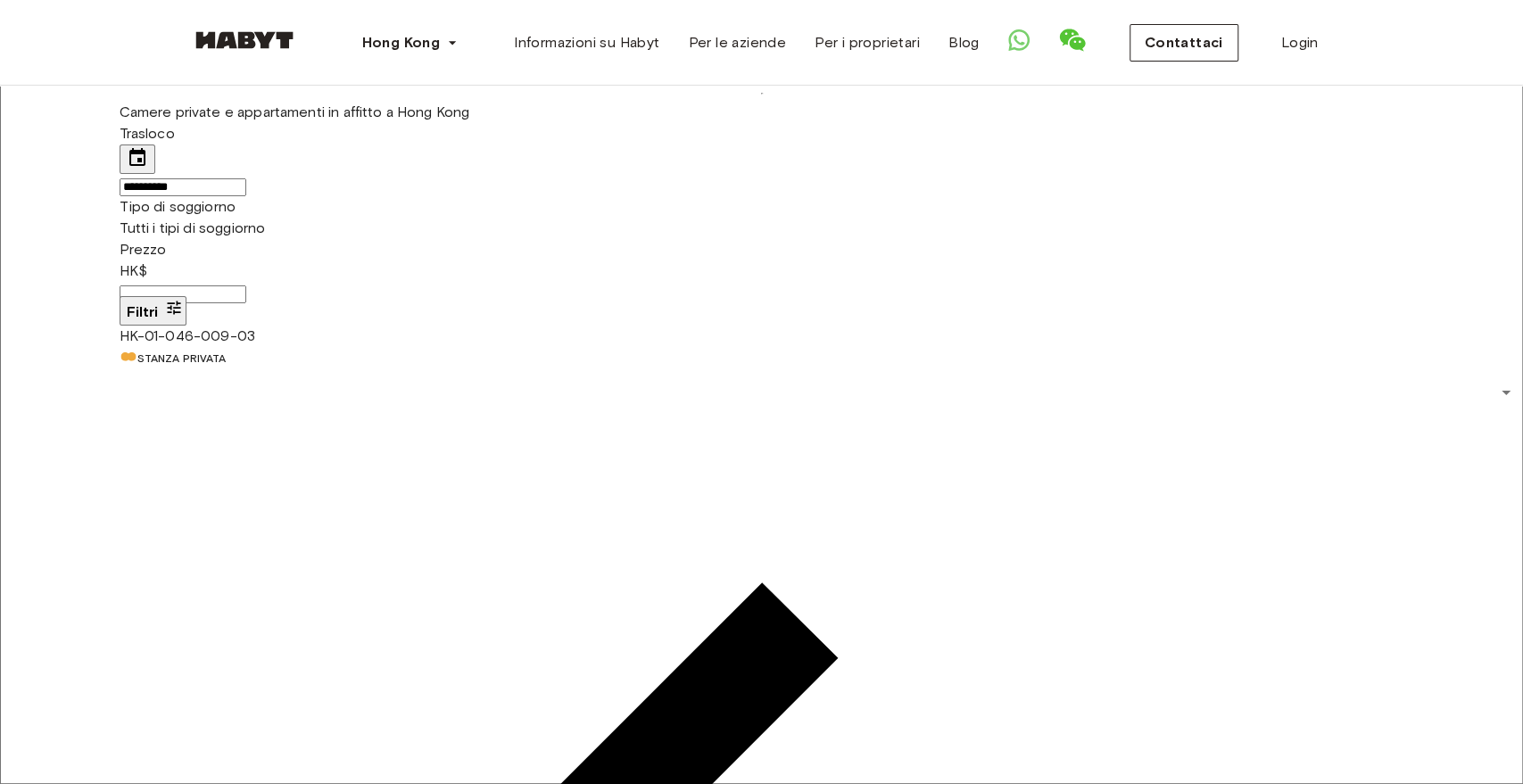 click on "**********" at bounding box center (761, 31353) 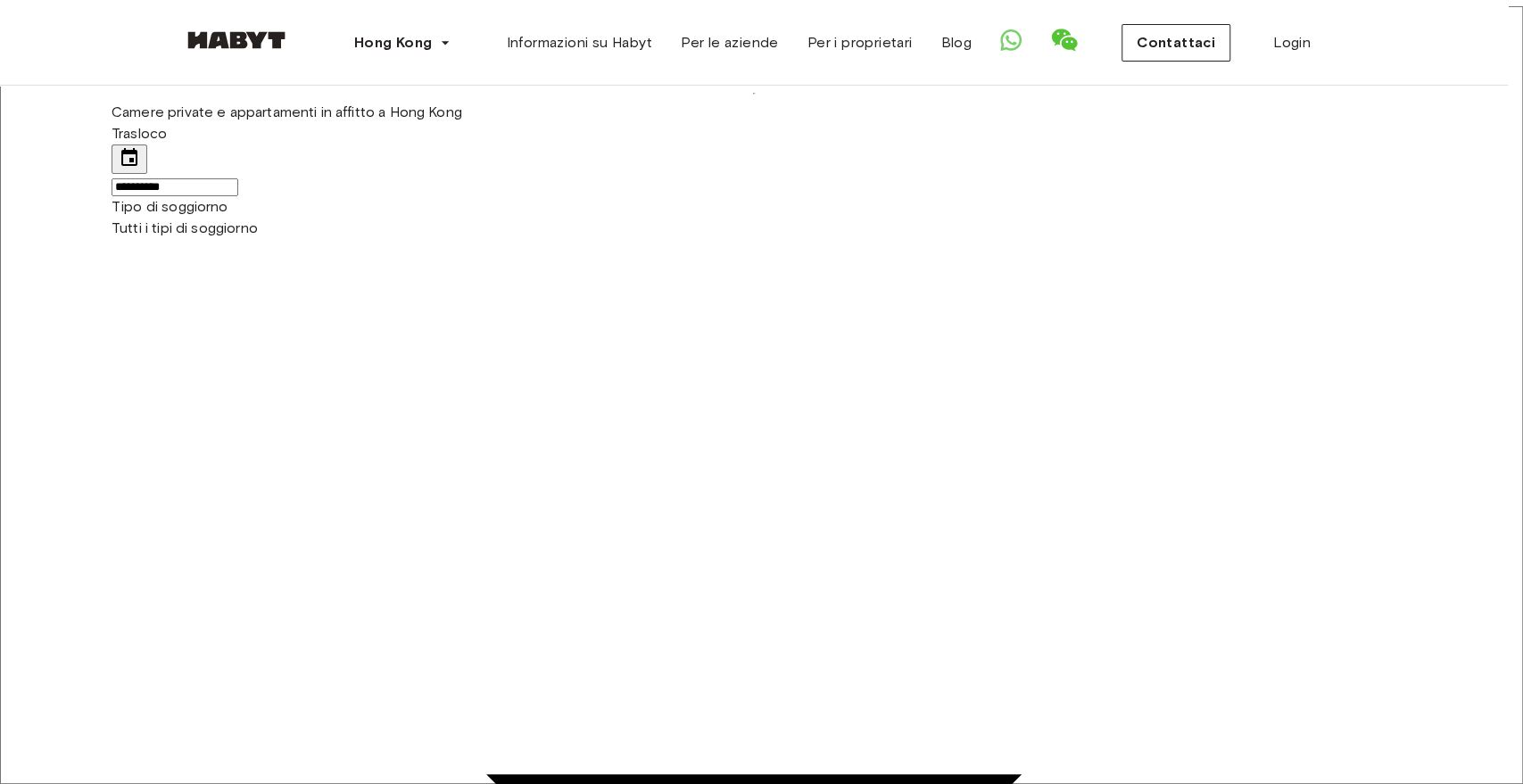 click at bounding box center [46, 64213] 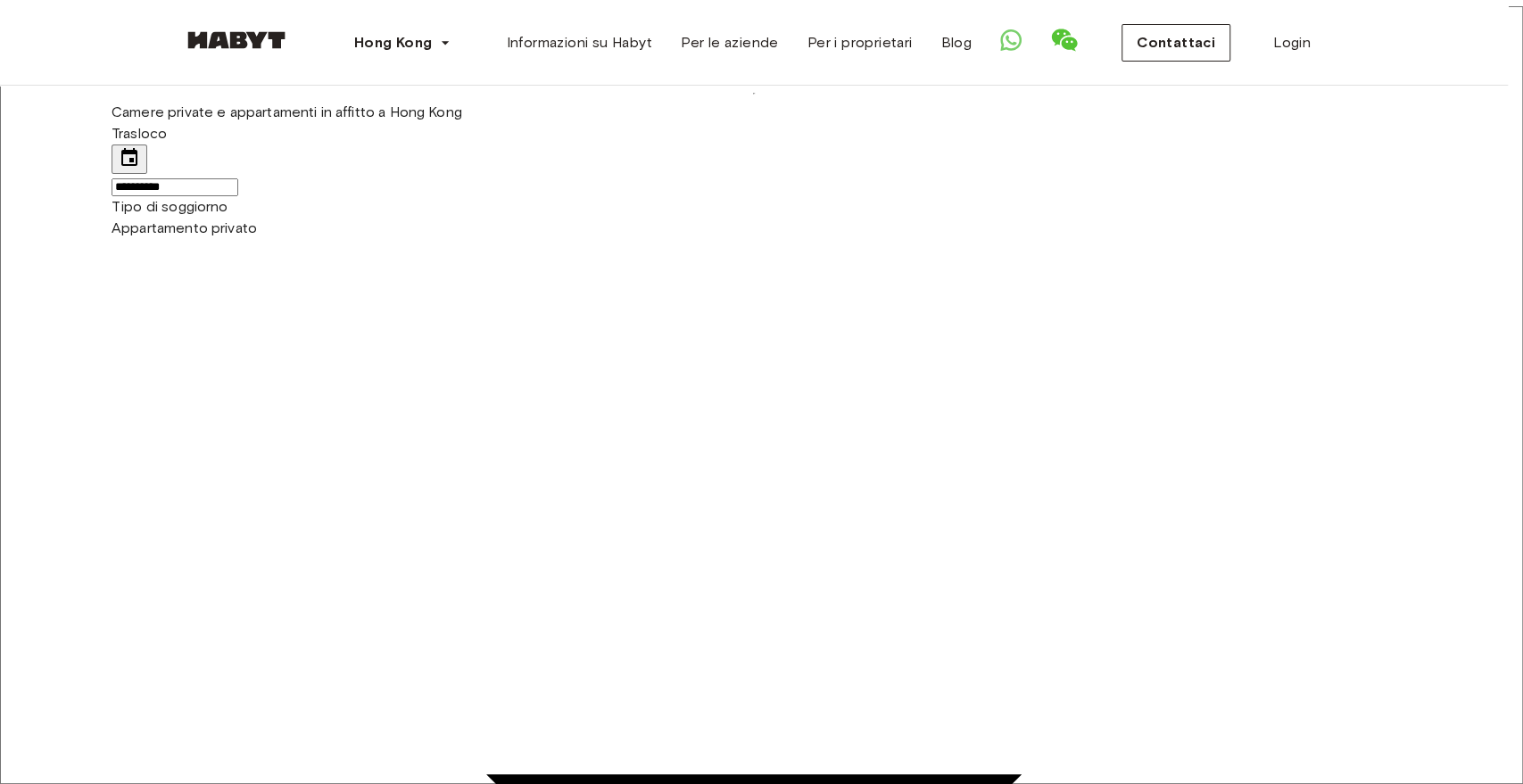 click at bounding box center (754, 20050) 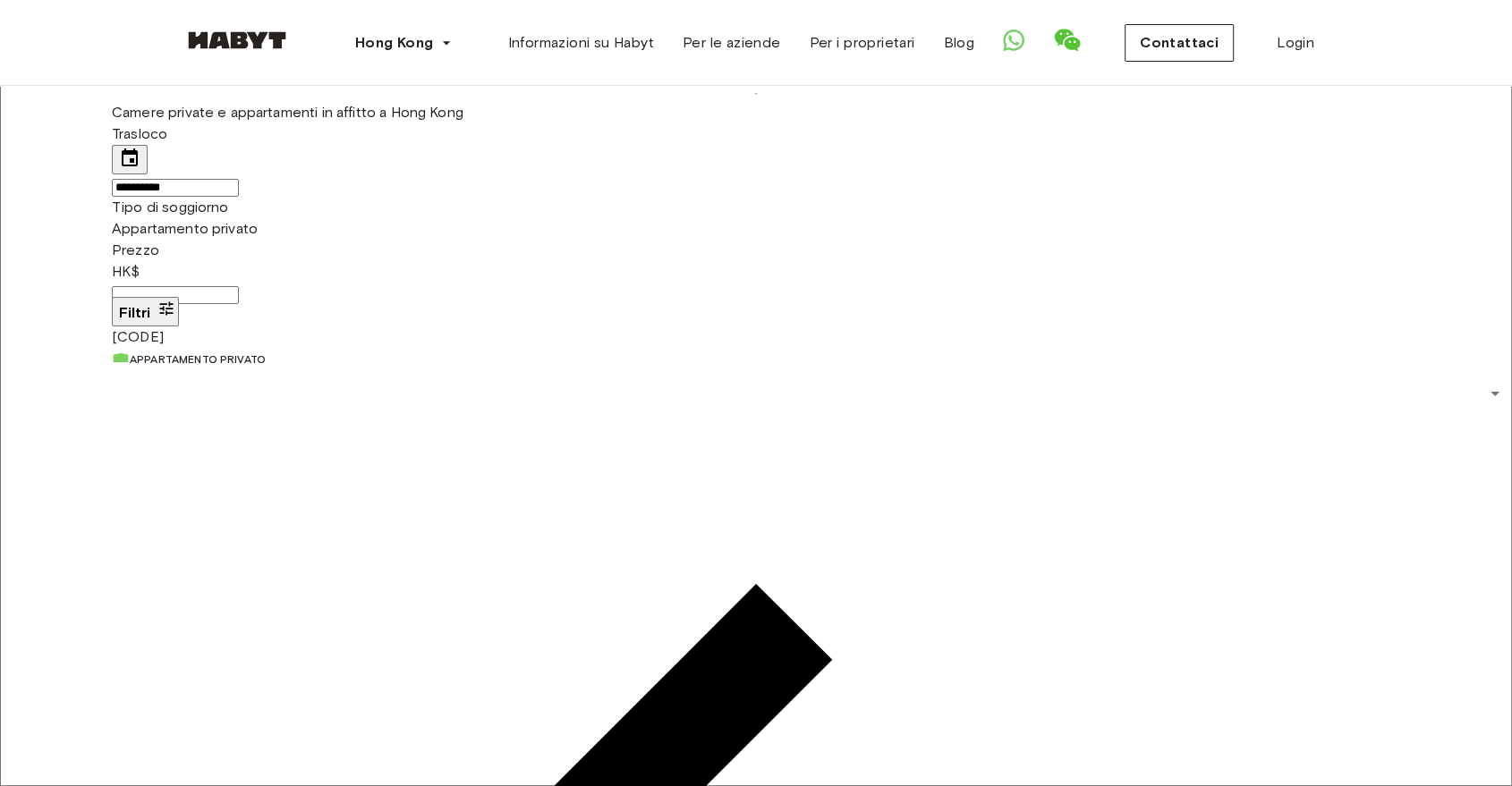 scroll, scrollTop: 485, scrollLeft: 0, axis: vertical 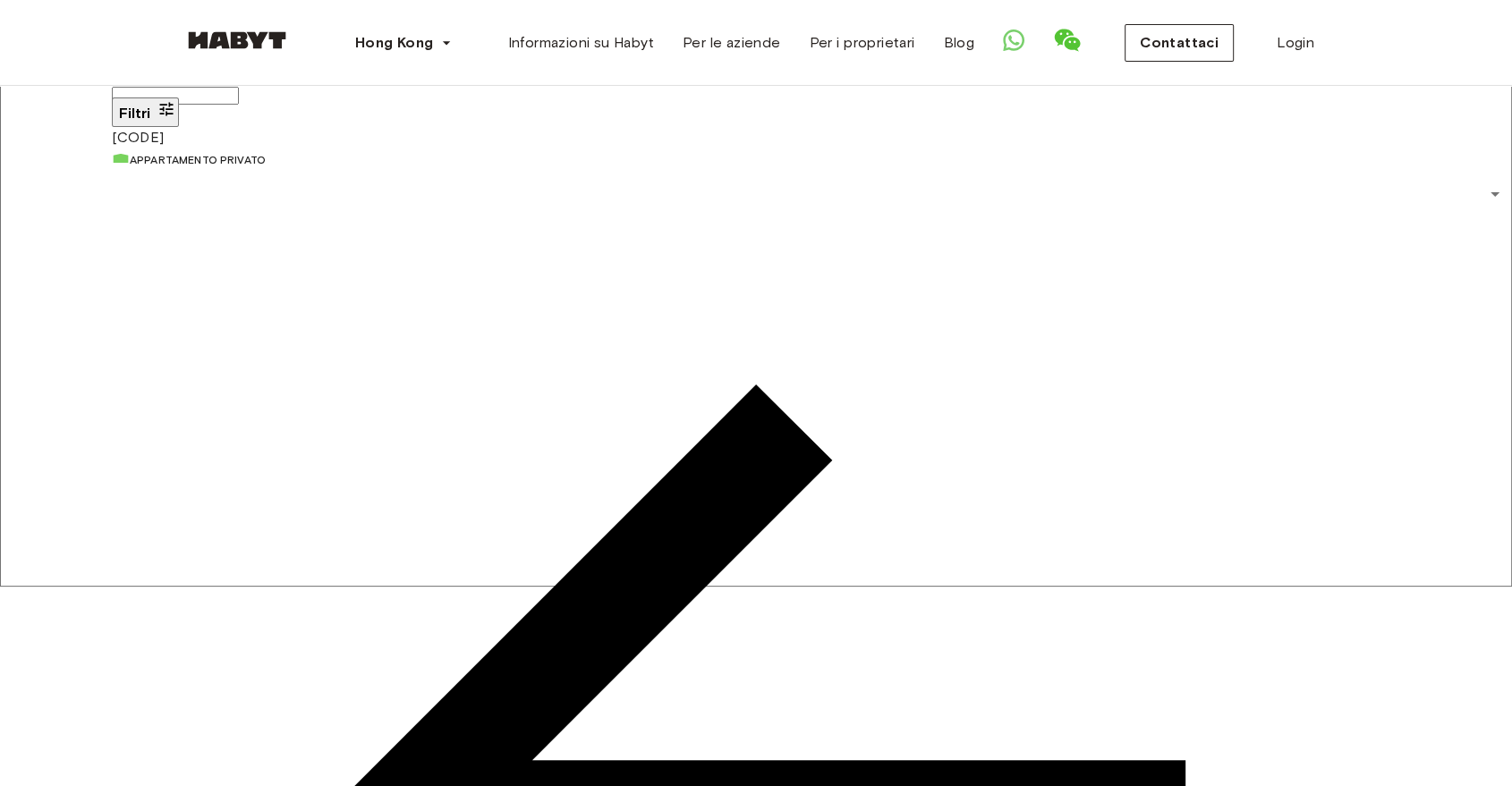 click at bounding box center (756, 11980) 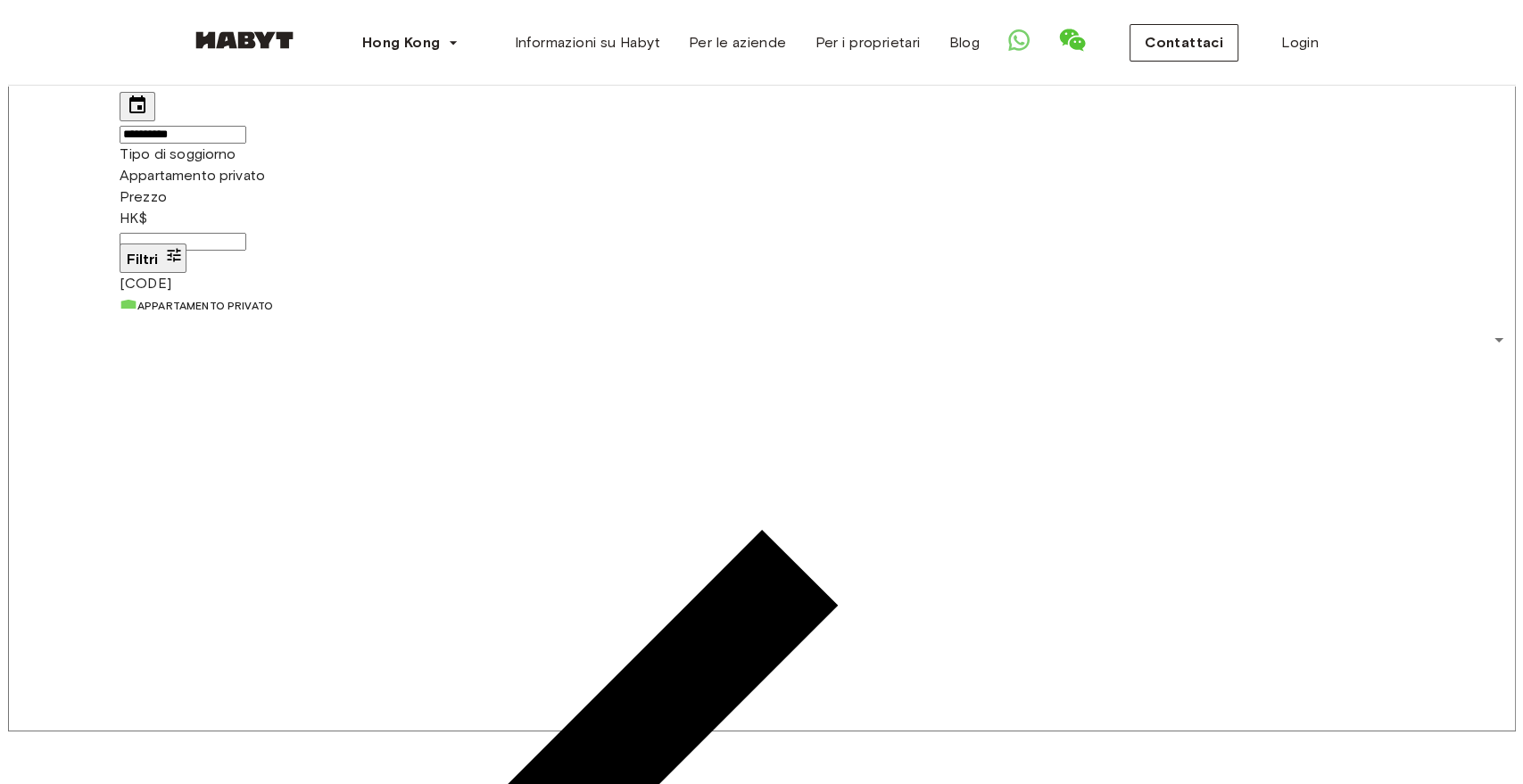 scroll, scrollTop: 0, scrollLeft: 0, axis: both 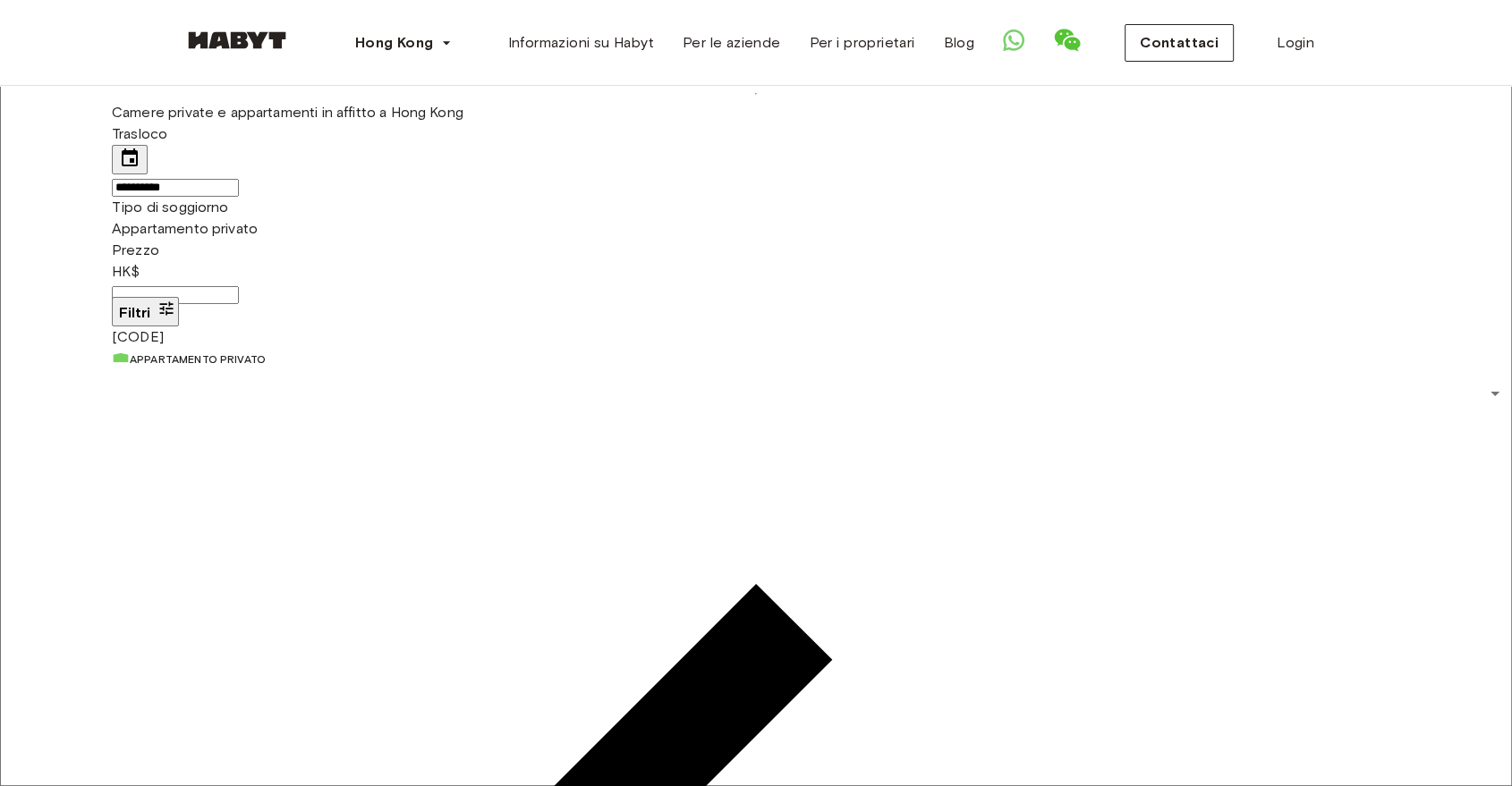 click on "**********" at bounding box center (175, 188) 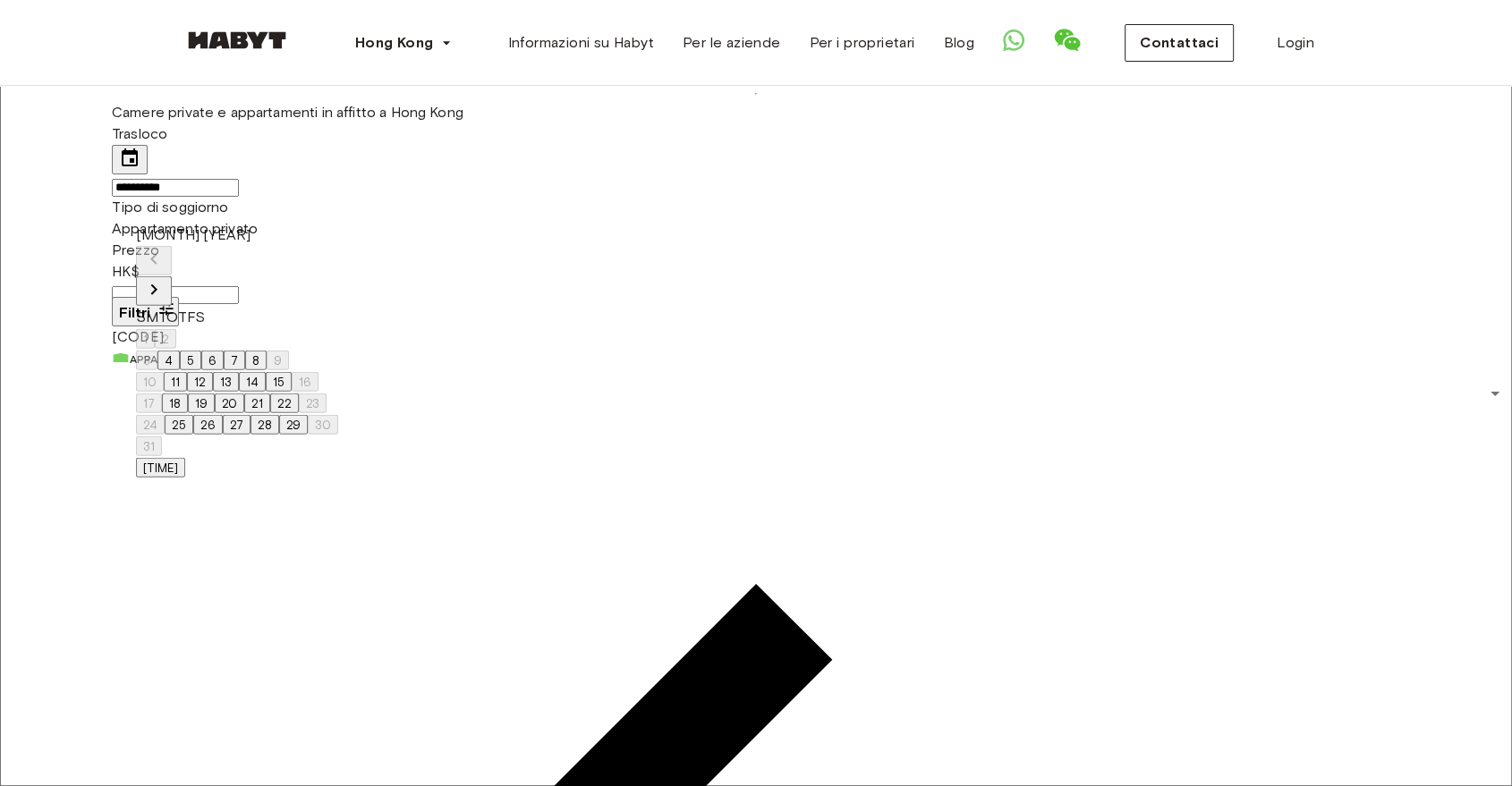 click on "4" at bounding box center [168, 360] 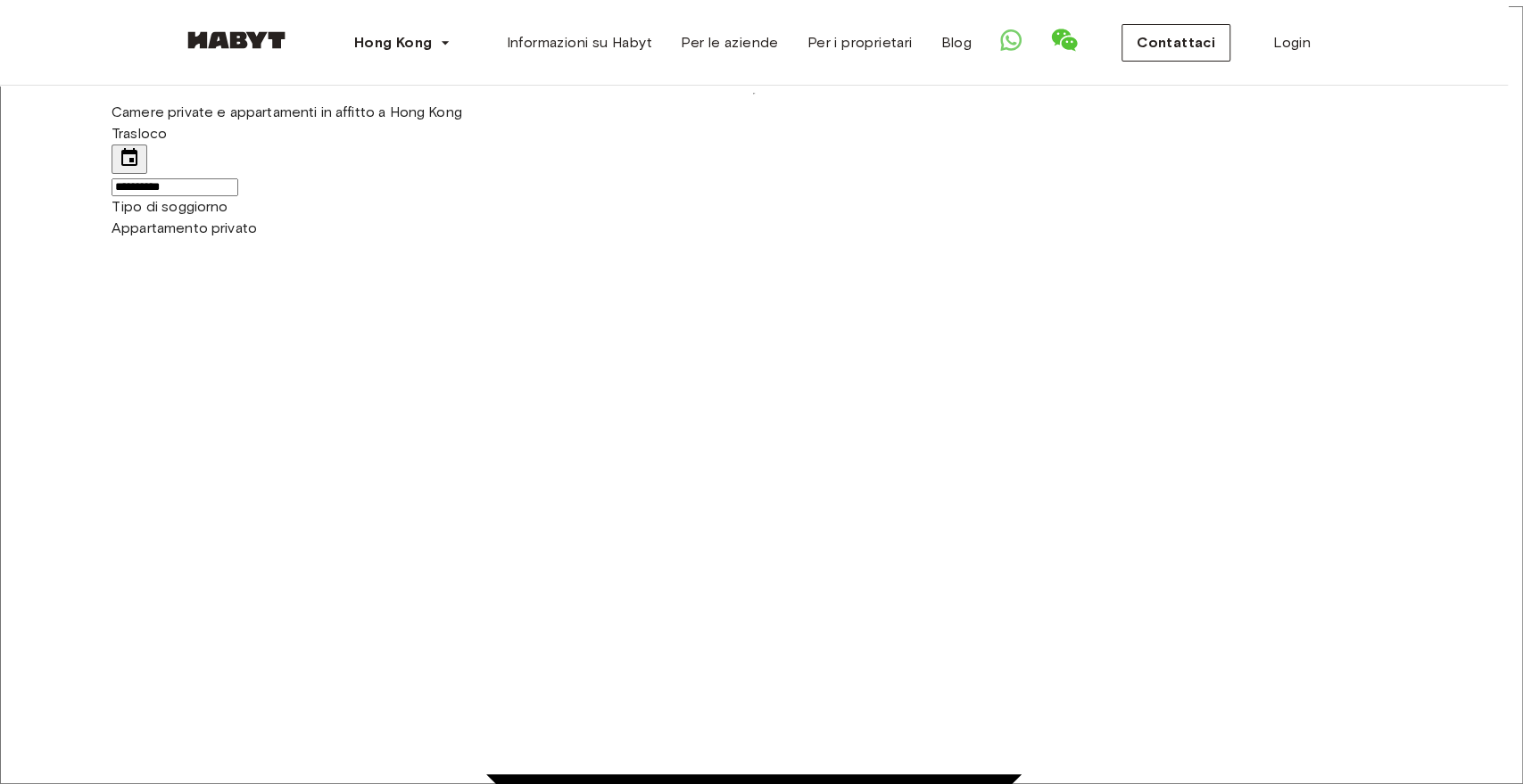 click on "**********" at bounding box center [761, 10191] 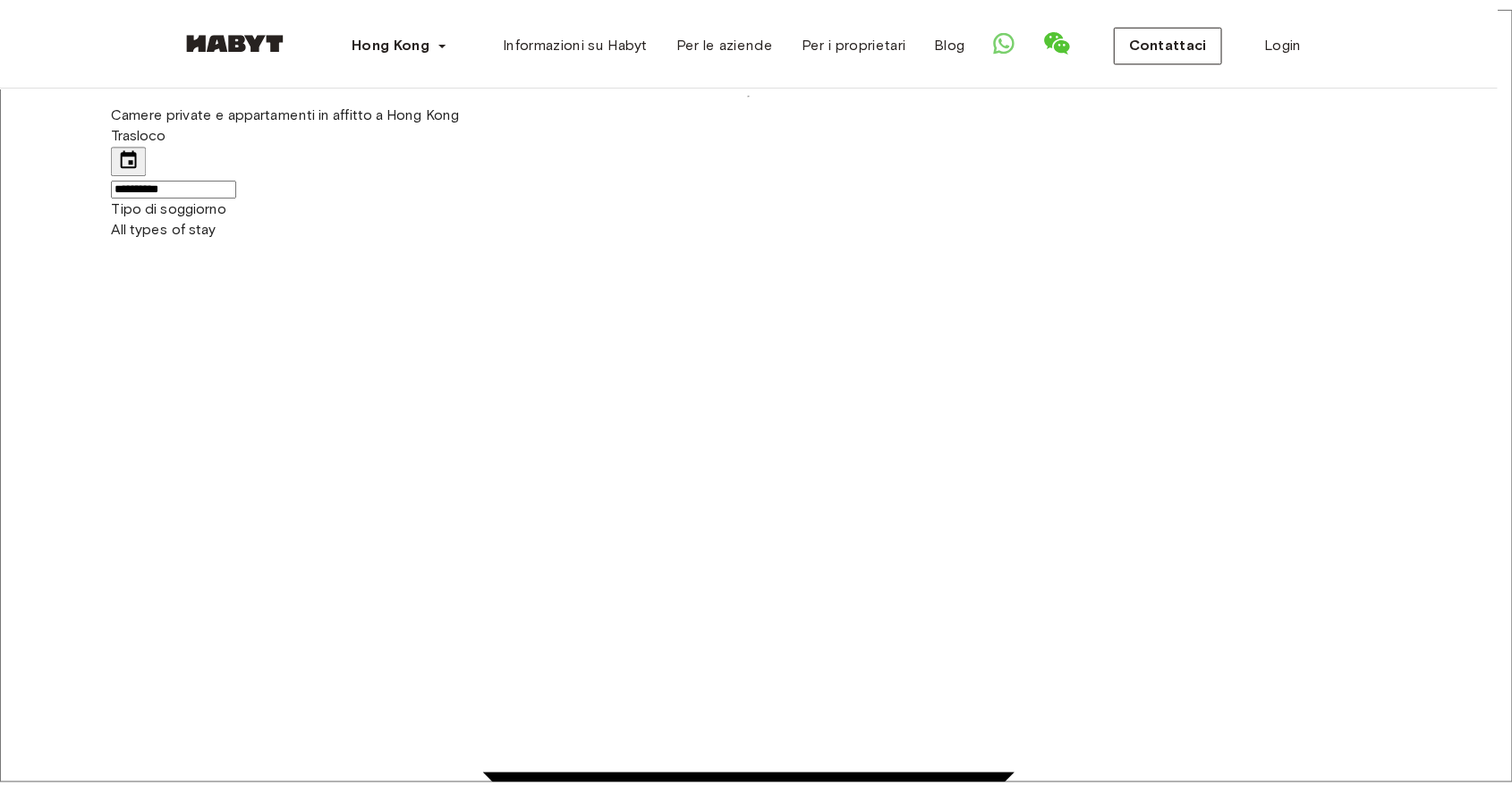 scroll, scrollTop: 546, scrollLeft: 0, axis: vertical 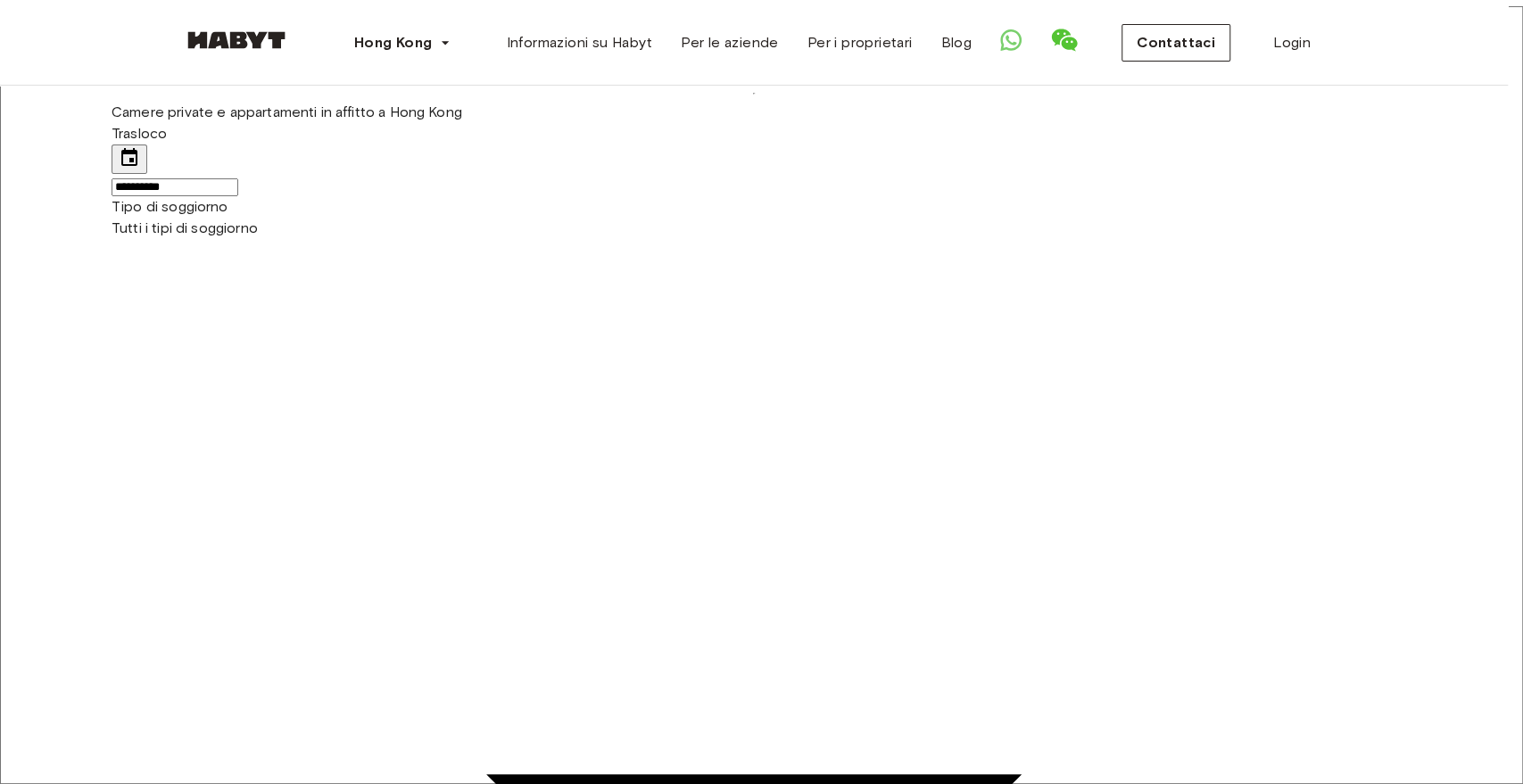 click at bounding box center [754, 64012] 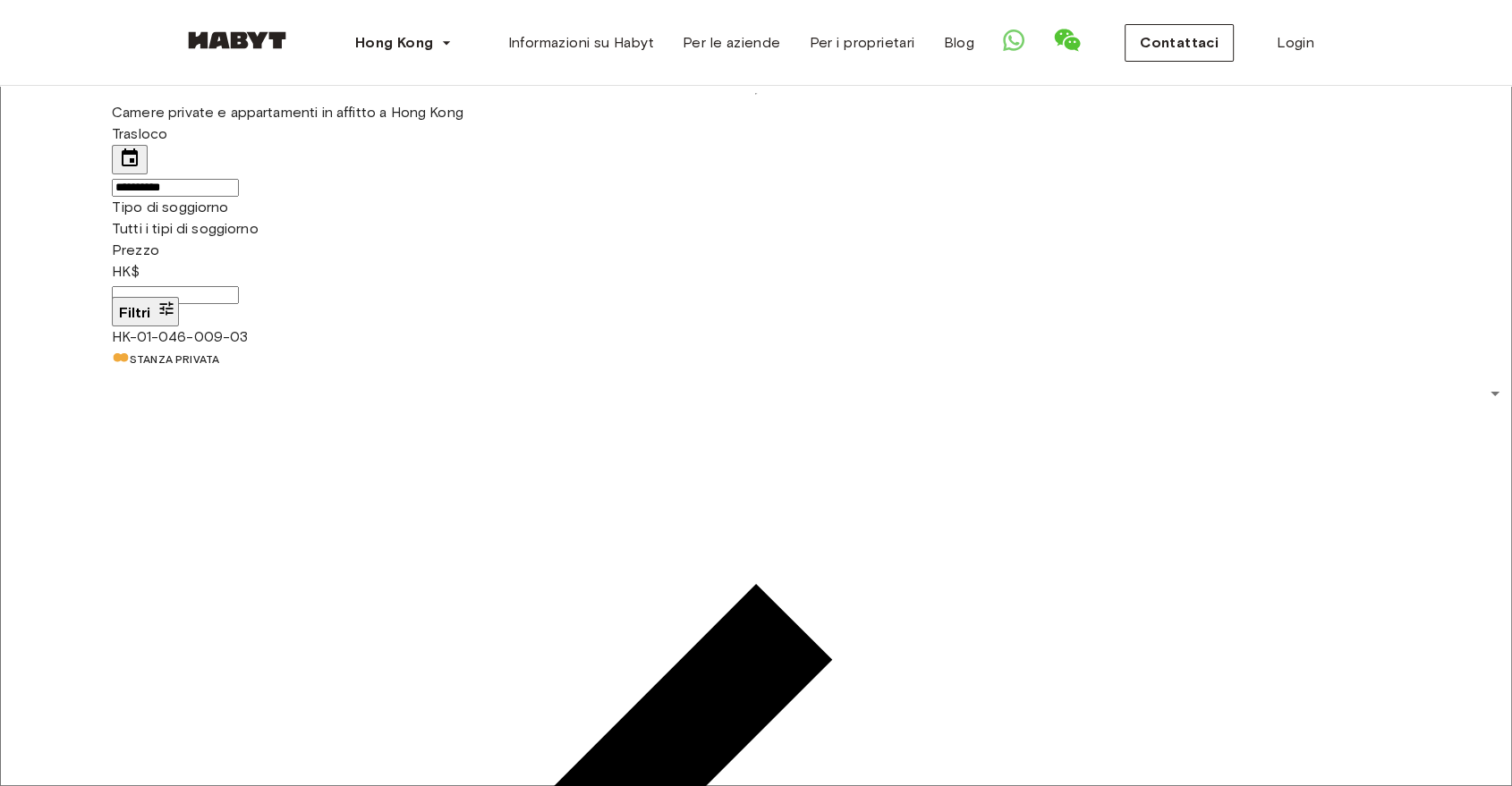 click 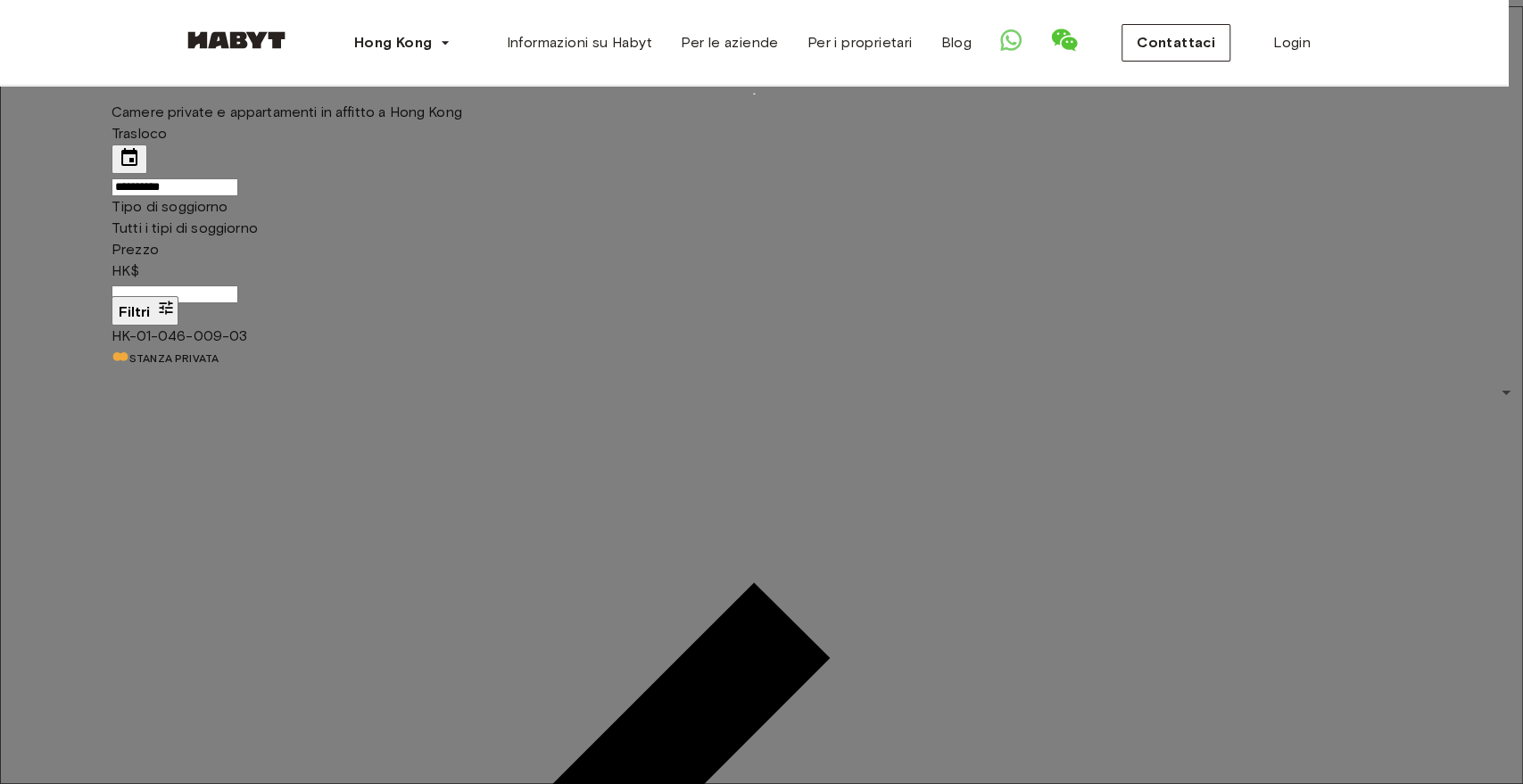 click 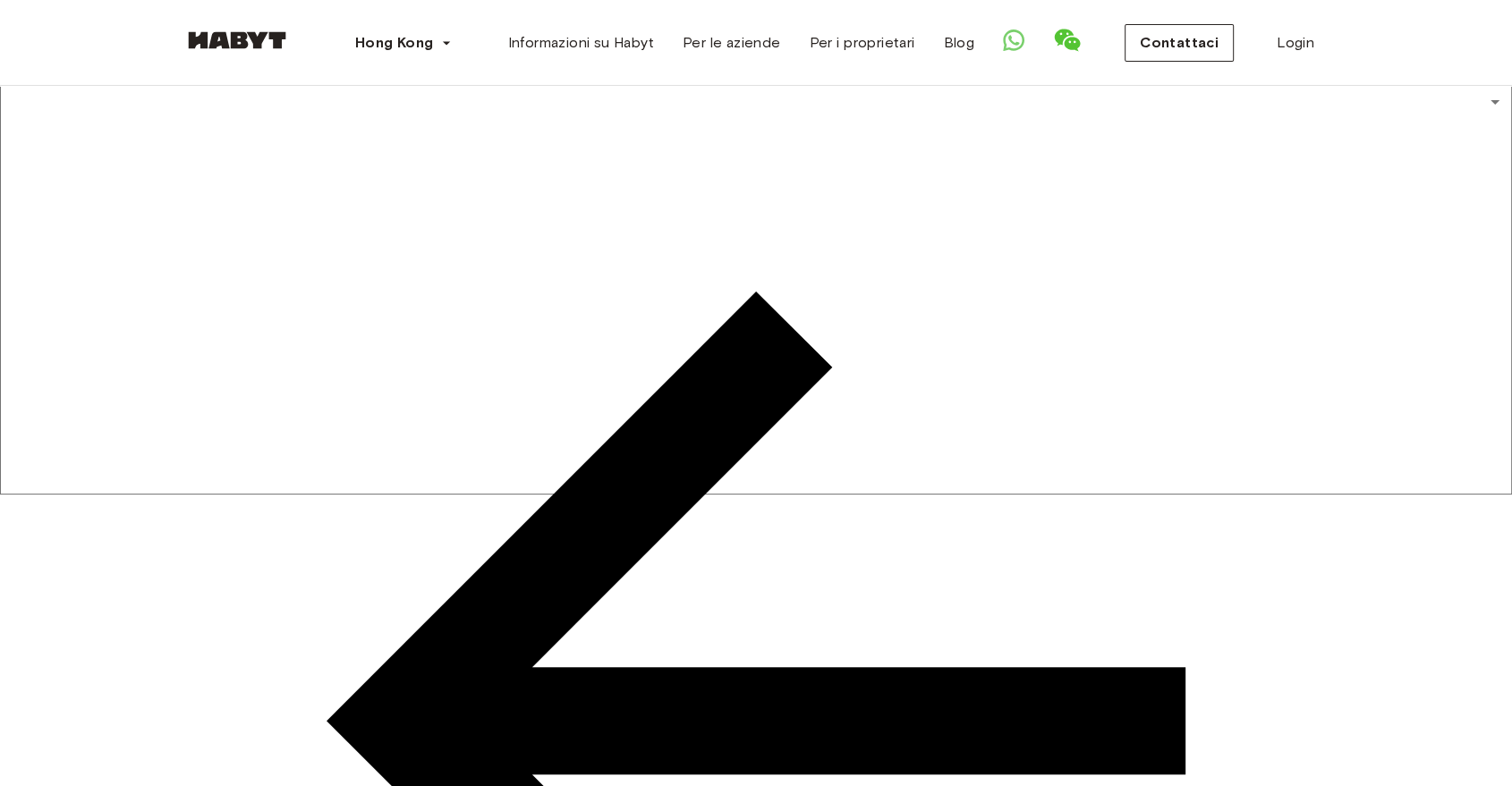 scroll, scrollTop: 296, scrollLeft: 0, axis: vertical 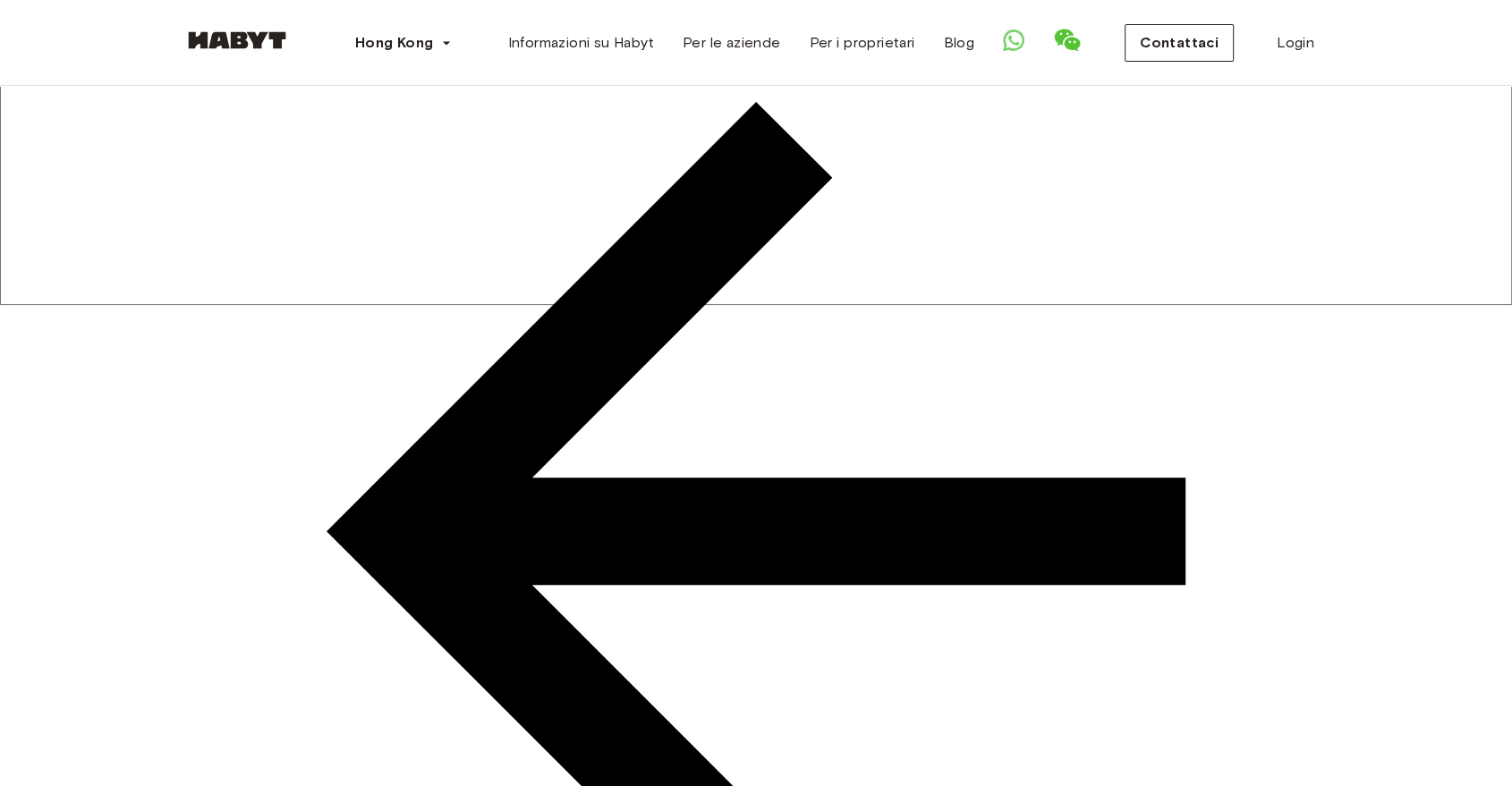 click on "Vedi altro" at bounding box center (162, 58651) 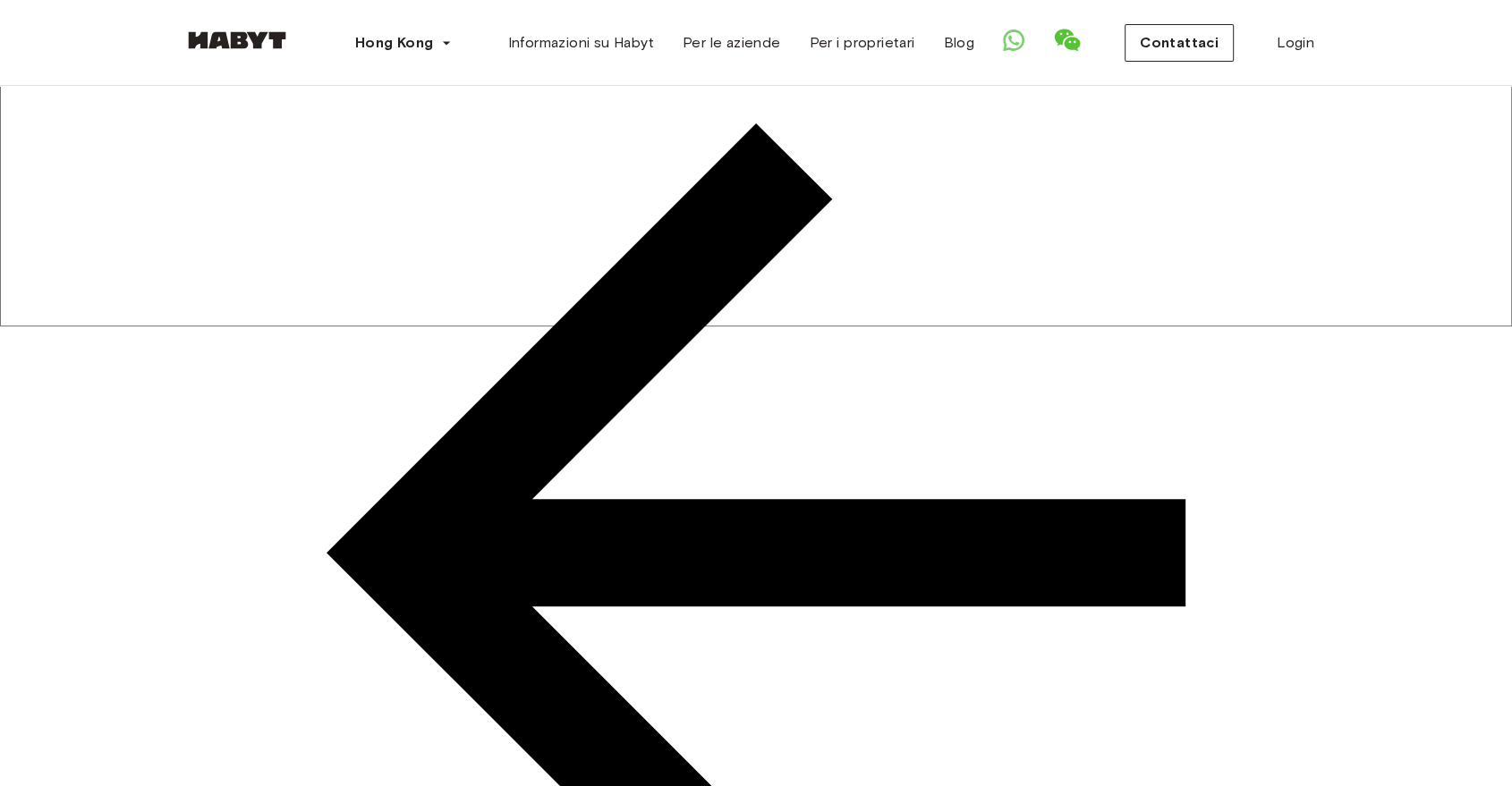 scroll, scrollTop: 442, scrollLeft: 0, axis: vertical 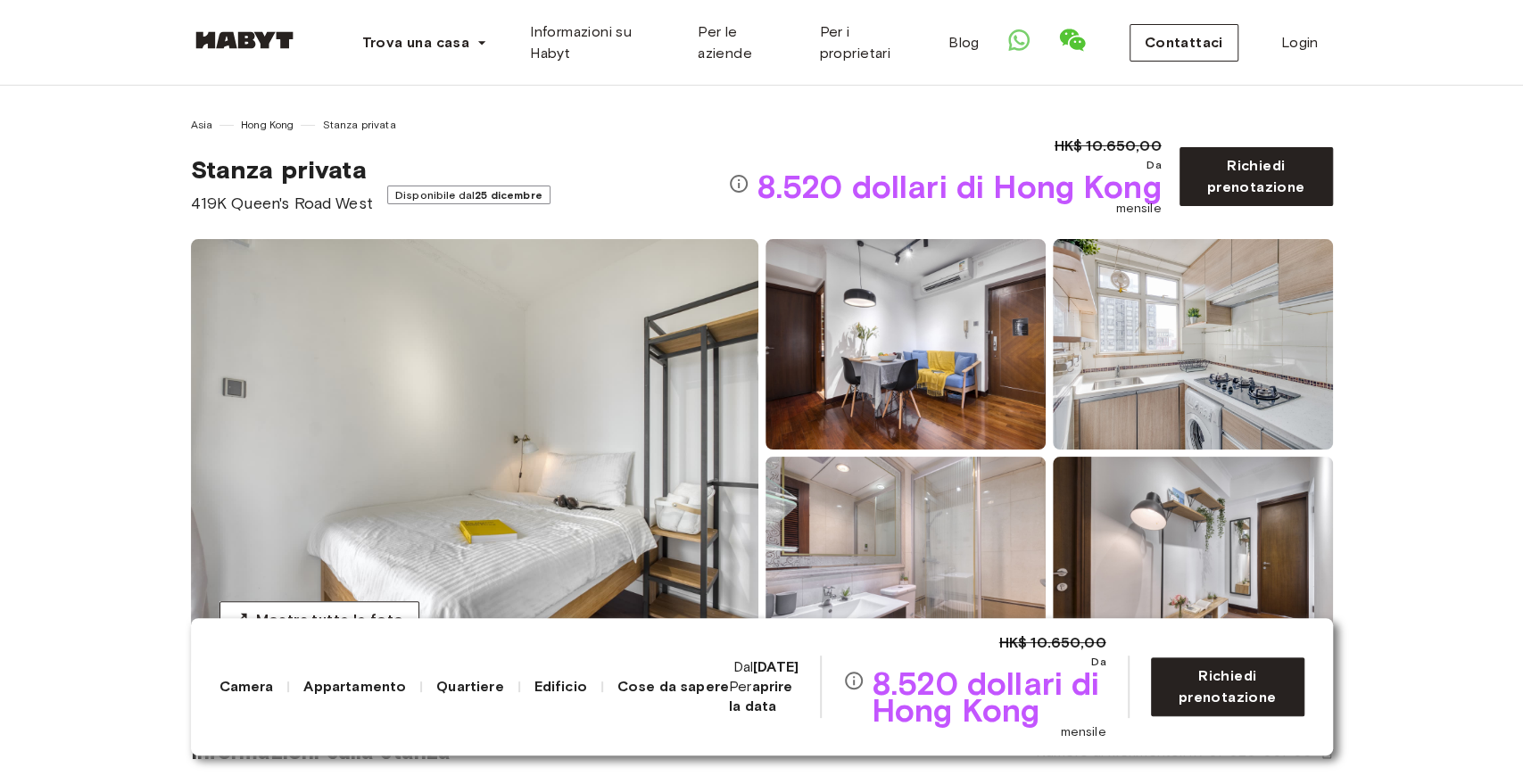 click on "Camera Appartamento Quartiere Edificio Cose da sapere HK$ 10.650,00 Da 8.520 dollari di Hong Kong mensile Dal  25/12/2025 Per  aprire la data Richiedi prenotazione" at bounding box center [762, 687] 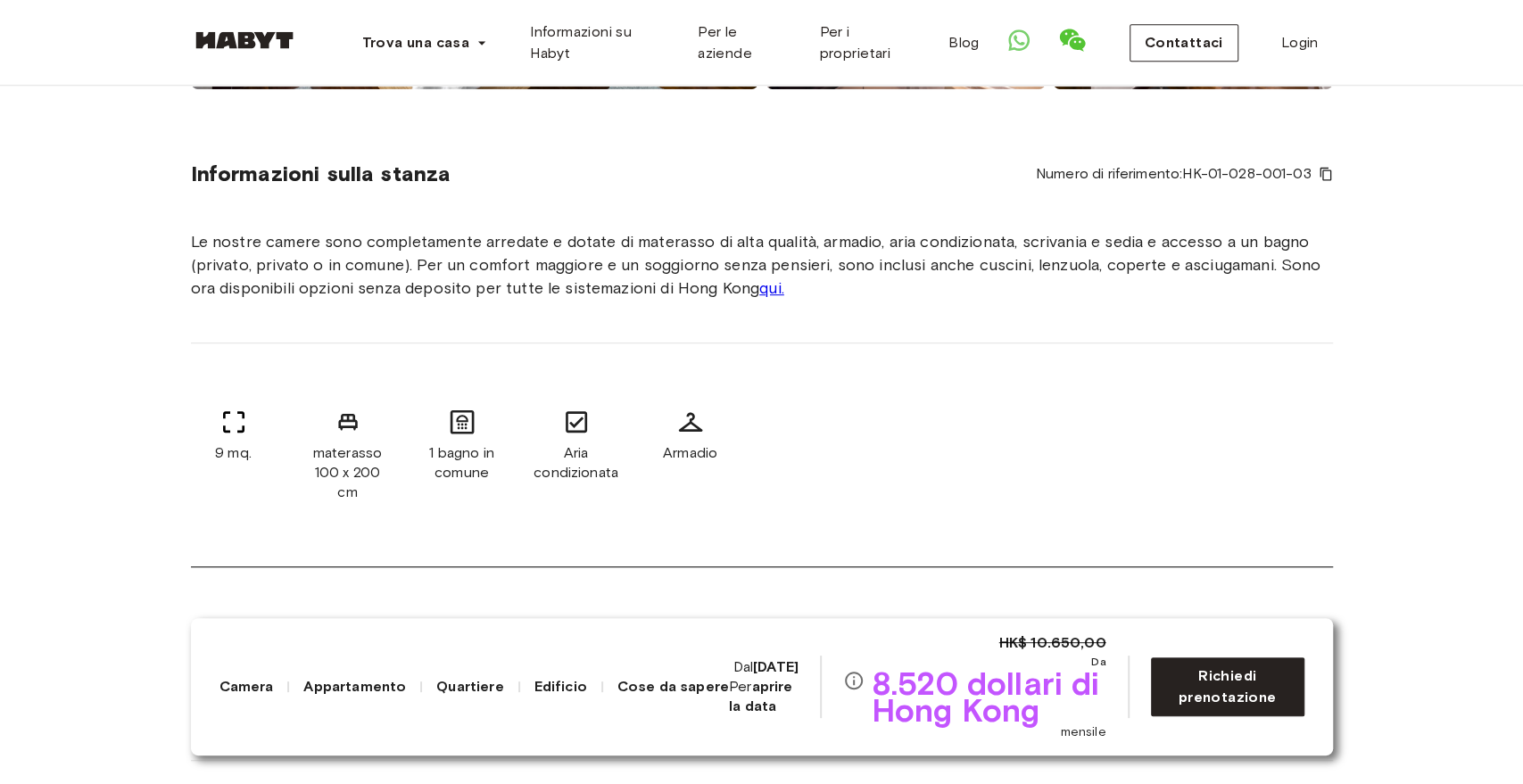 click on "Appartamento" at bounding box center [354, 686] 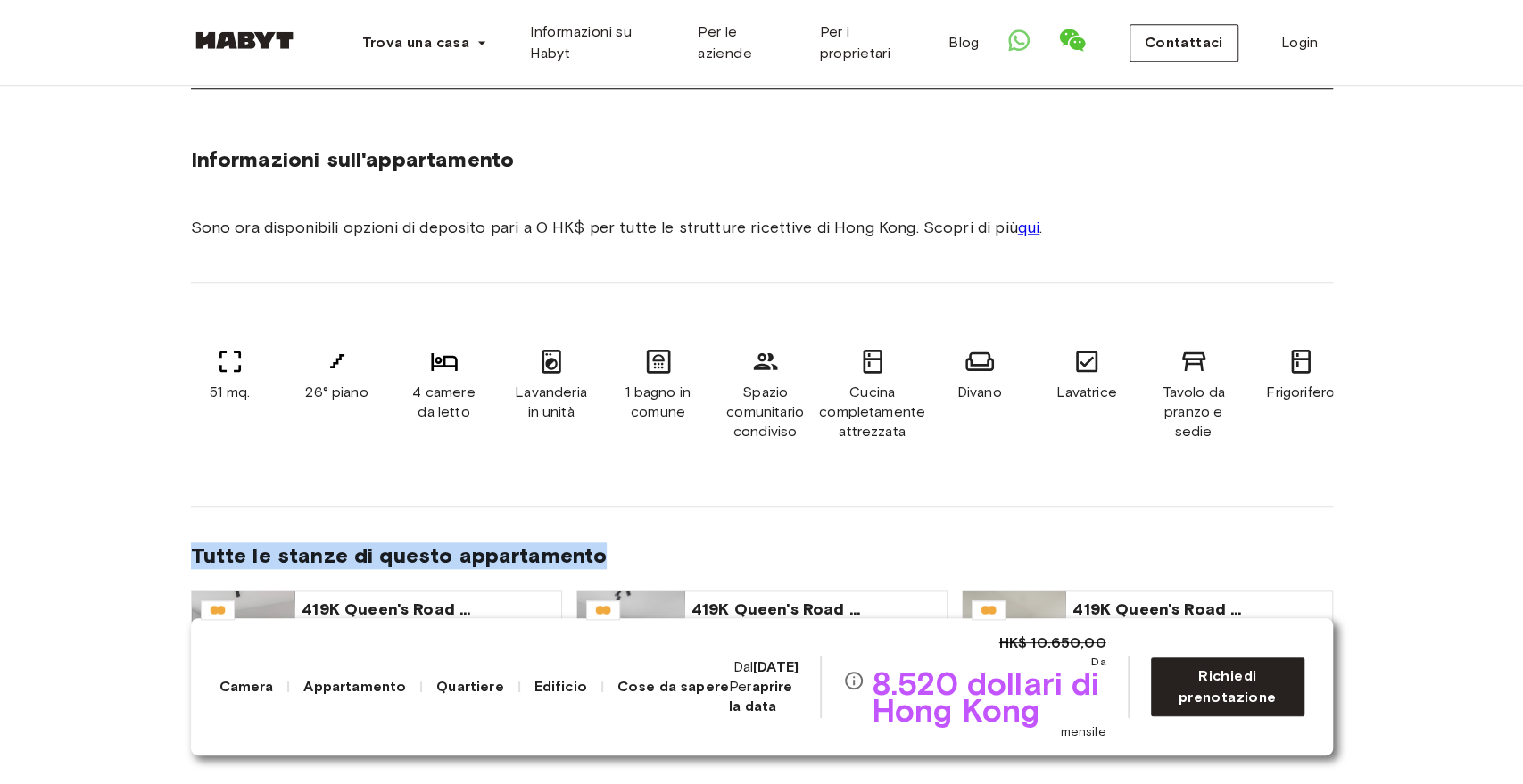drag, startPoint x: 683, startPoint y: 522, endPoint x: 846, endPoint y: 491, distance: 165.92167 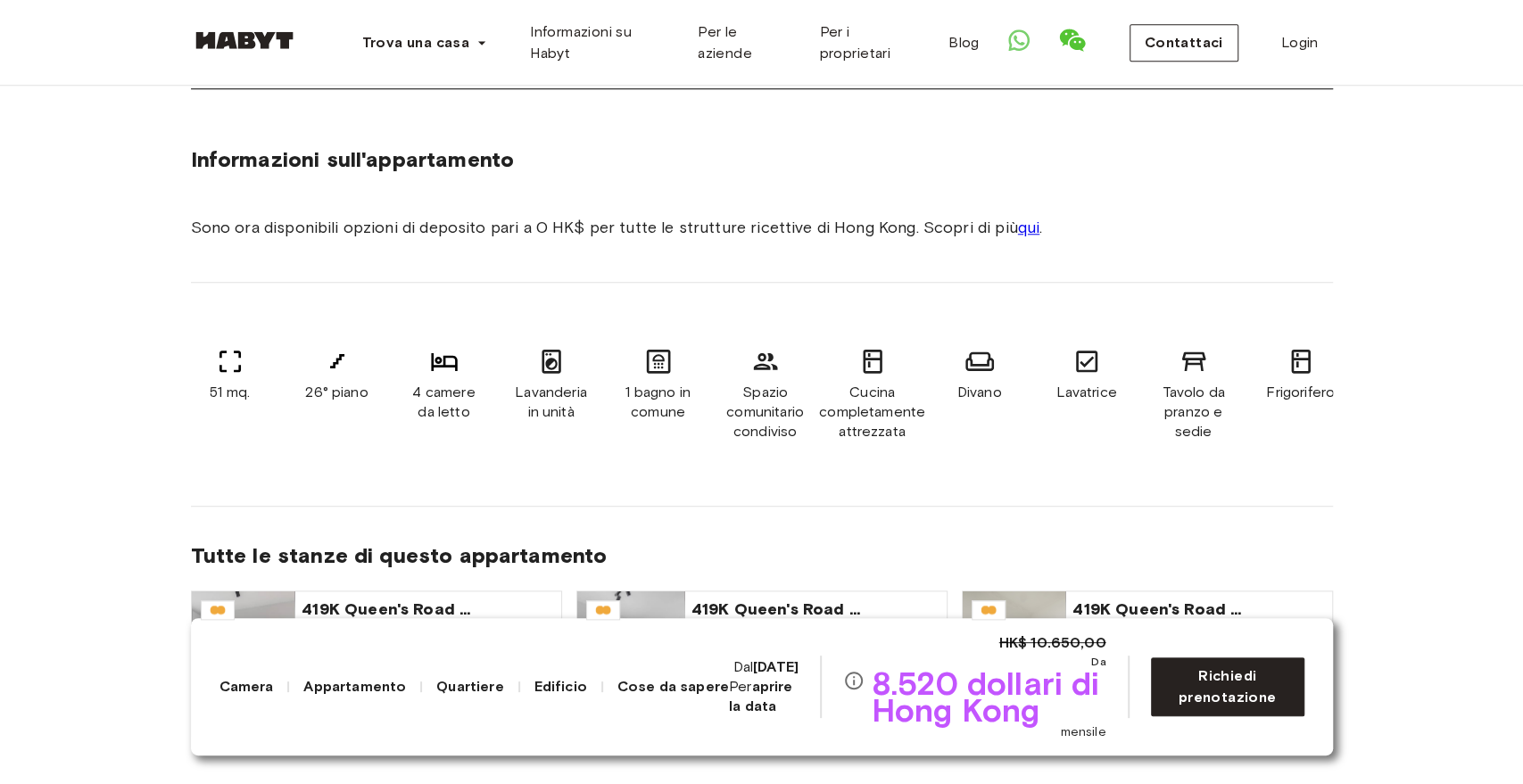 drag, startPoint x: 863, startPoint y: 520, endPoint x: 882, endPoint y: 580, distance: 62.93648 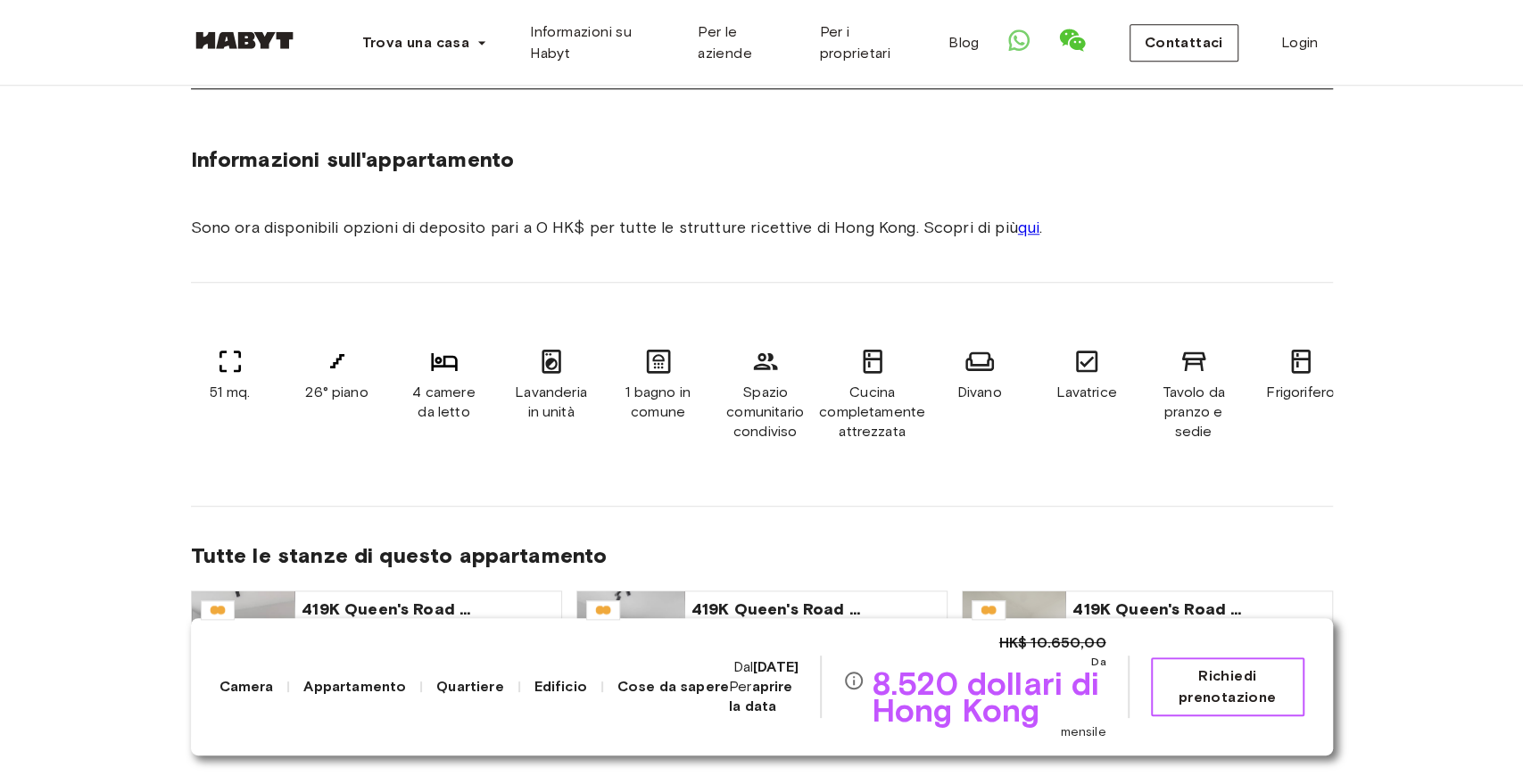 click on "Richiedi prenotazione" at bounding box center [1228, 687] 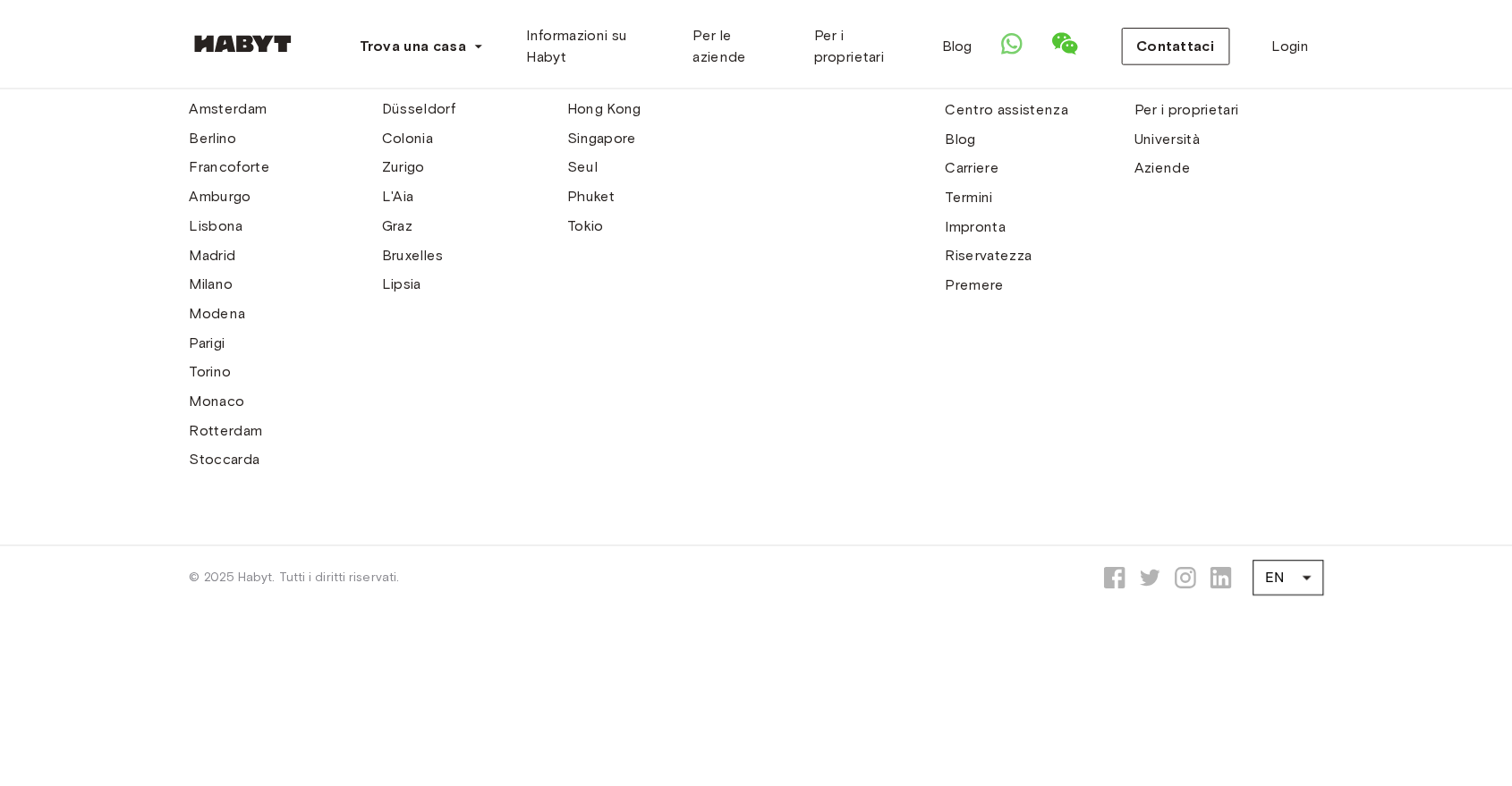 scroll, scrollTop: 0, scrollLeft: 0, axis: both 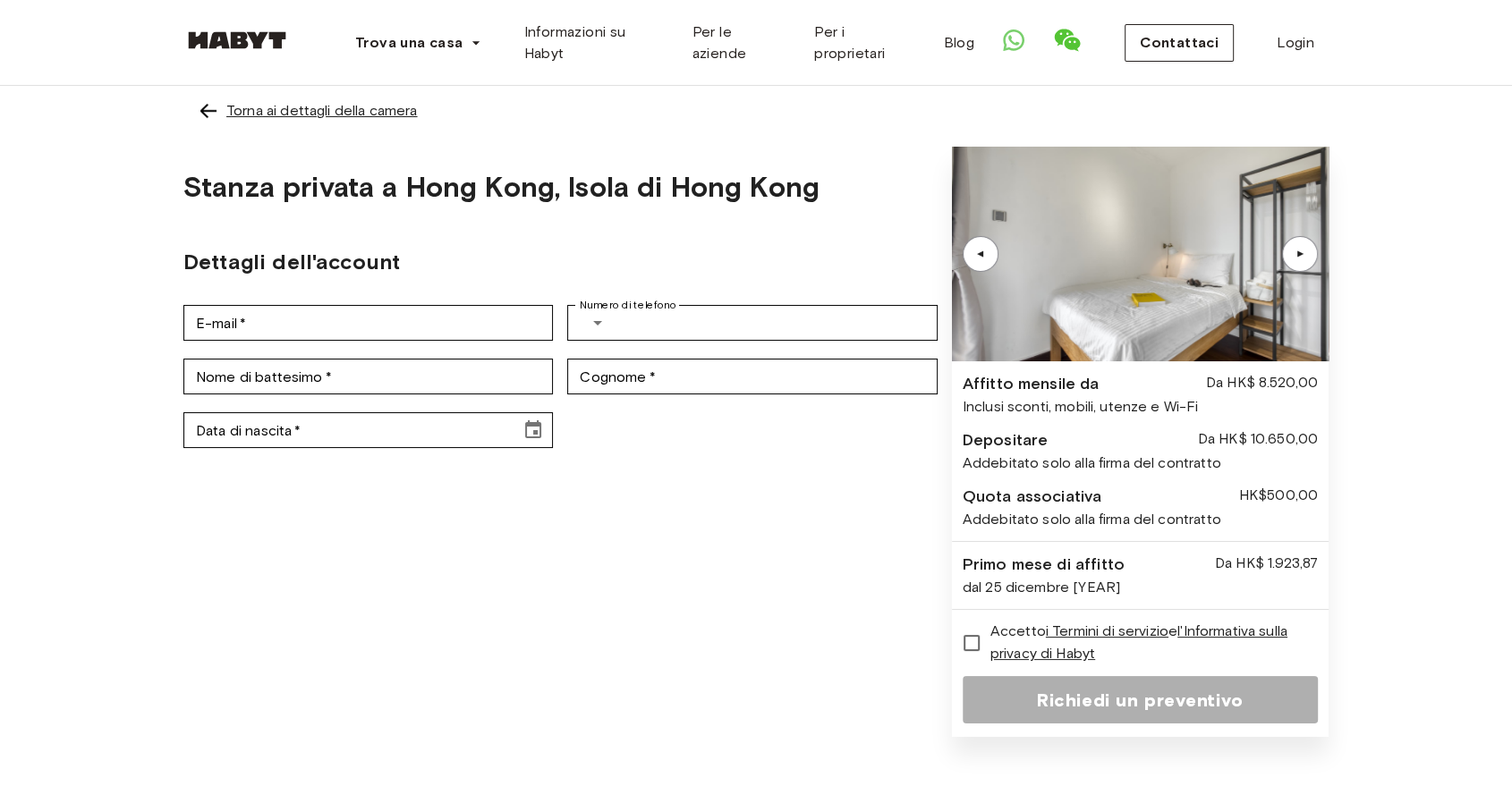 click on "Torna ai dettagli della camera" at bounding box center (322, 110) 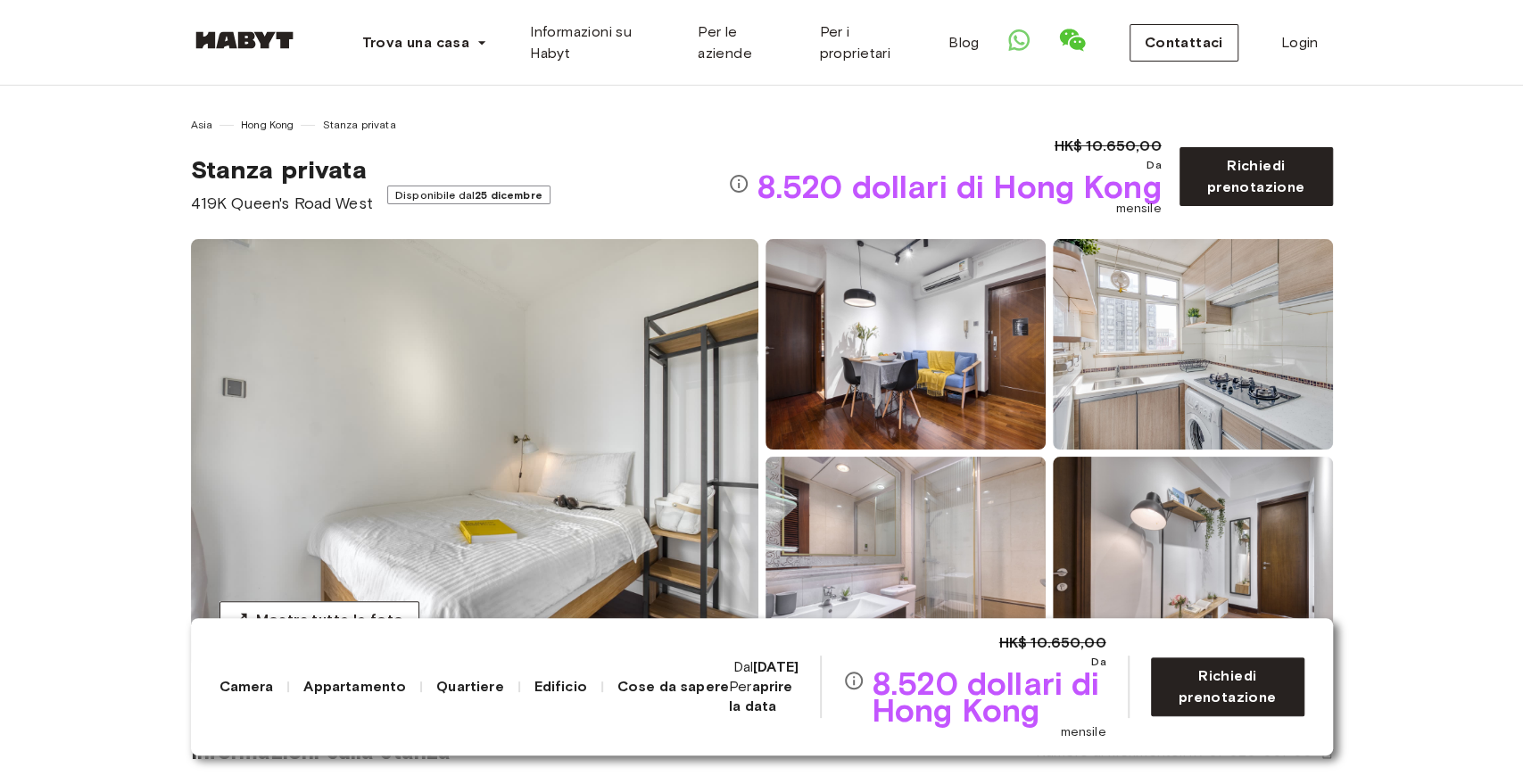 click at bounding box center [475, 453] 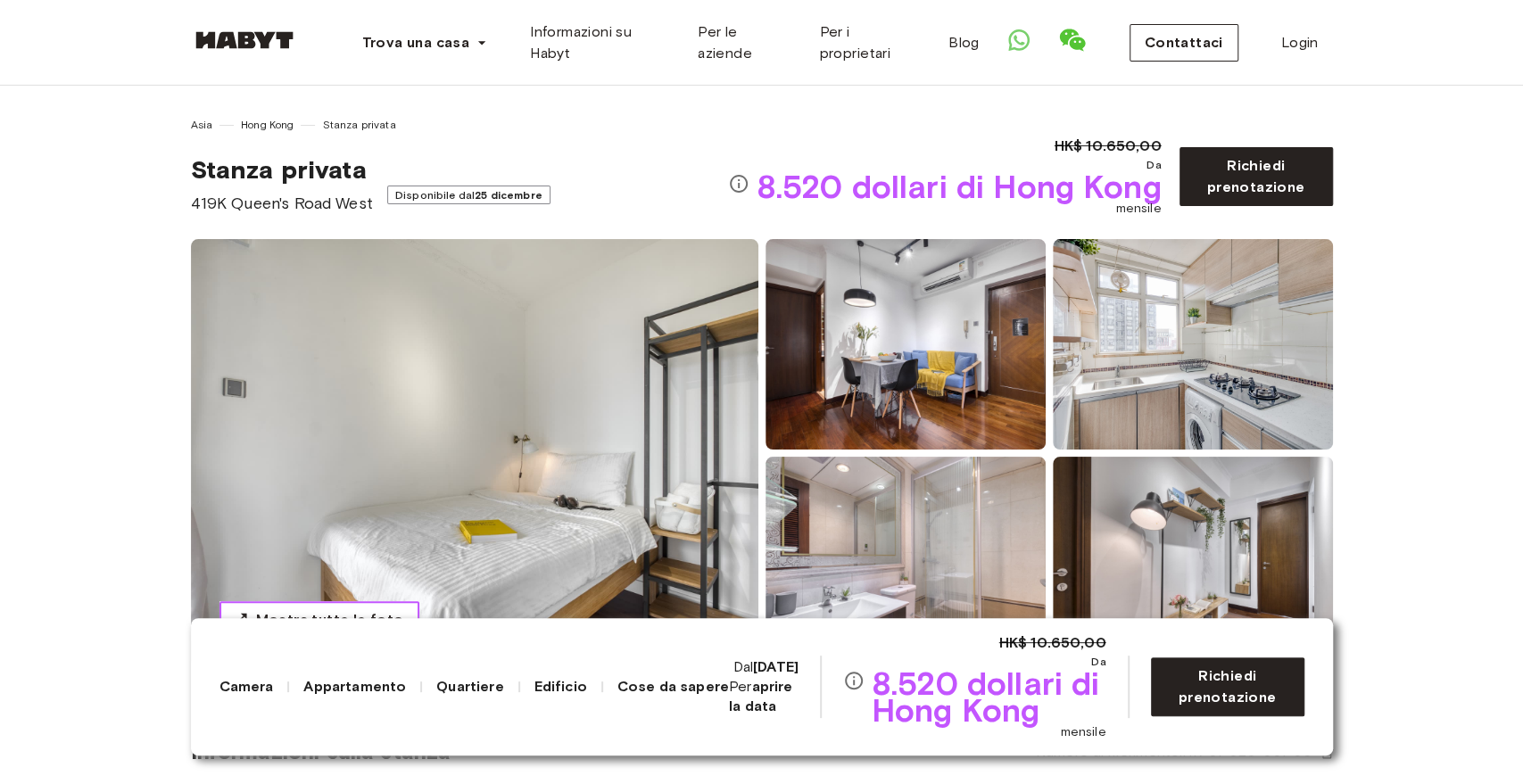 click on "Mostra tutte le foto" at bounding box center [330, 620] 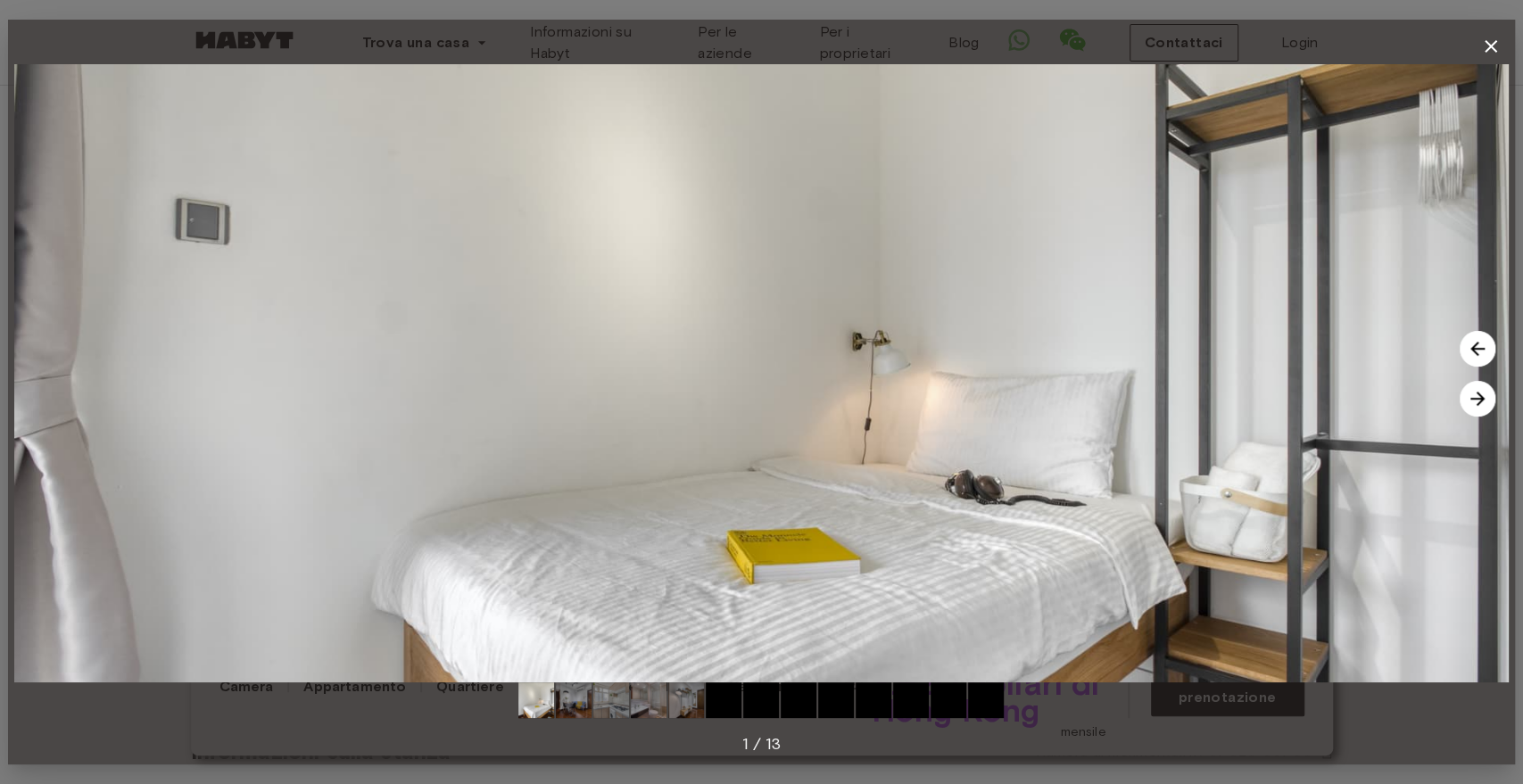 click at bounding box center (1477, 399) 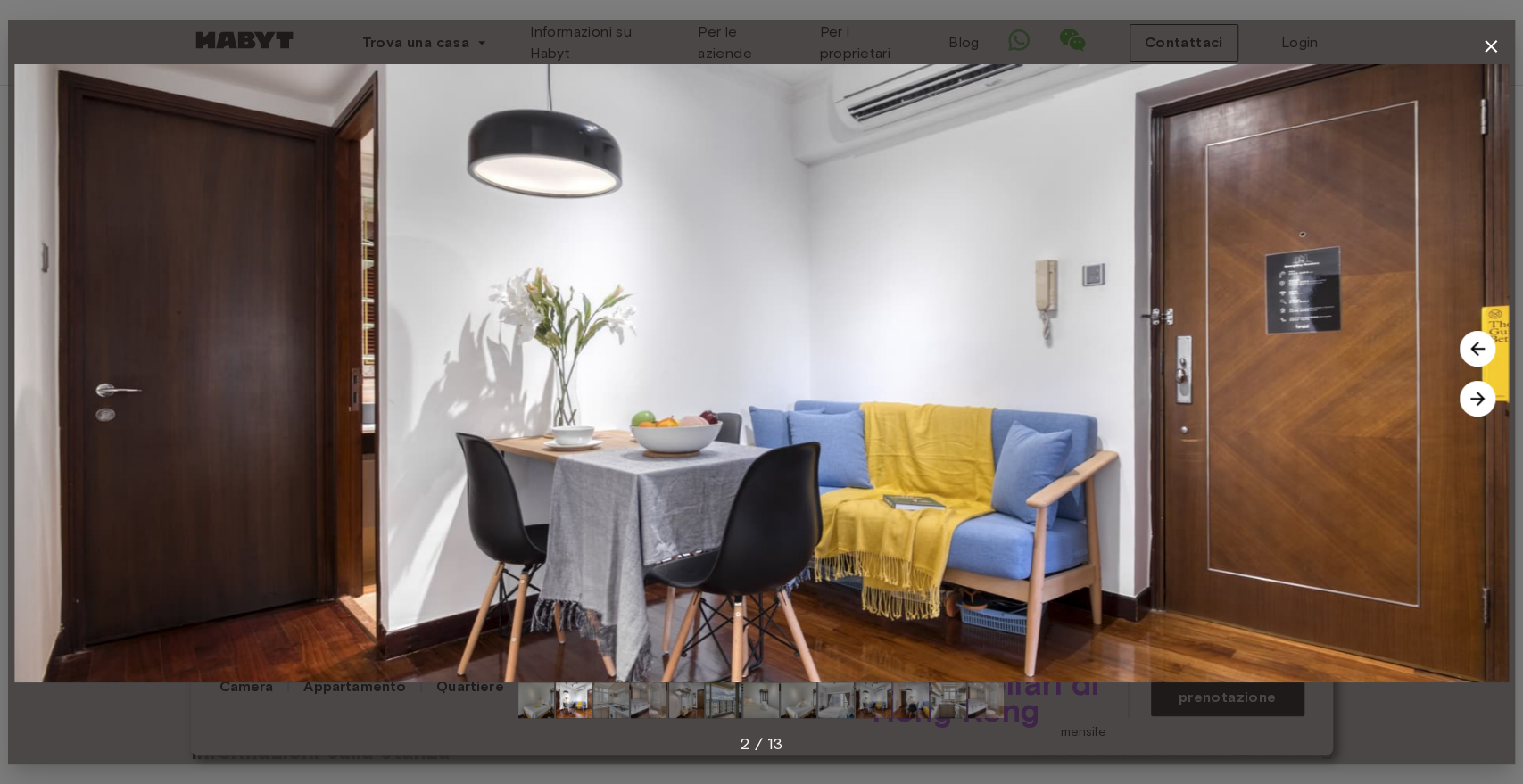 click at bounding box center [1477, 399] 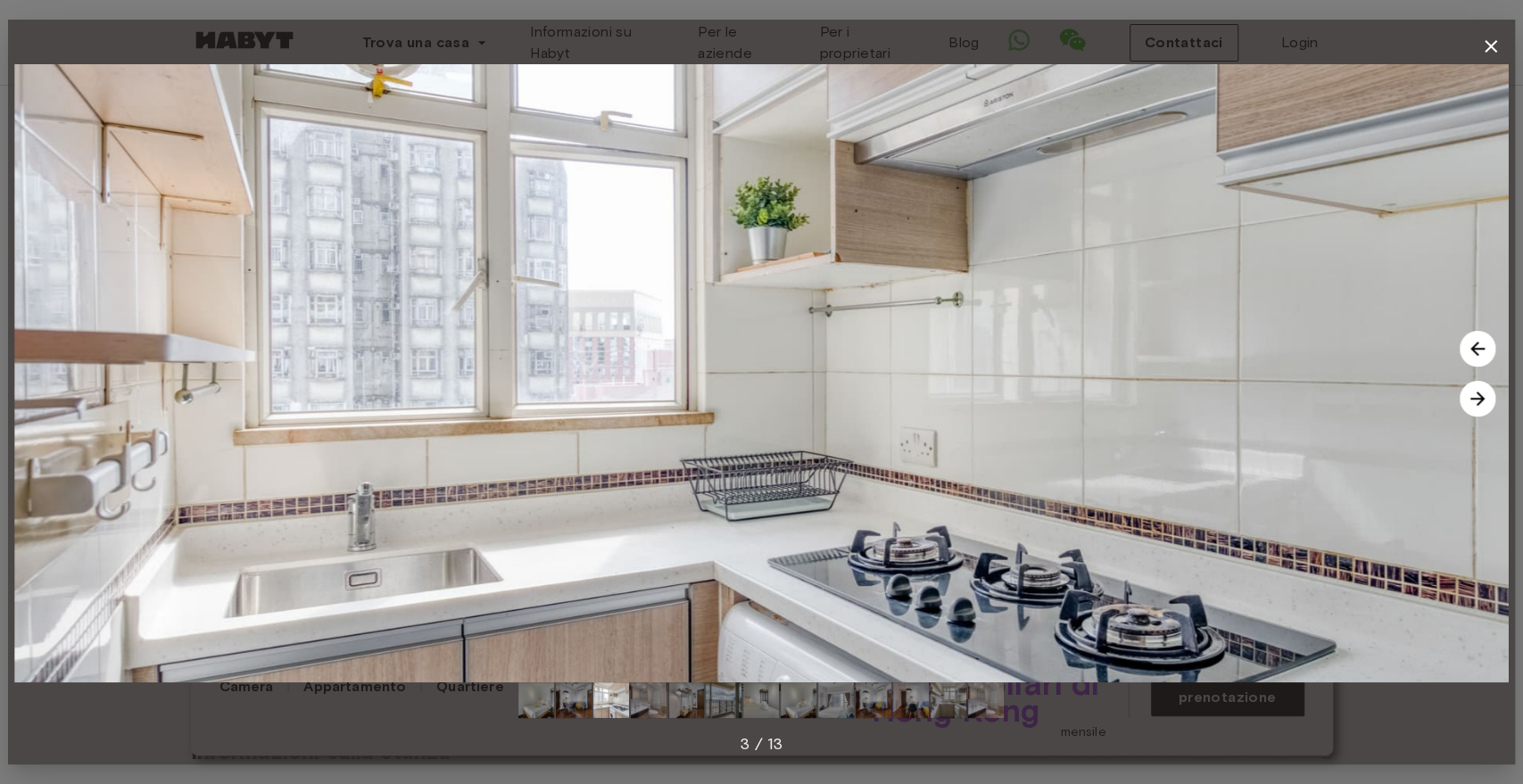 click at bounding box center (1477, 399) 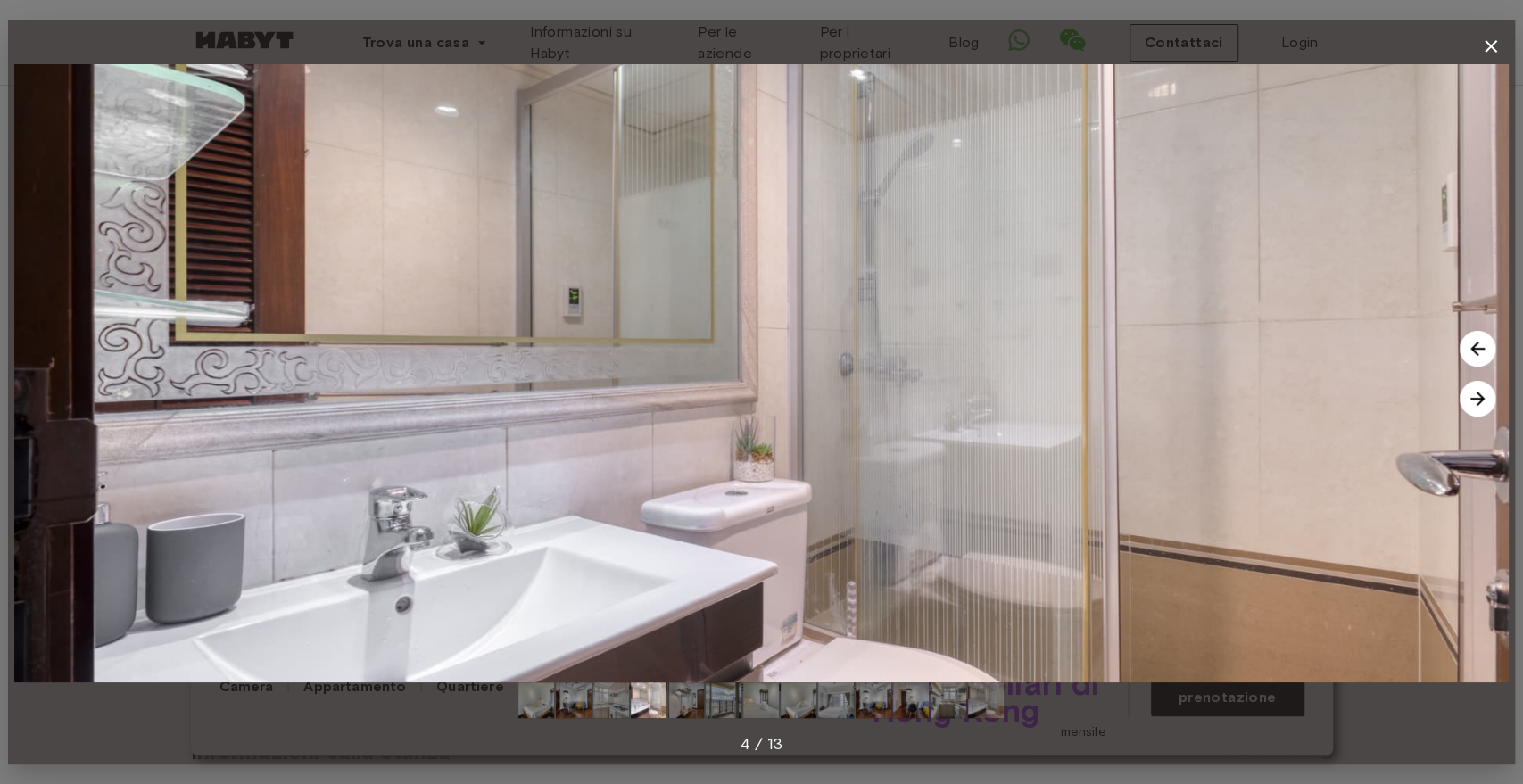 click at bounding box center [1477, 399] 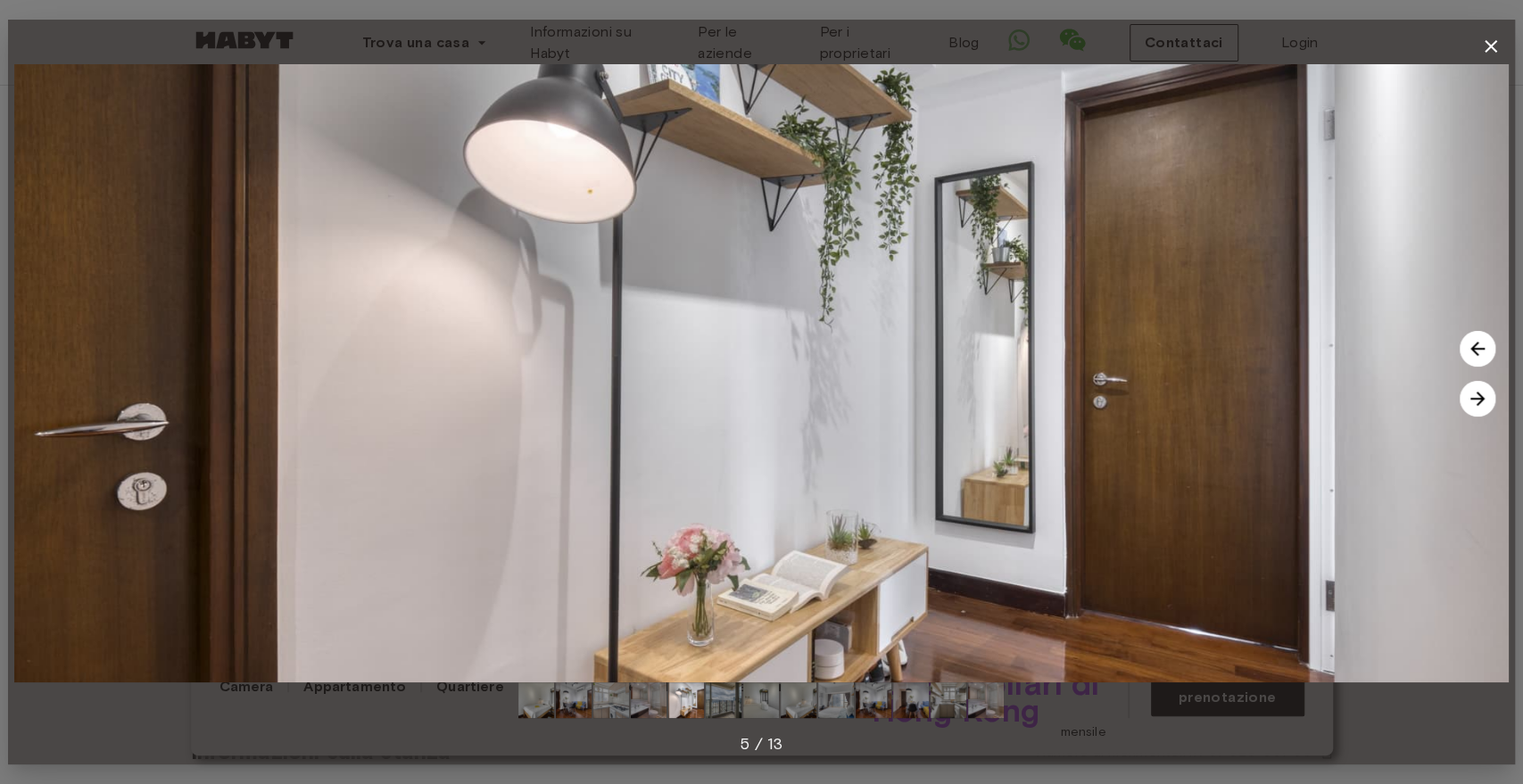 click at bounding box center (1477, 399) 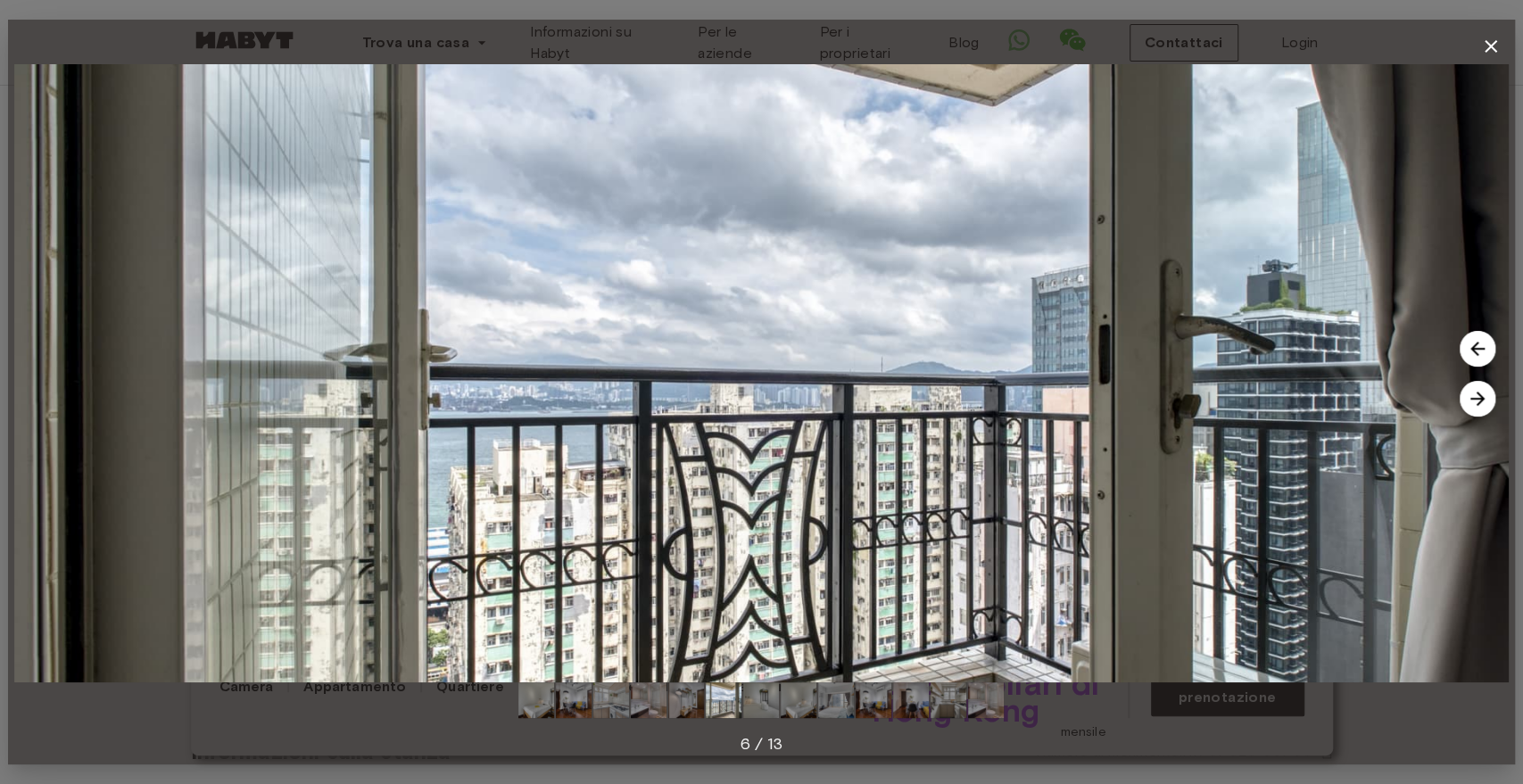 click at bounding box center (1477, 399) 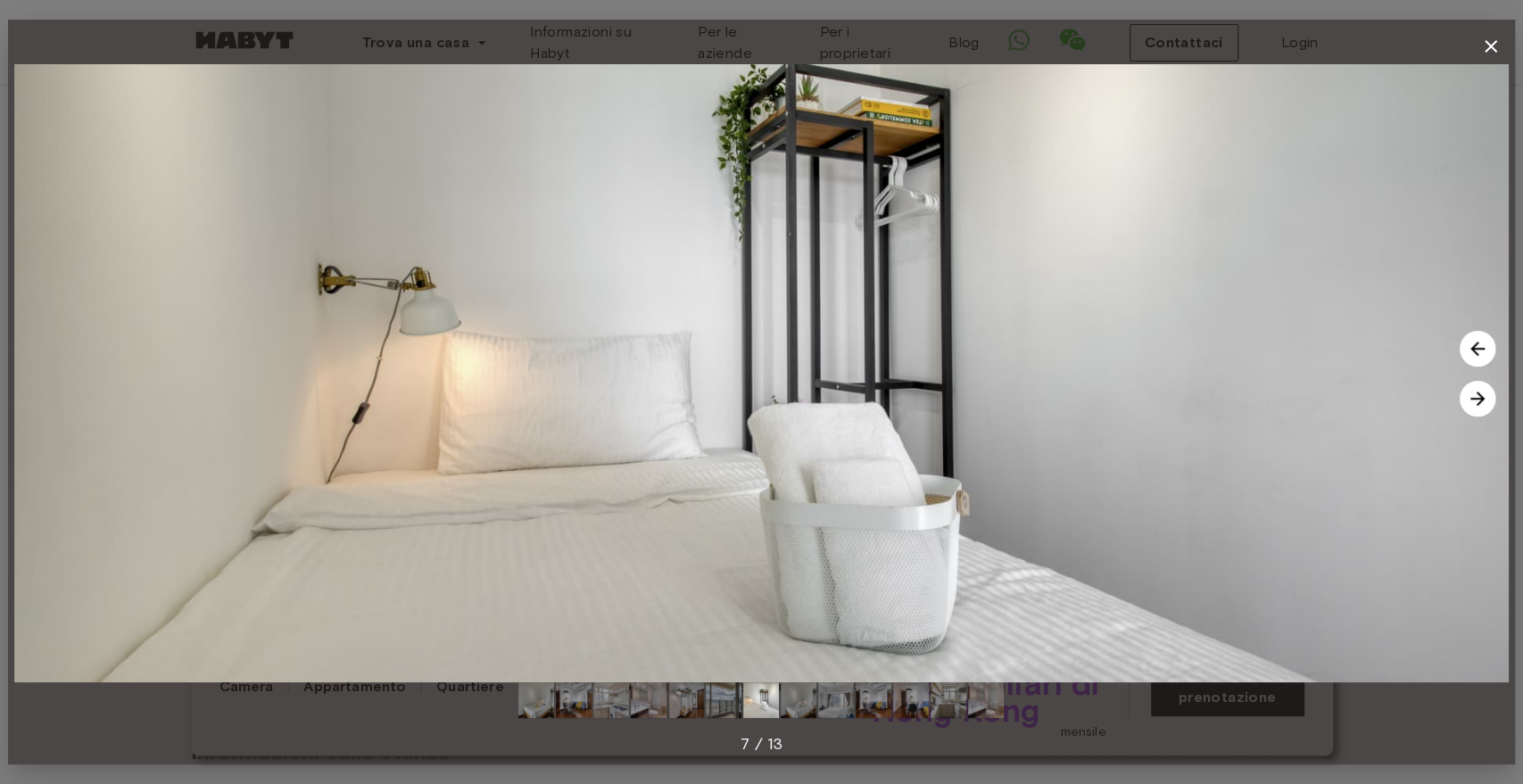 click at bounding box center (1477, 399) 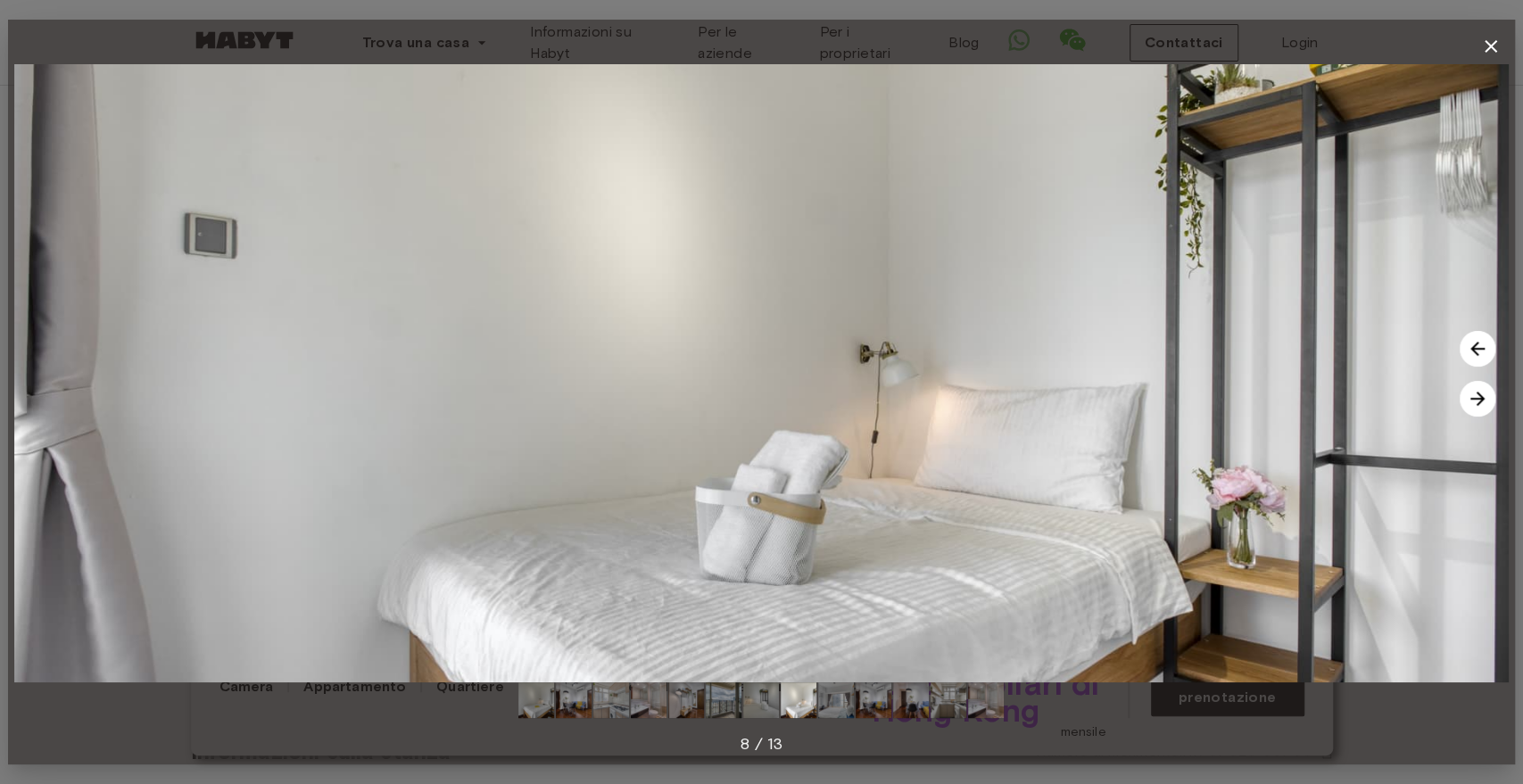 click at bounding box center (1477, 399) 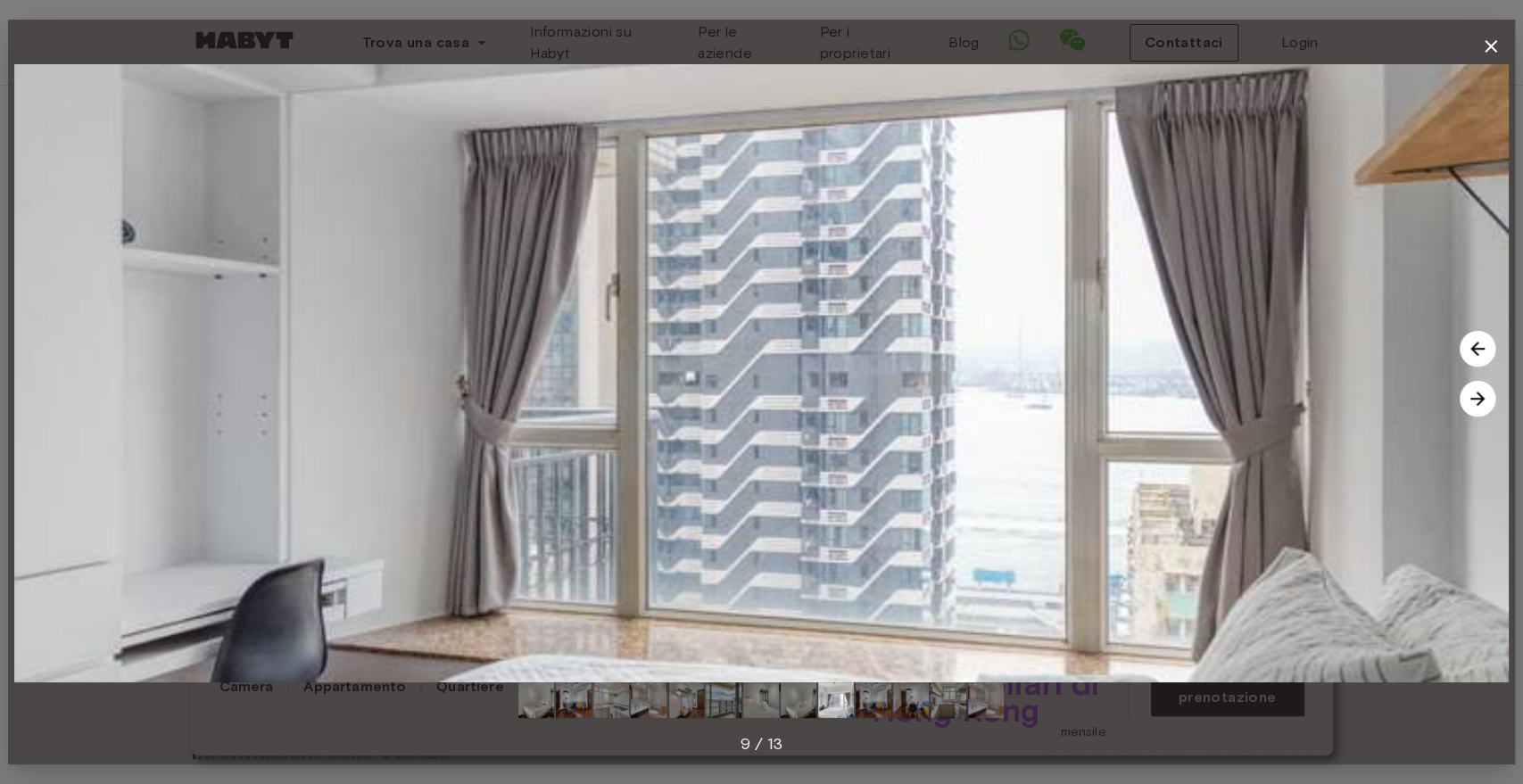 click at bounding box center [1477, 399] 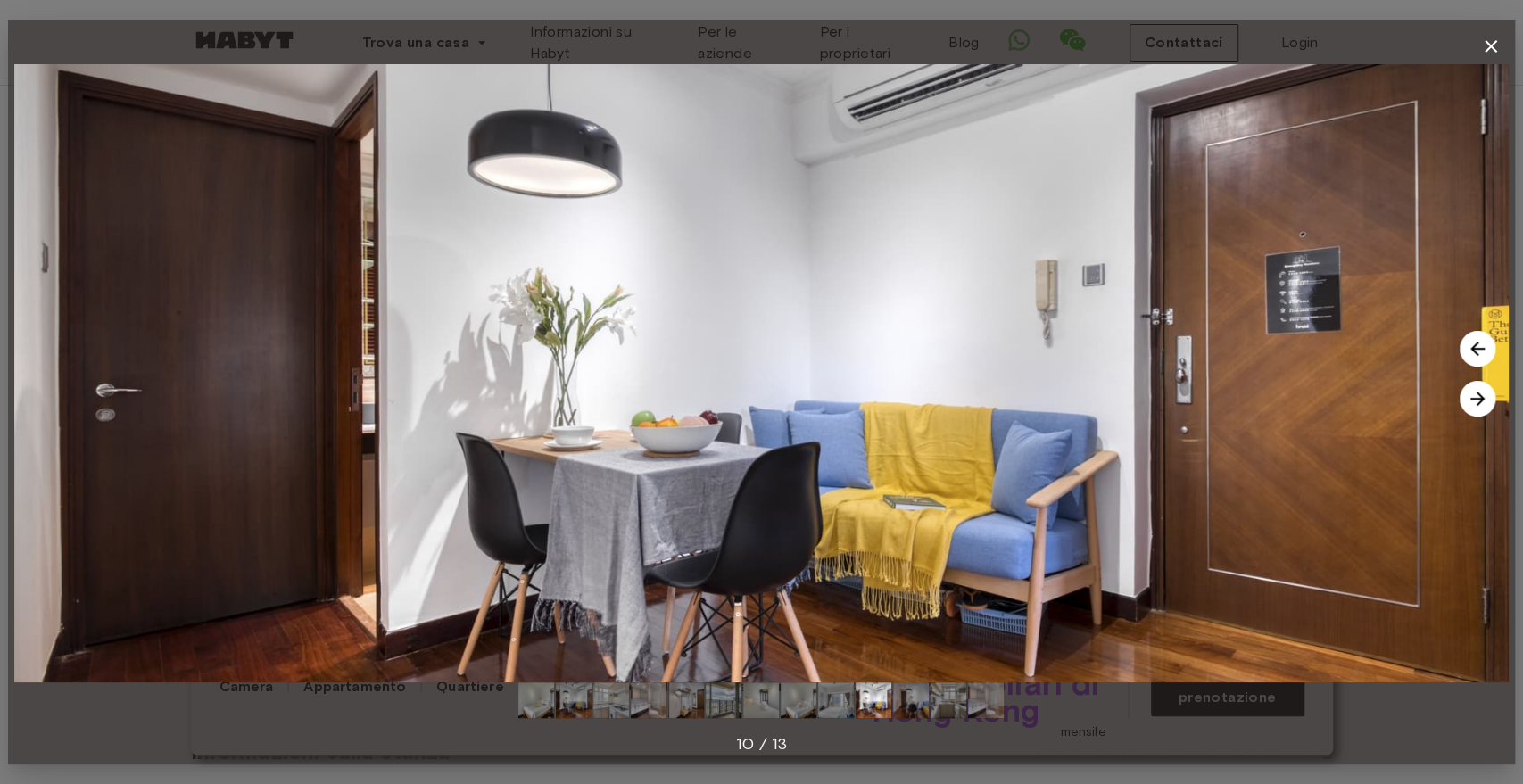 click at bounding box center [1477, 399] 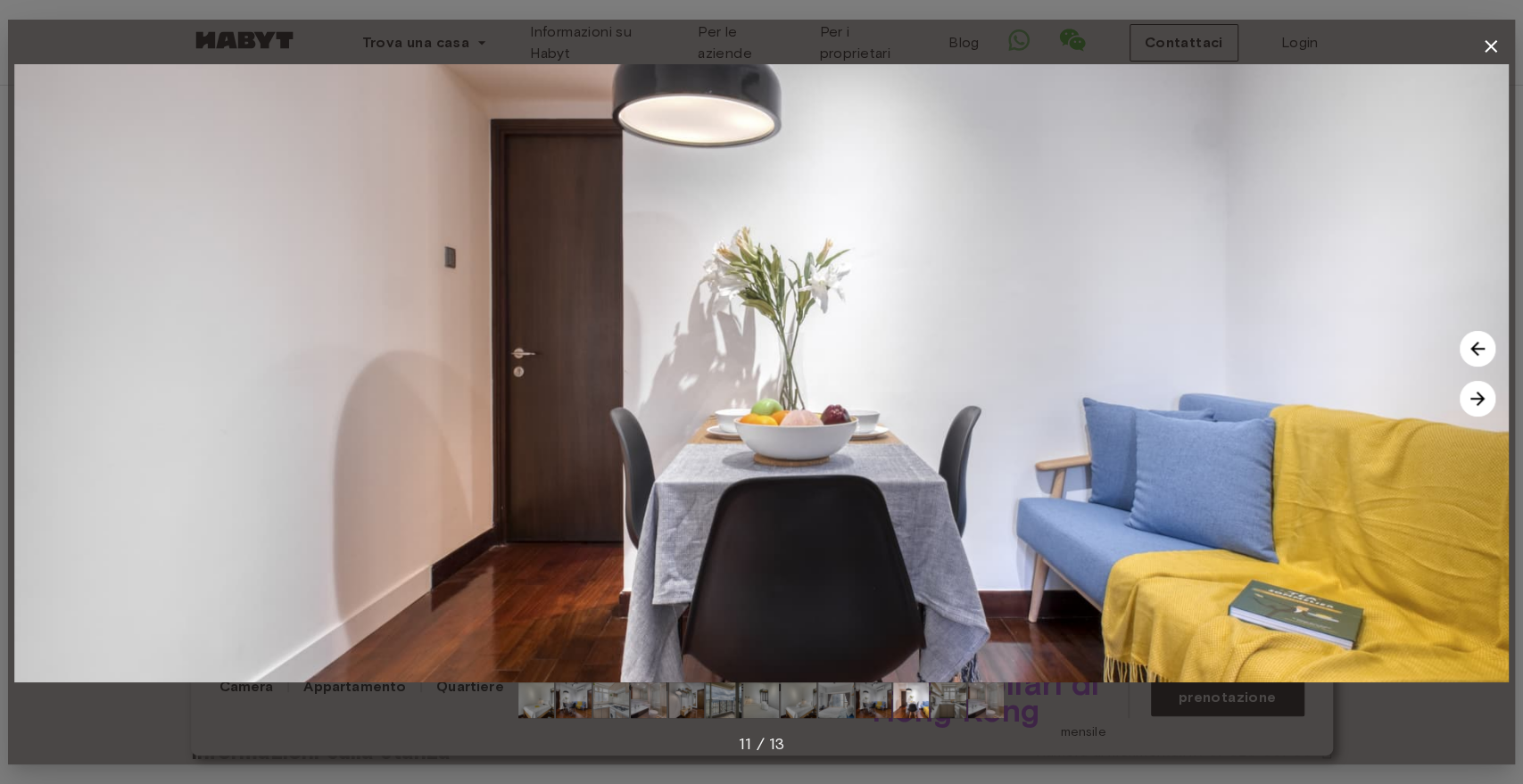 click at bounding box center [1477, 399] 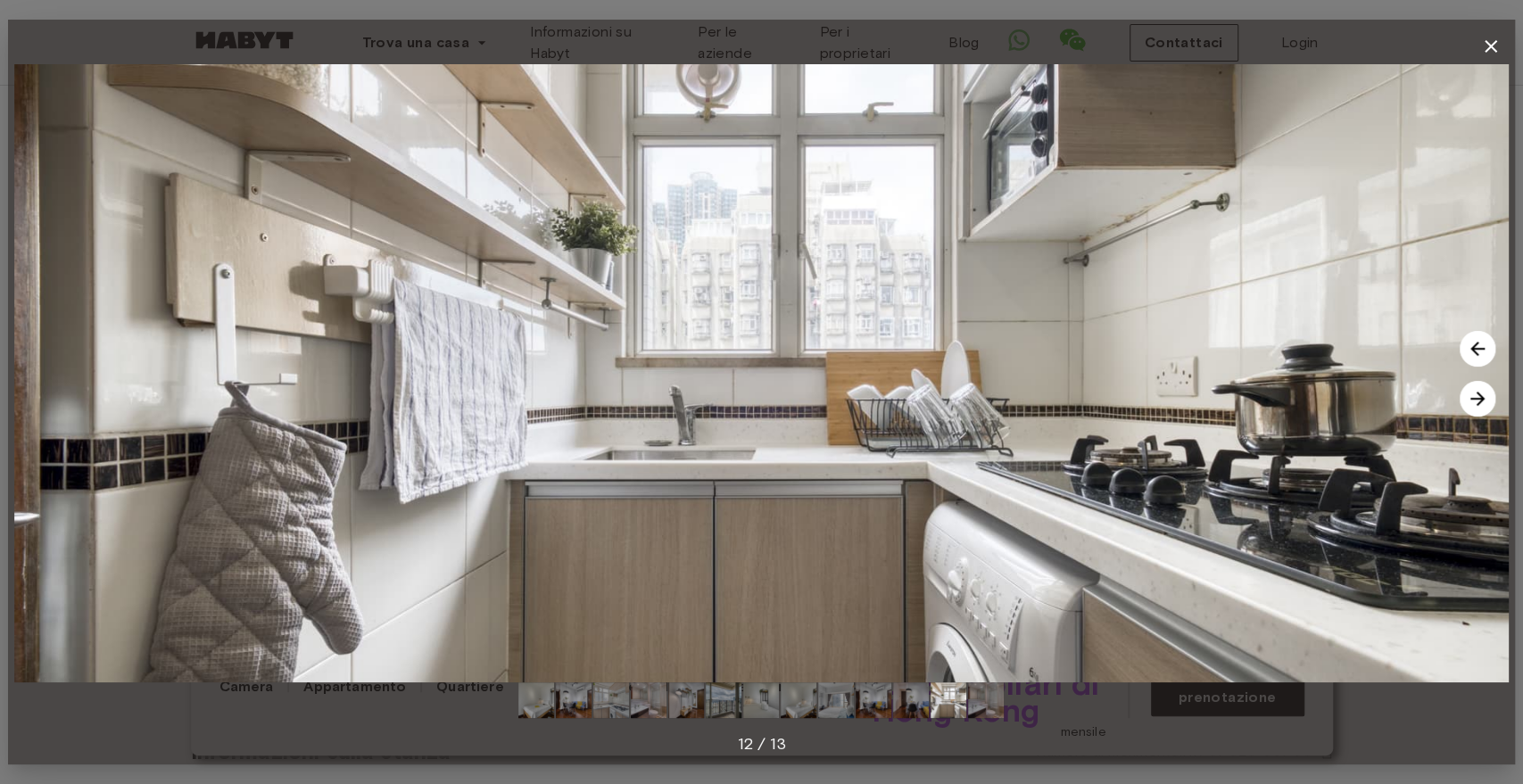 click at bounding box center [1477, 399] 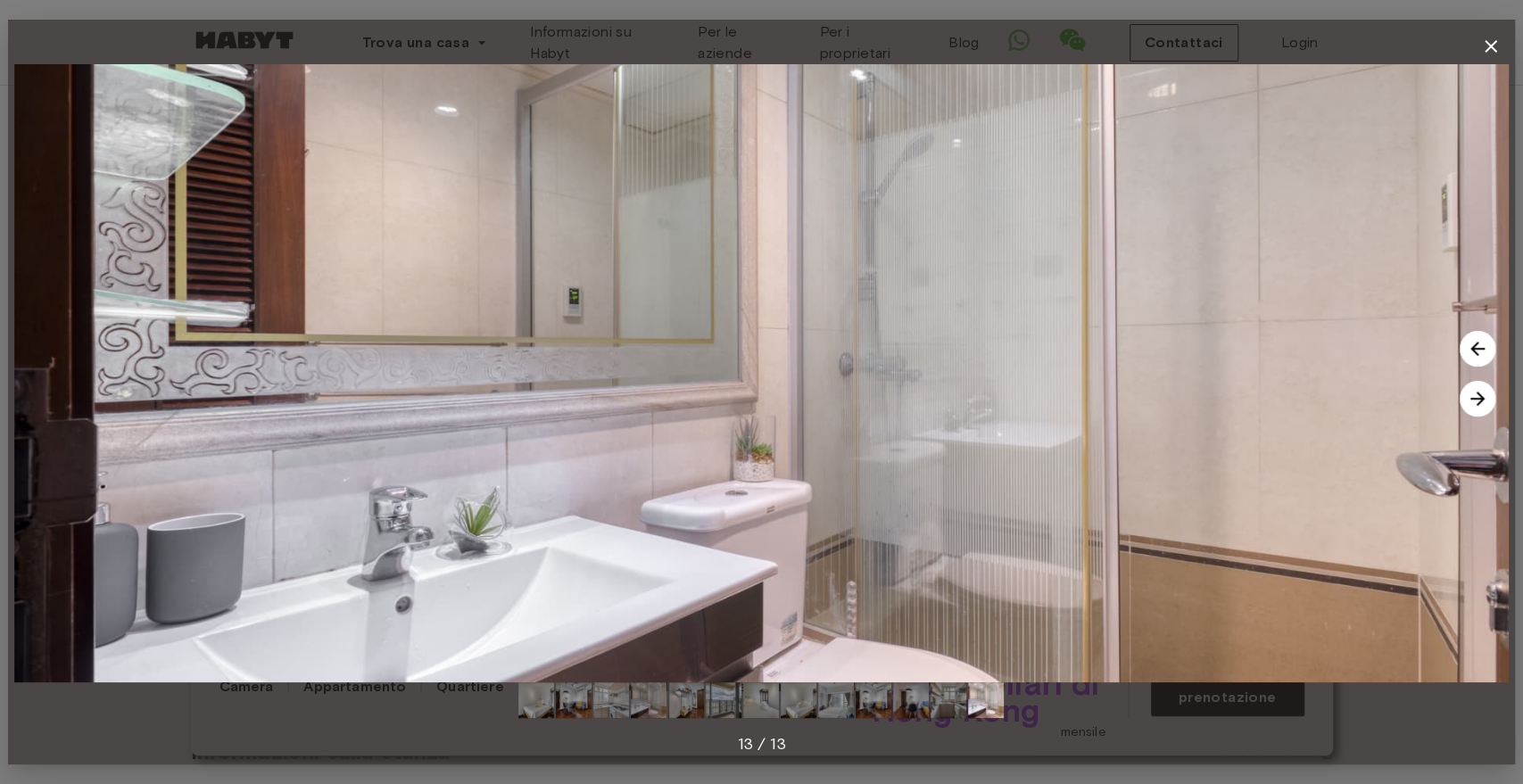 click at bounding box center (1477, 399) 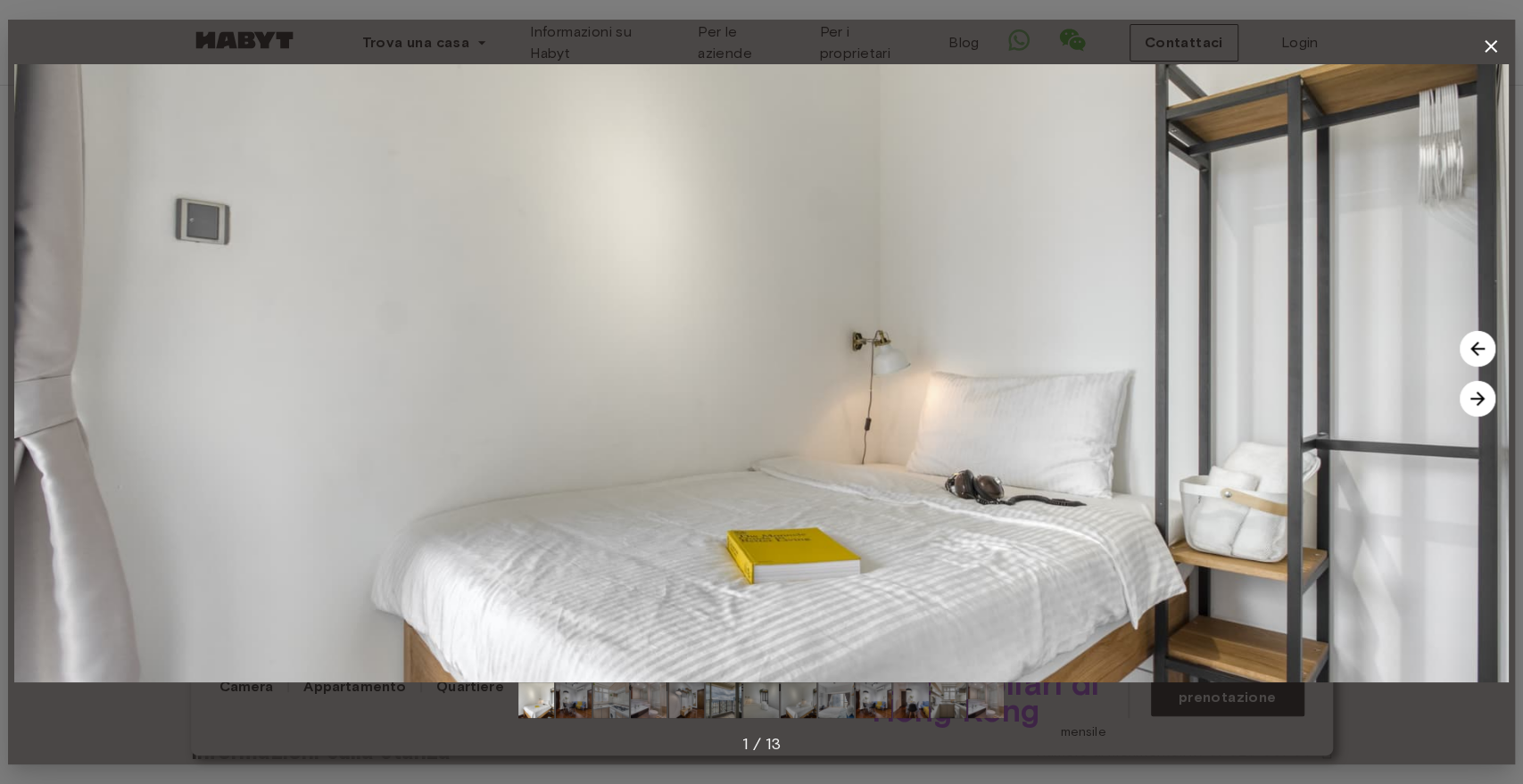 click at bounding box center [1477, 399] 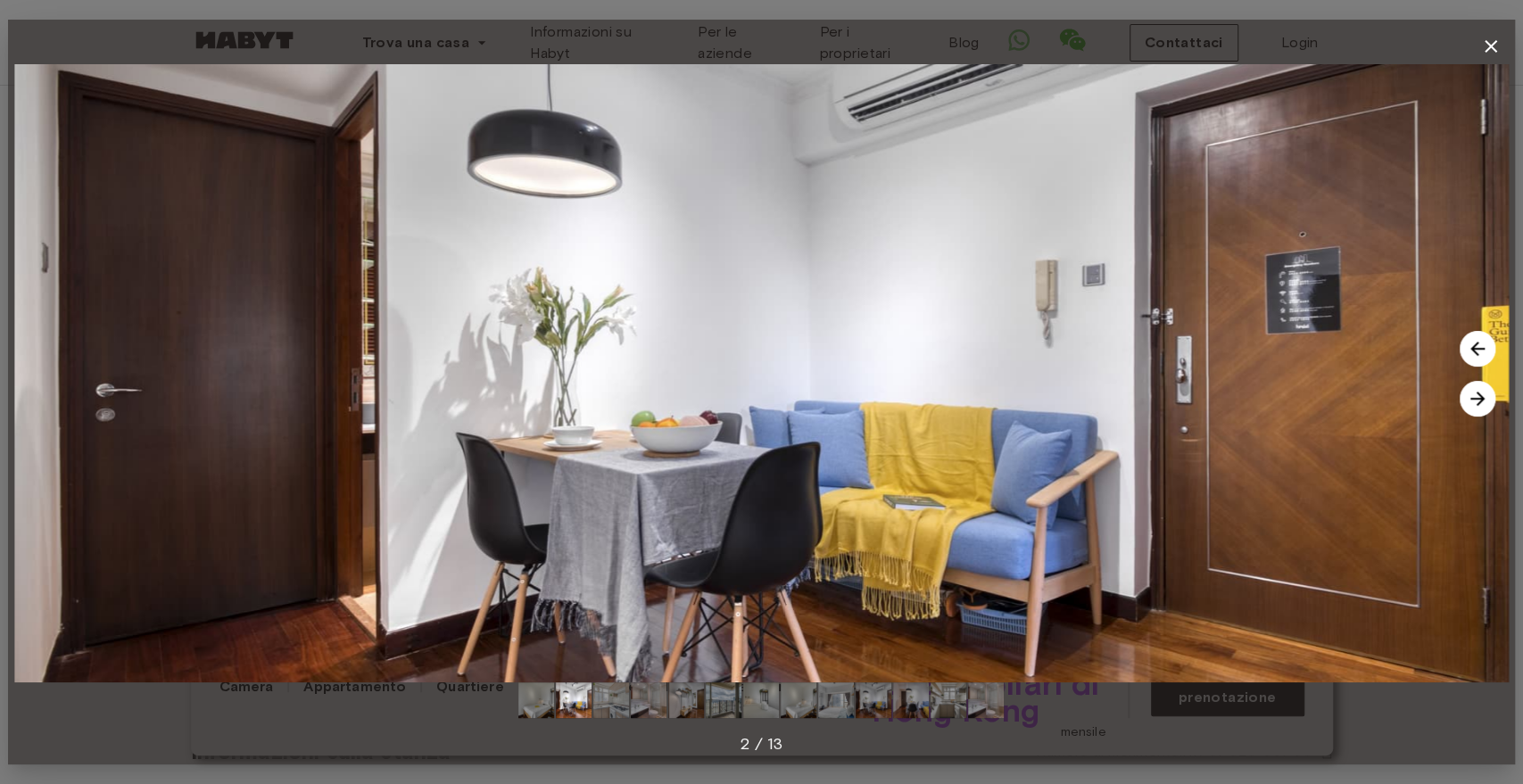 click at bounding box center [1477, 399] 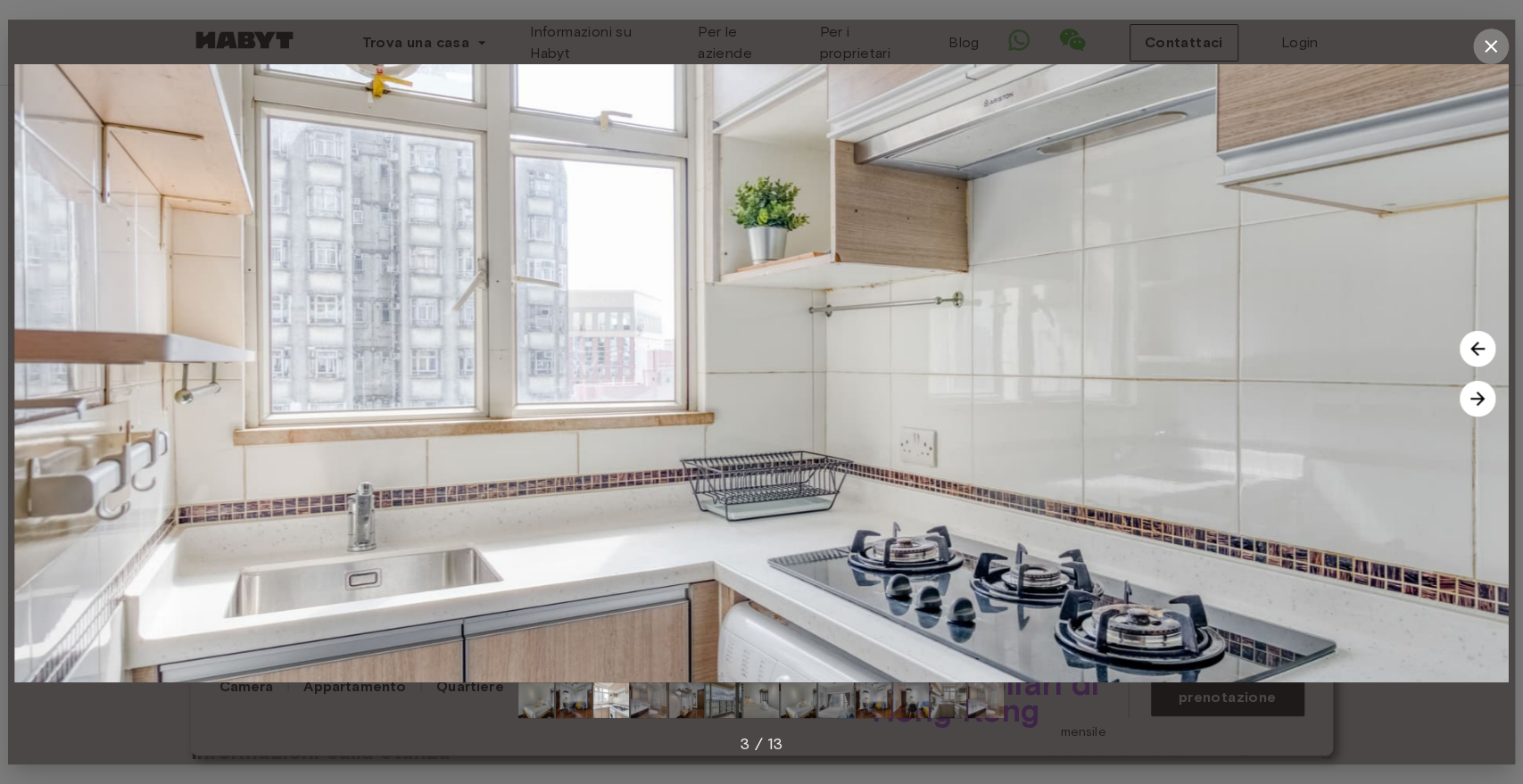 click 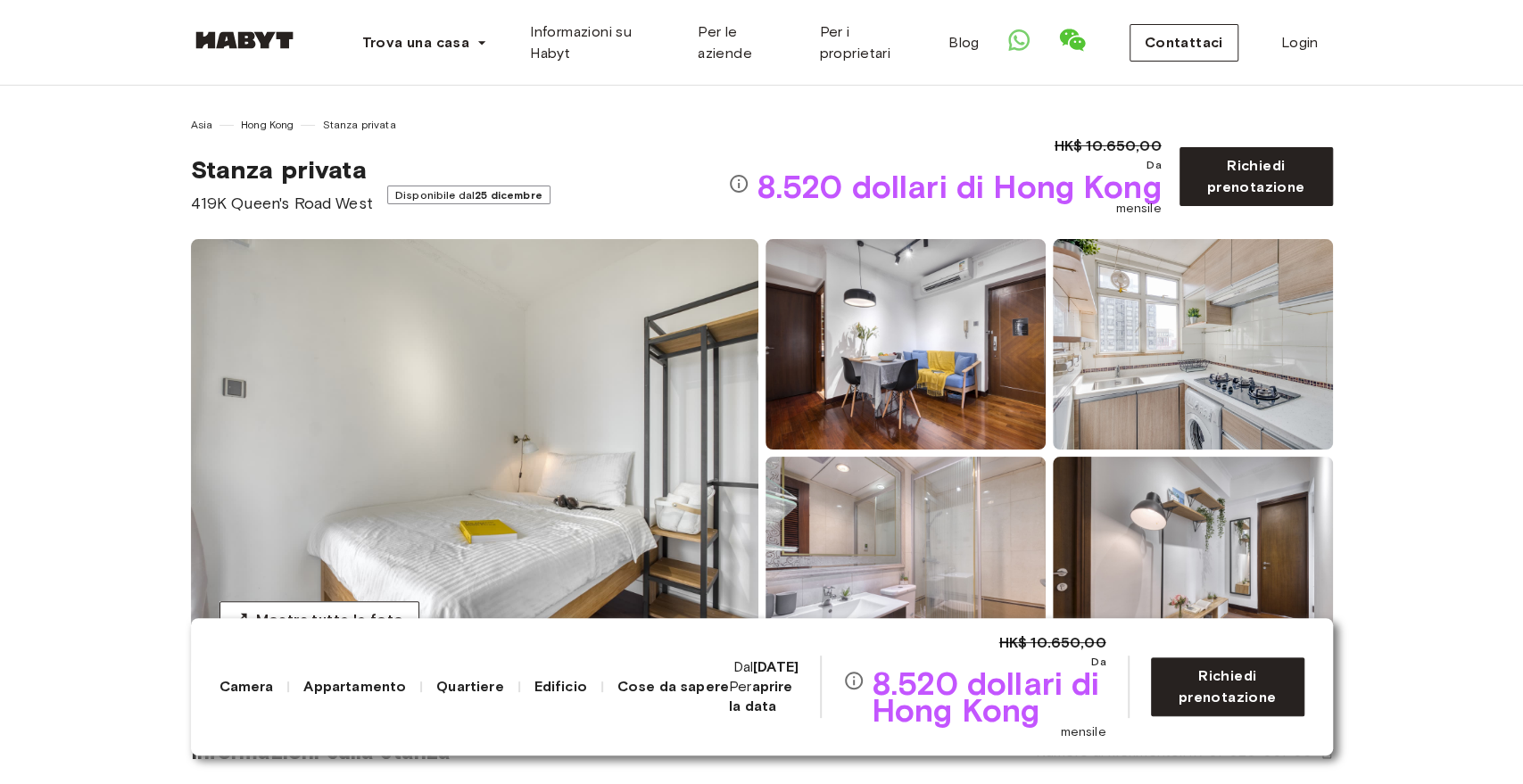drag, startPoint x: 1404, startPoint y: 532, endPoint x: 1419, endPoint y: 524, distance: 17 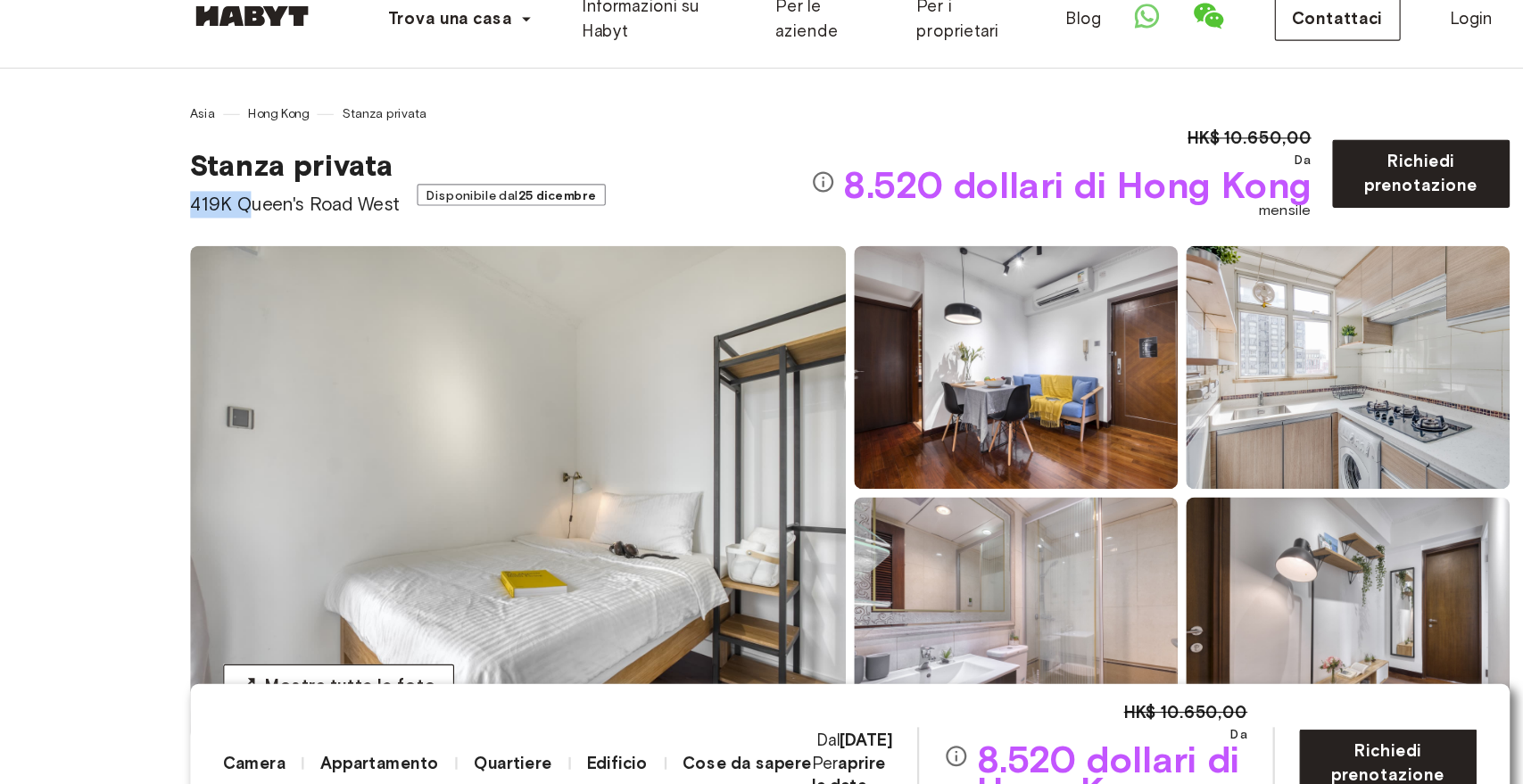 drag, startPoint x: 193, startPoint y: 193, endPoint x: 240, endPoint y: 219, distance: 53.7122 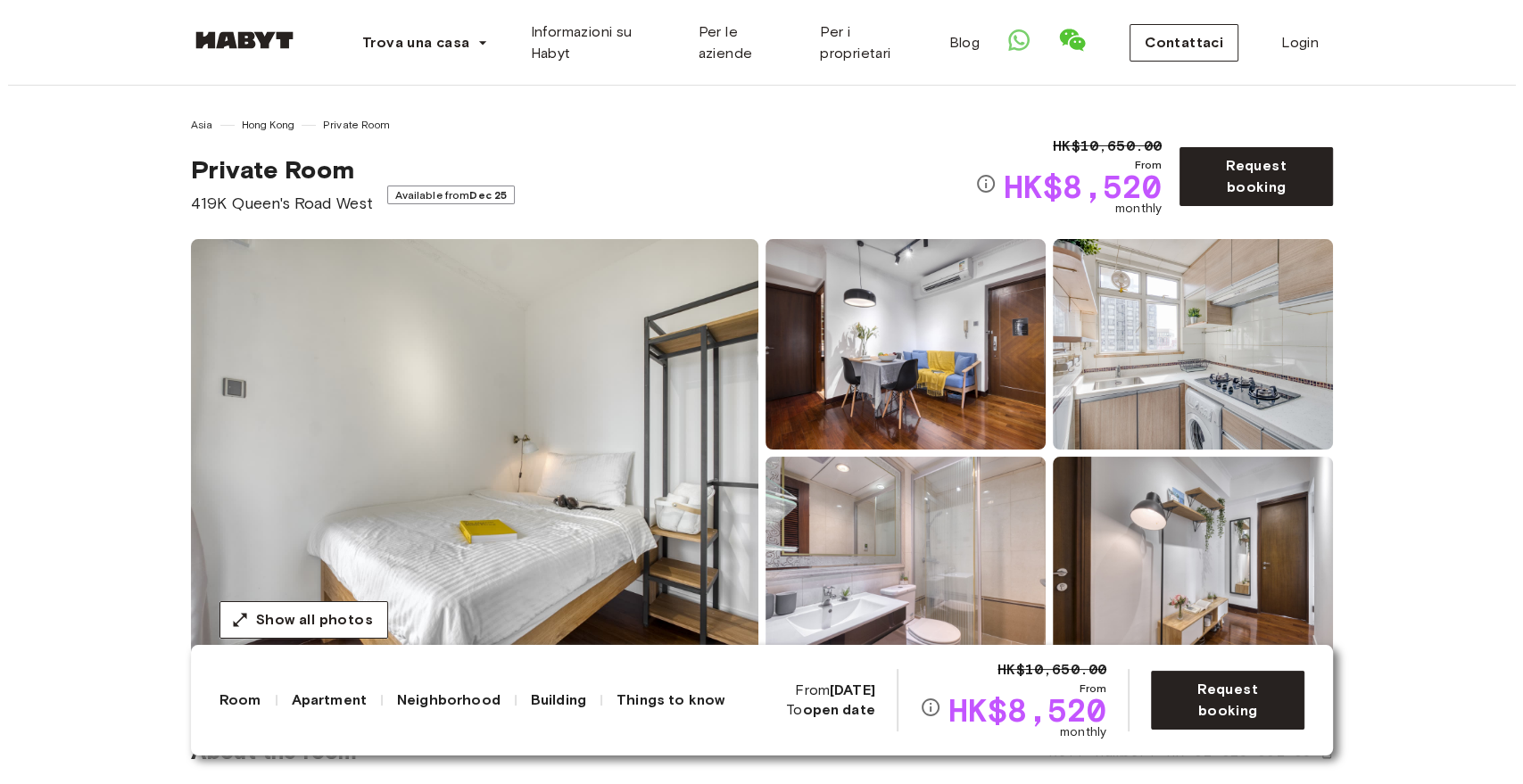 scroll, scrollTop: 1056, scrollLeft: 0, axis: vertical 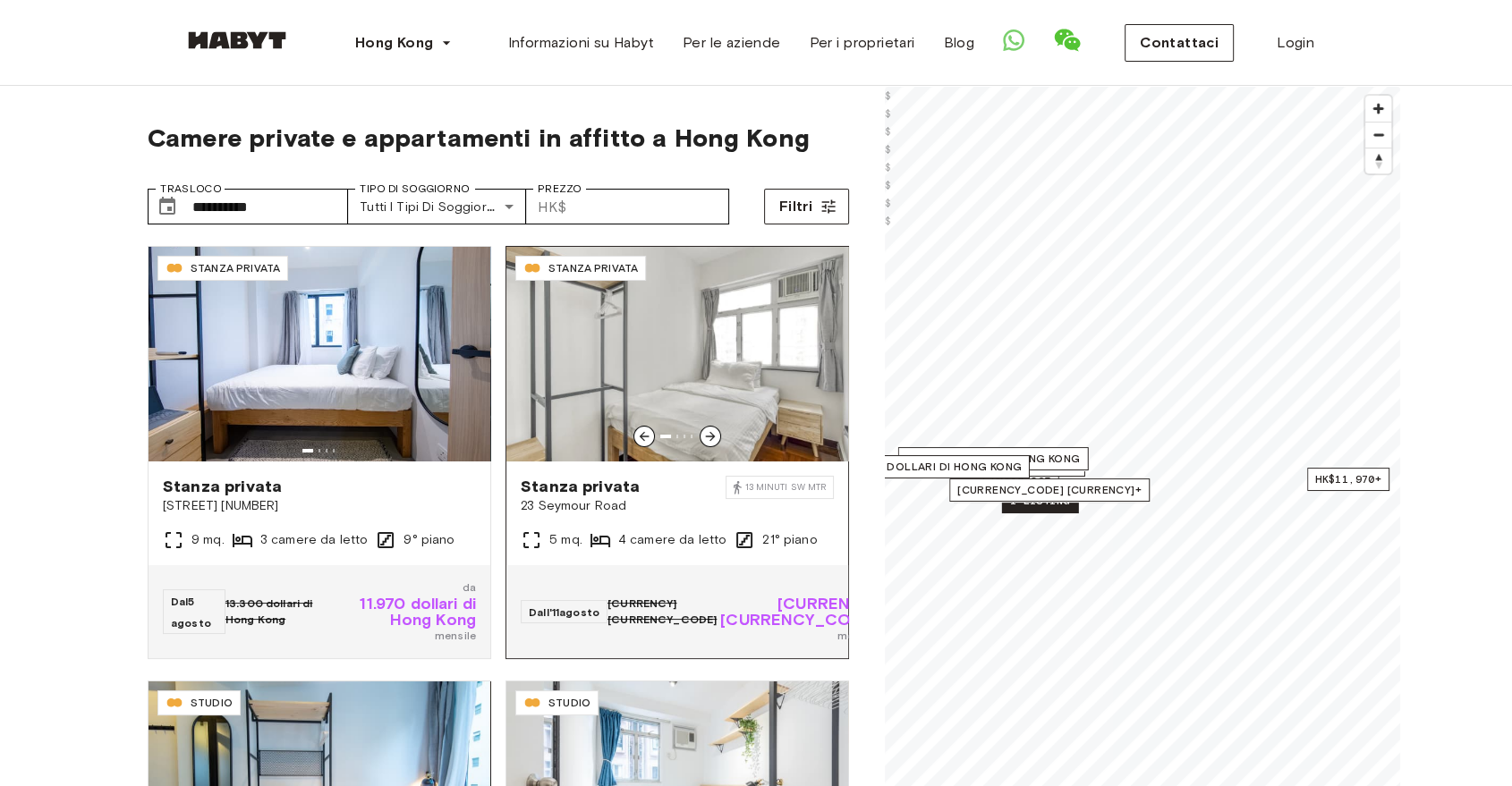 click on "Stanza privata" at bounding box center (580, 486) 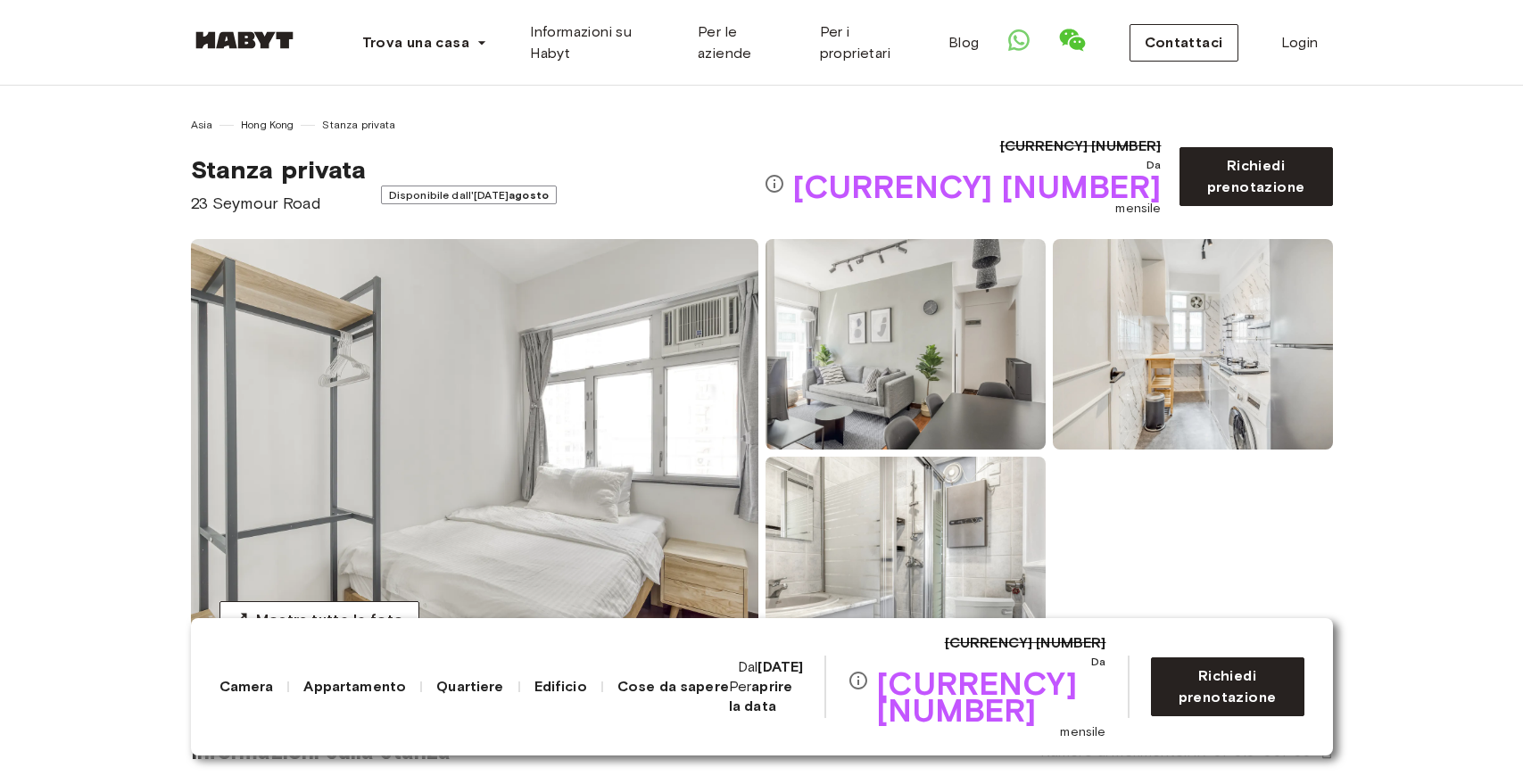 scroll, scrollTop: 0, scrollLeft: 0, axis: both 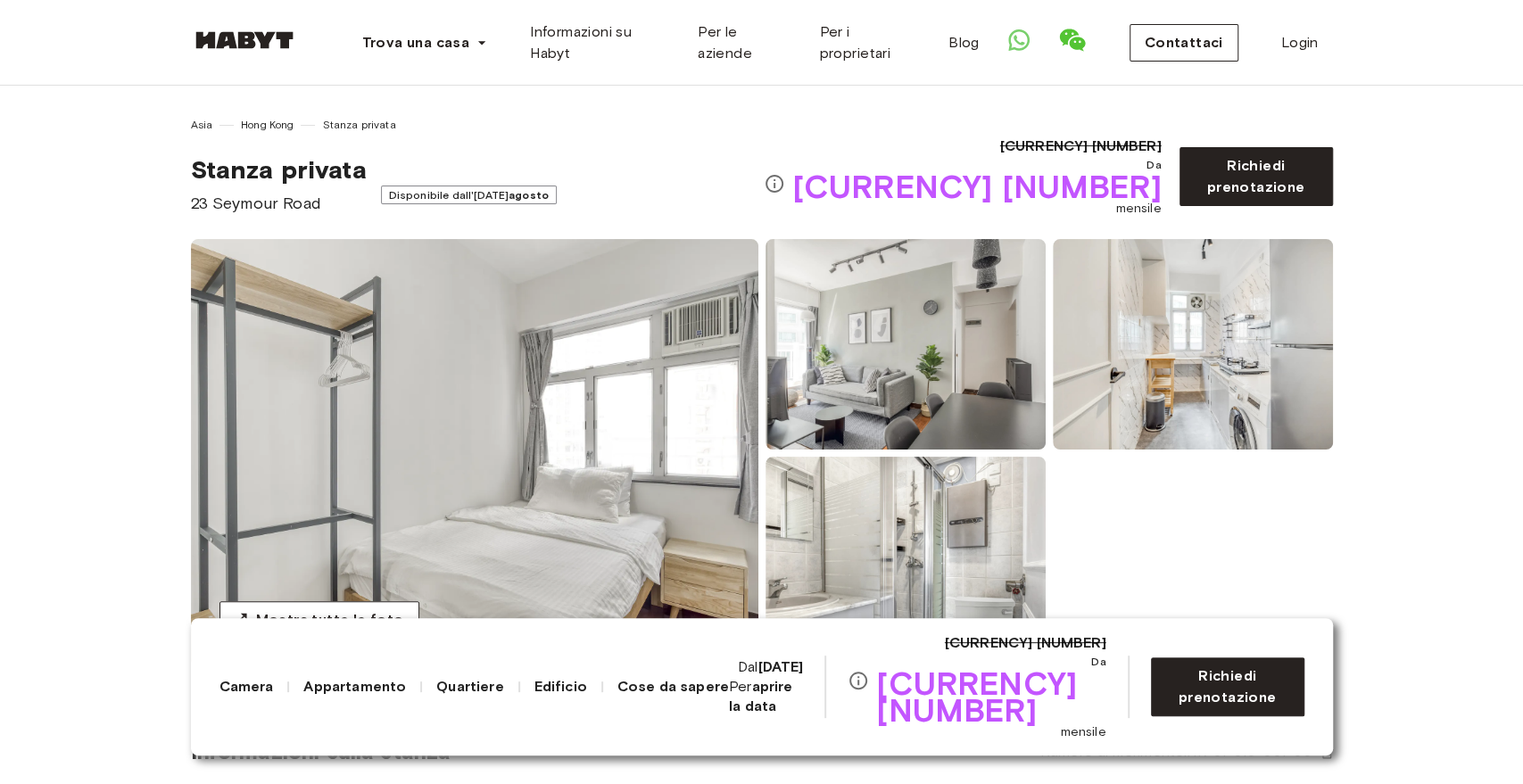 click on "Camera" at bounding box center [246, 686] 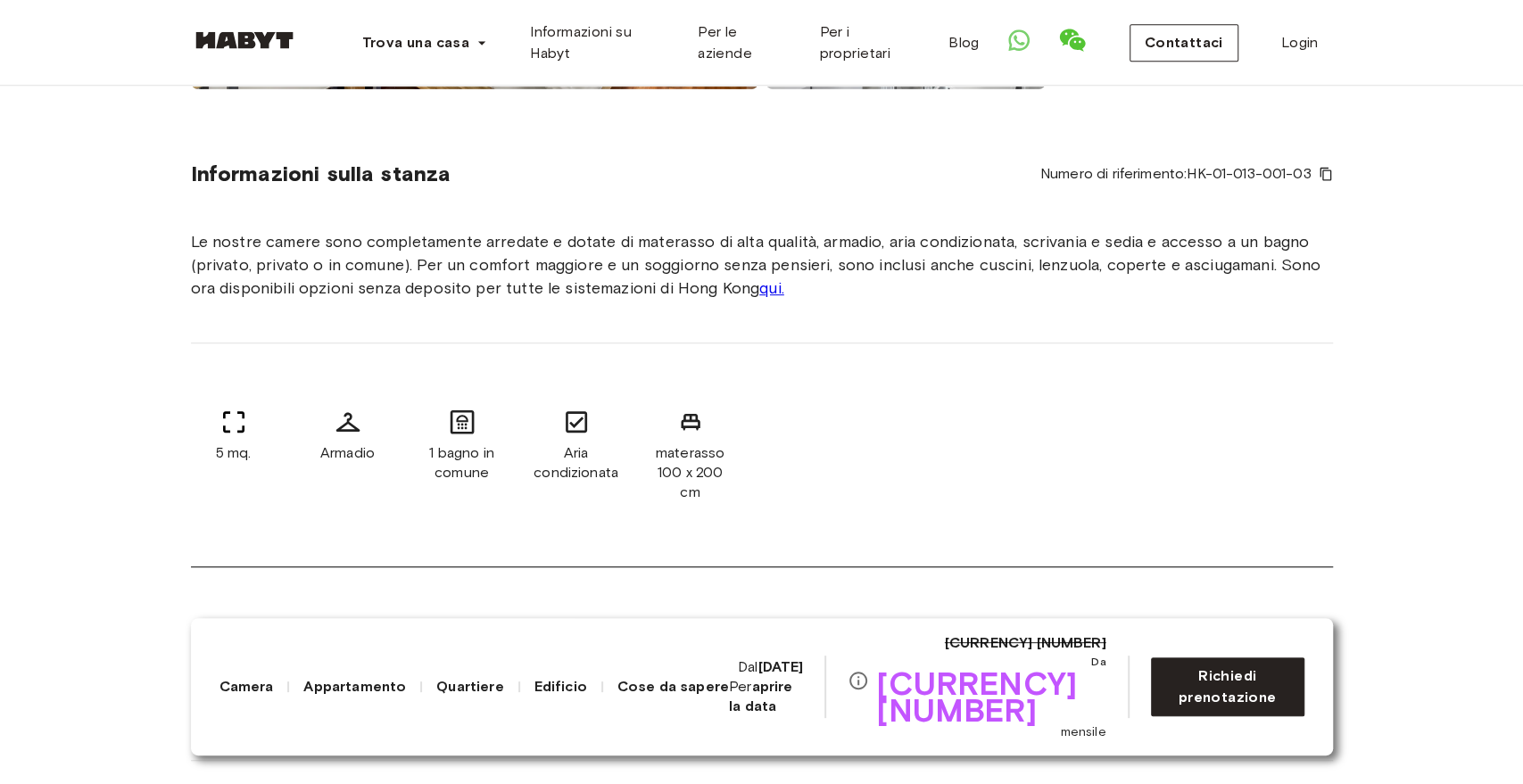 click on "Appartamento" at bounding box center [354, 686] 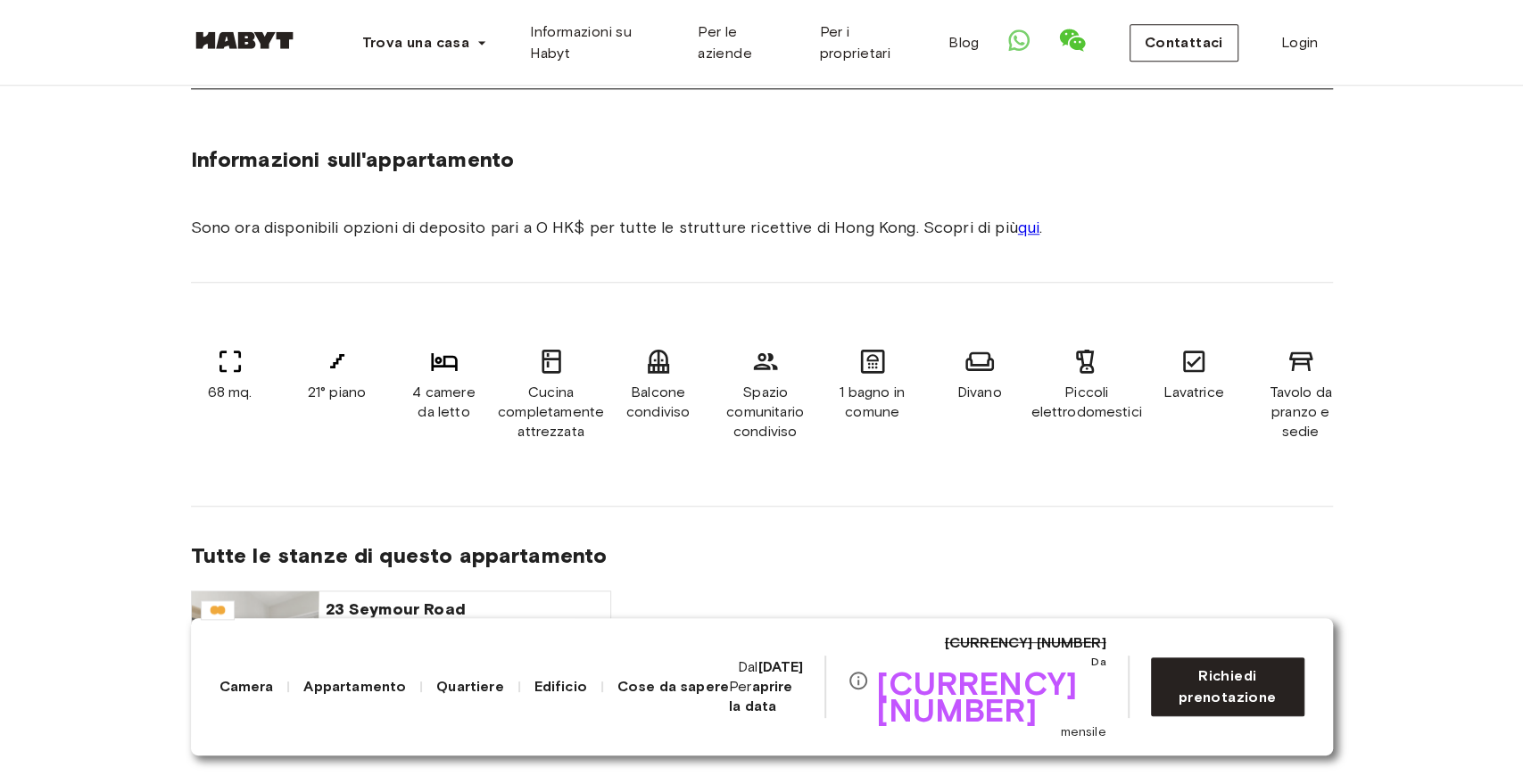 click on "Quartiere" at bounding box center [469, 686] 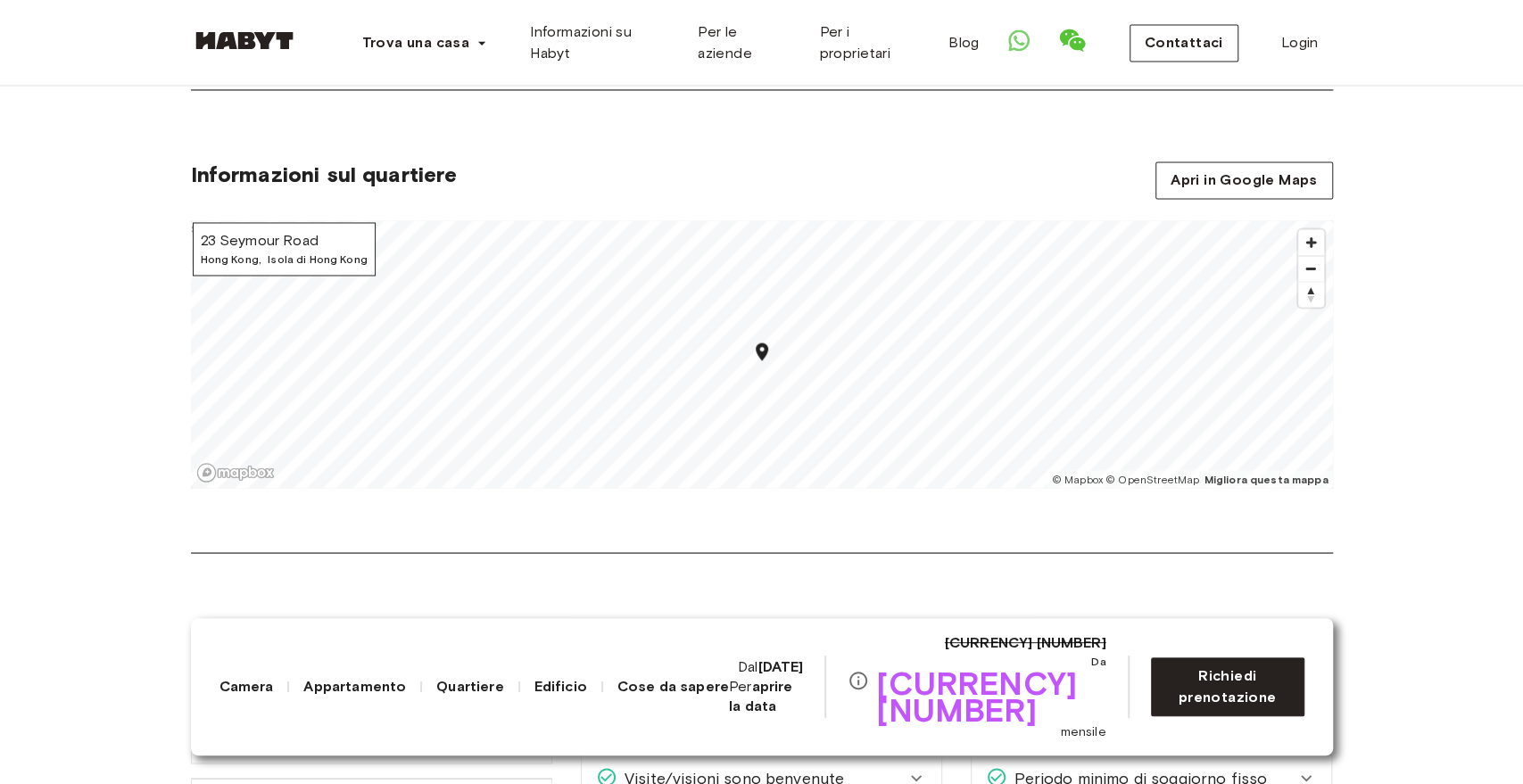 click on "Edificio" at bounding box center (560, 686) 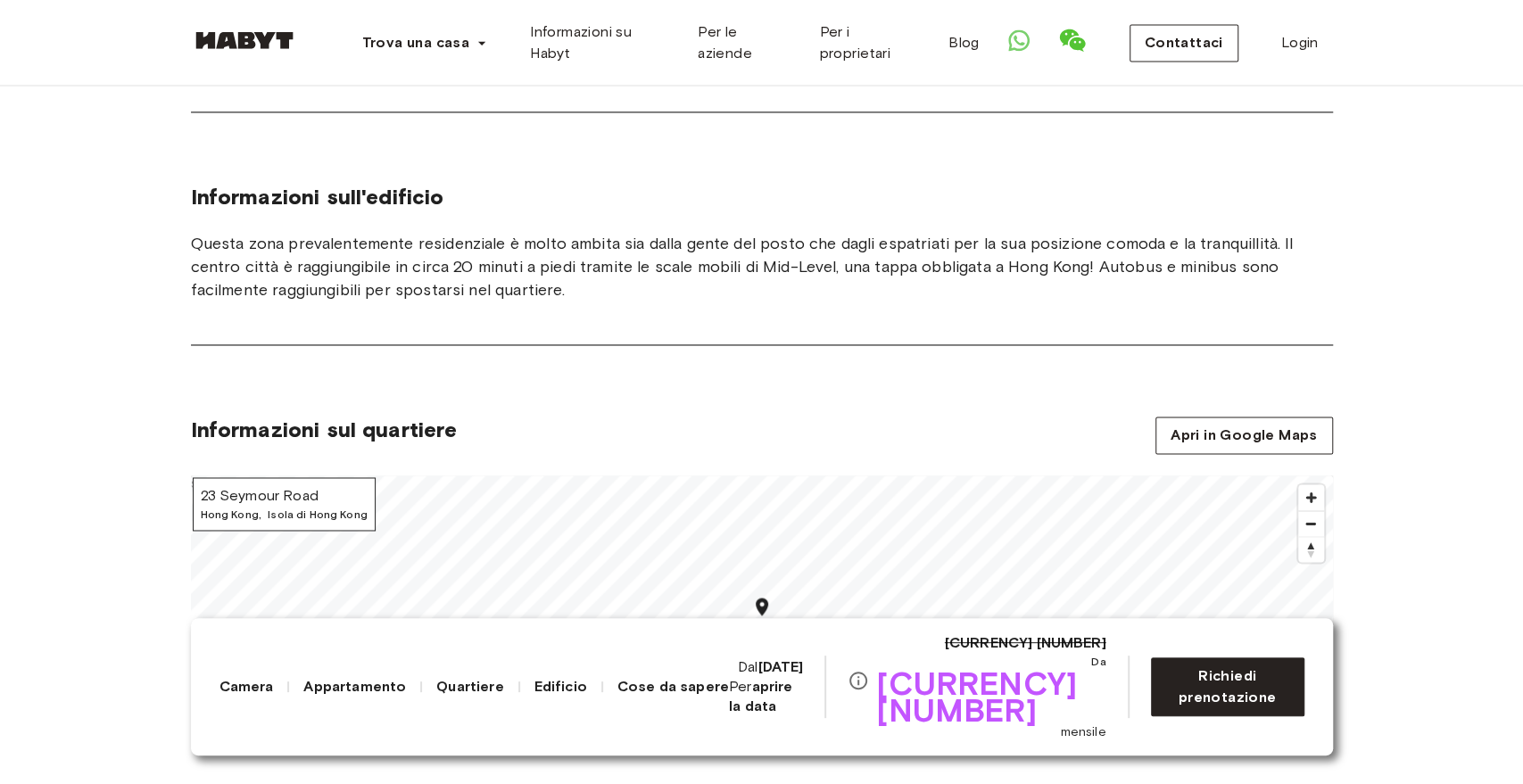 click on "Cose da sapere" at bounding box center [673, 686] 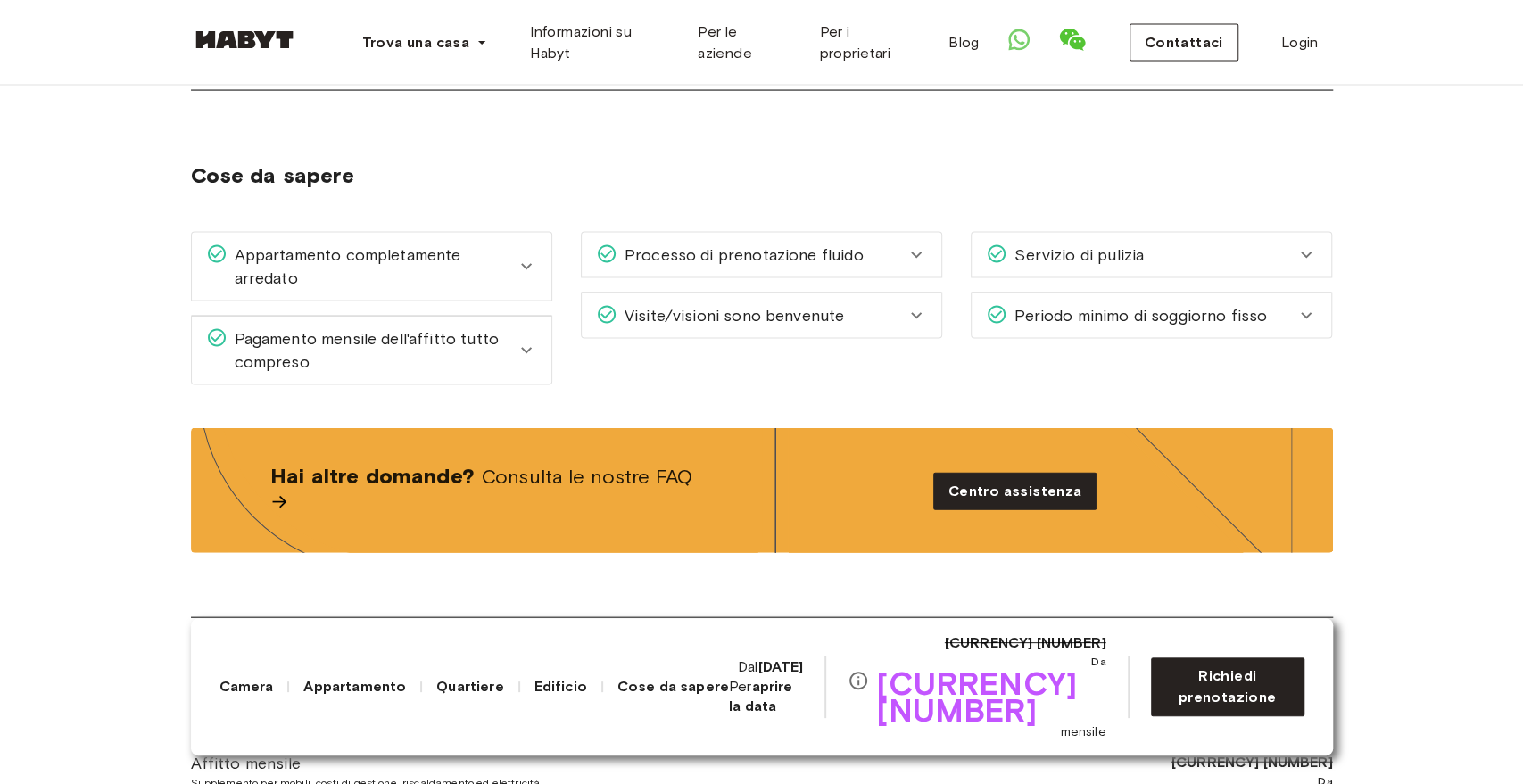 click 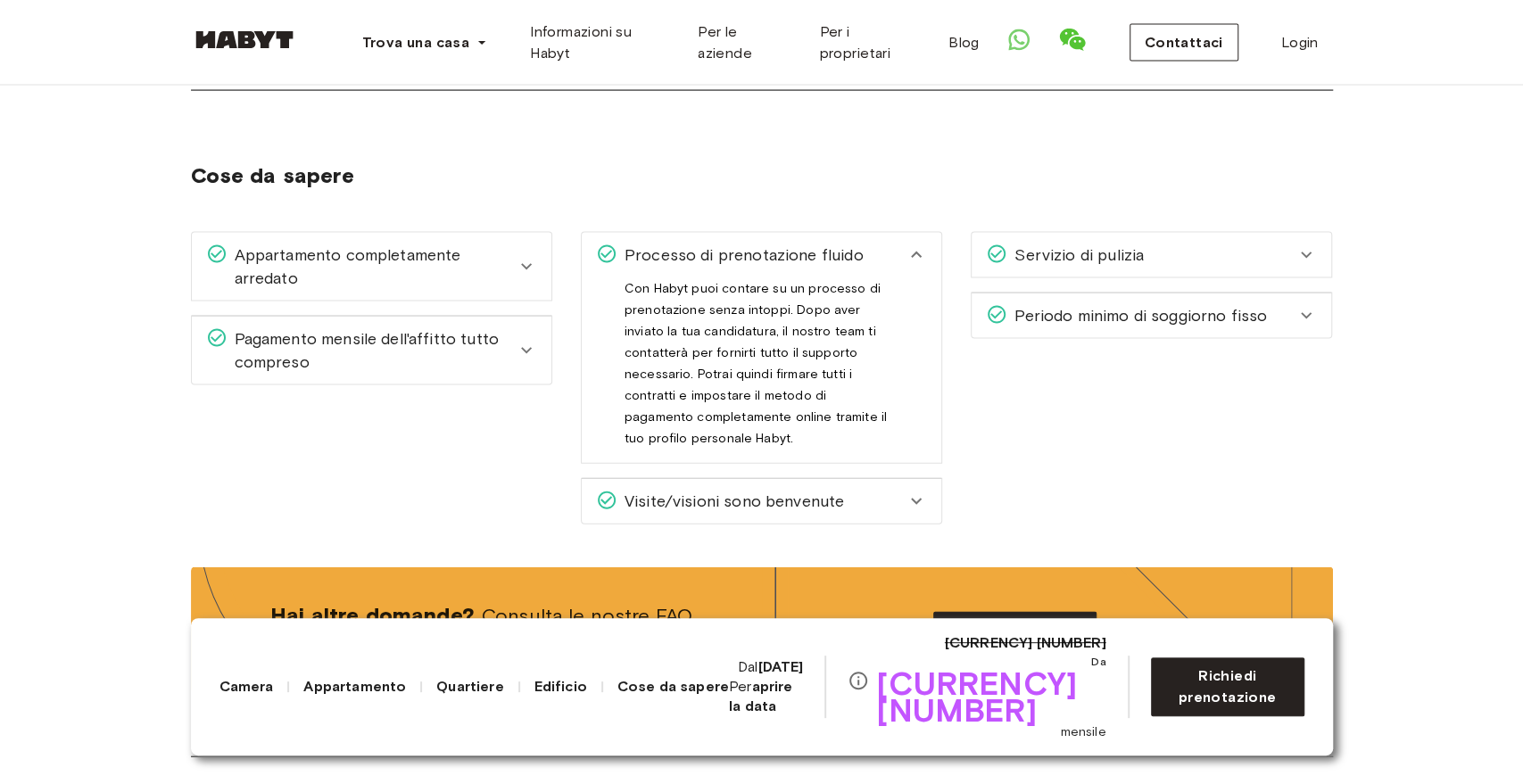 click on "Servizio di pulizia" at bounding box center [1140, 255] 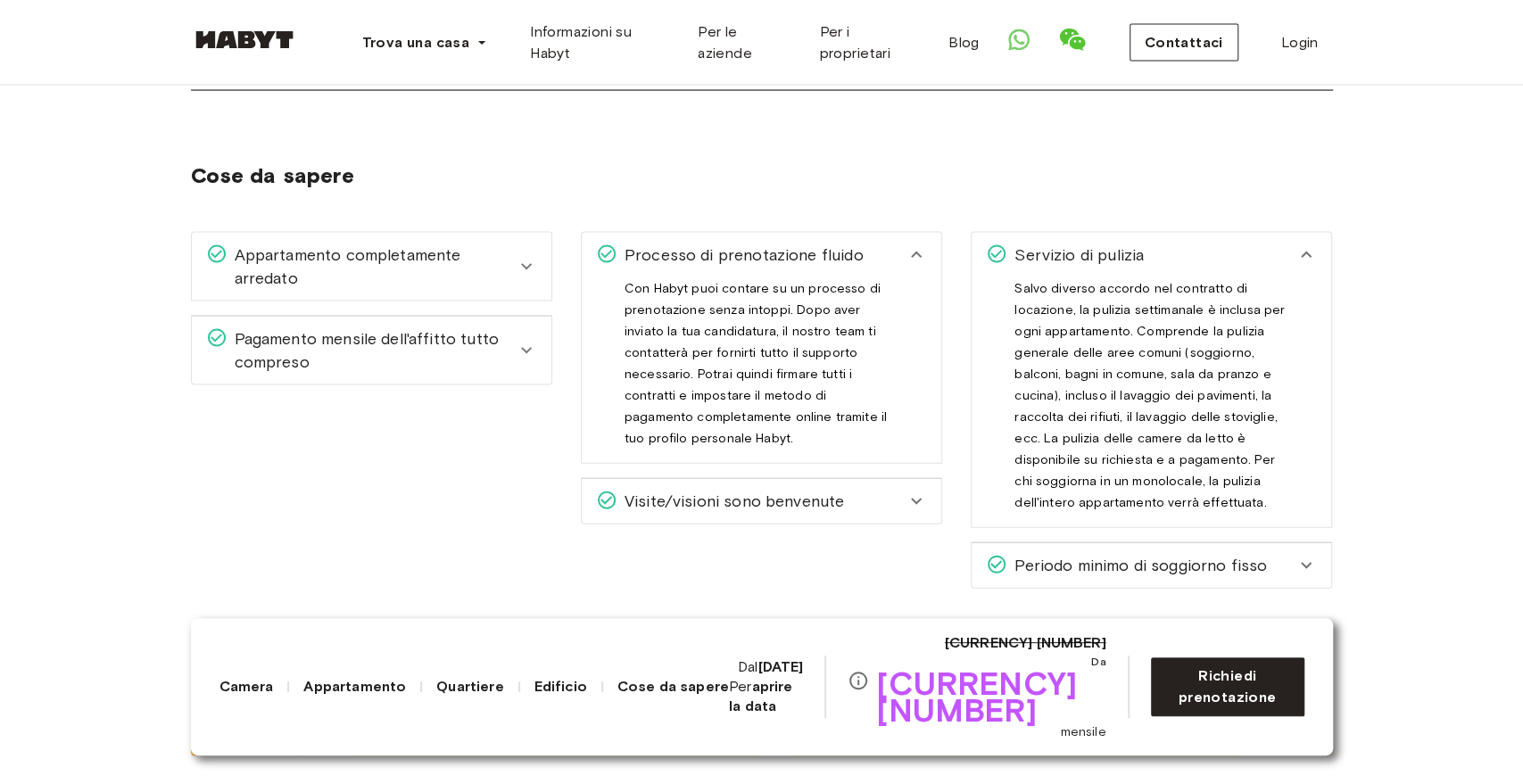 click on "Periodo minimo di soggiorno fisso" at bounding box center [1140, 565] 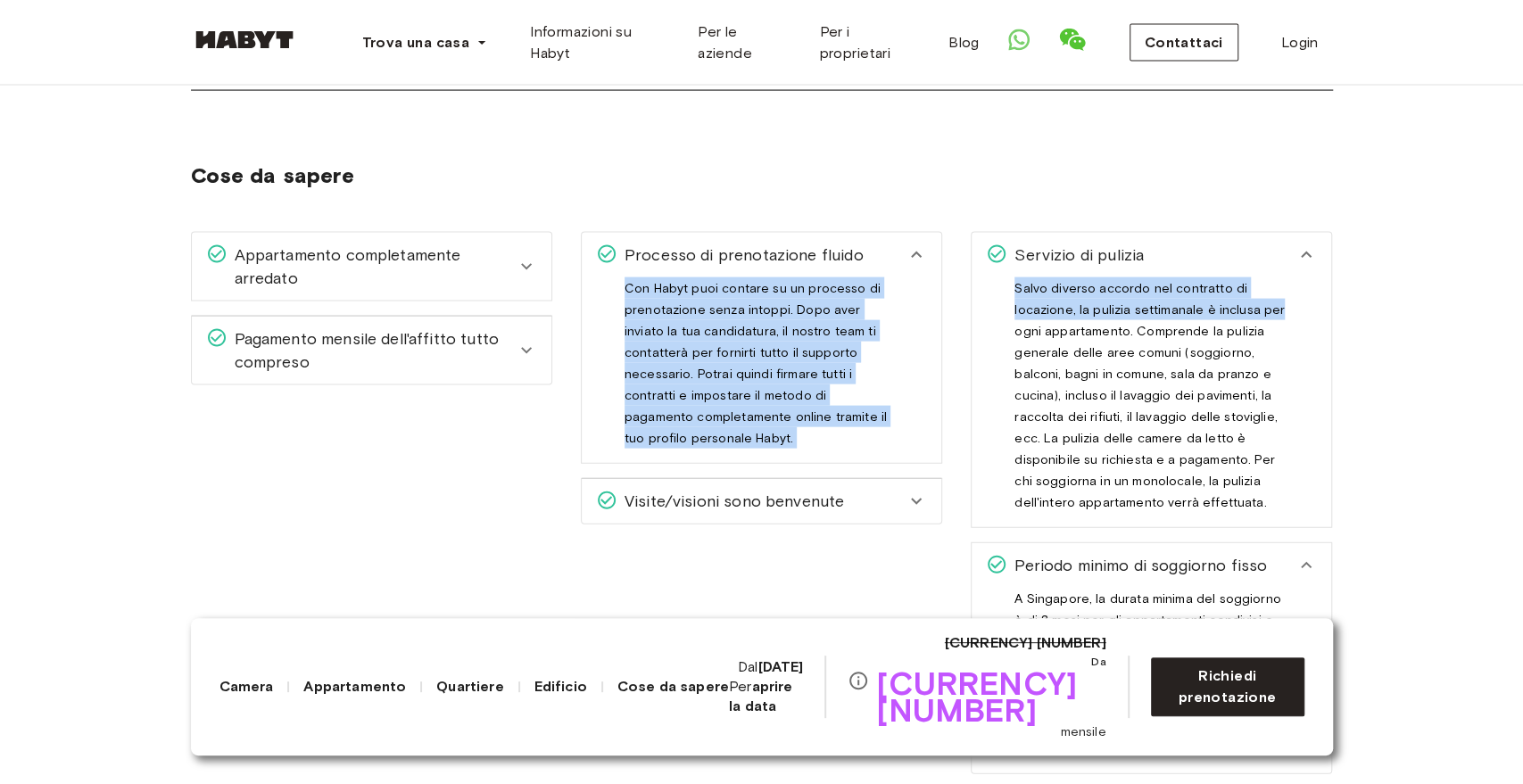 drag, startPoint x: 1499, startPoint y: 103, endPoint x: 1463, endPoint y: 273, distance: 173.76996 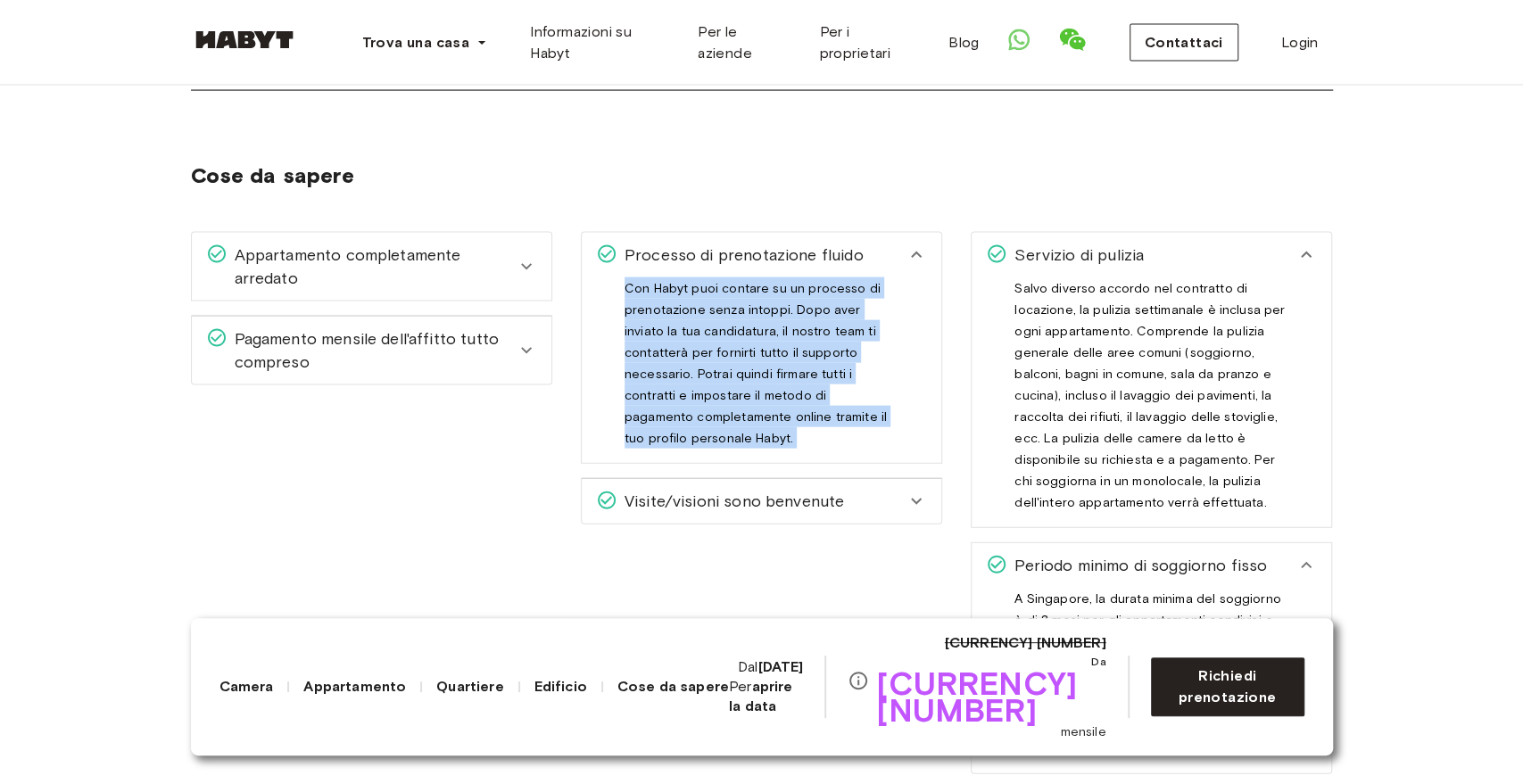 click on "Visite/visioni sono benvenute" at bounding box center [750, 501] 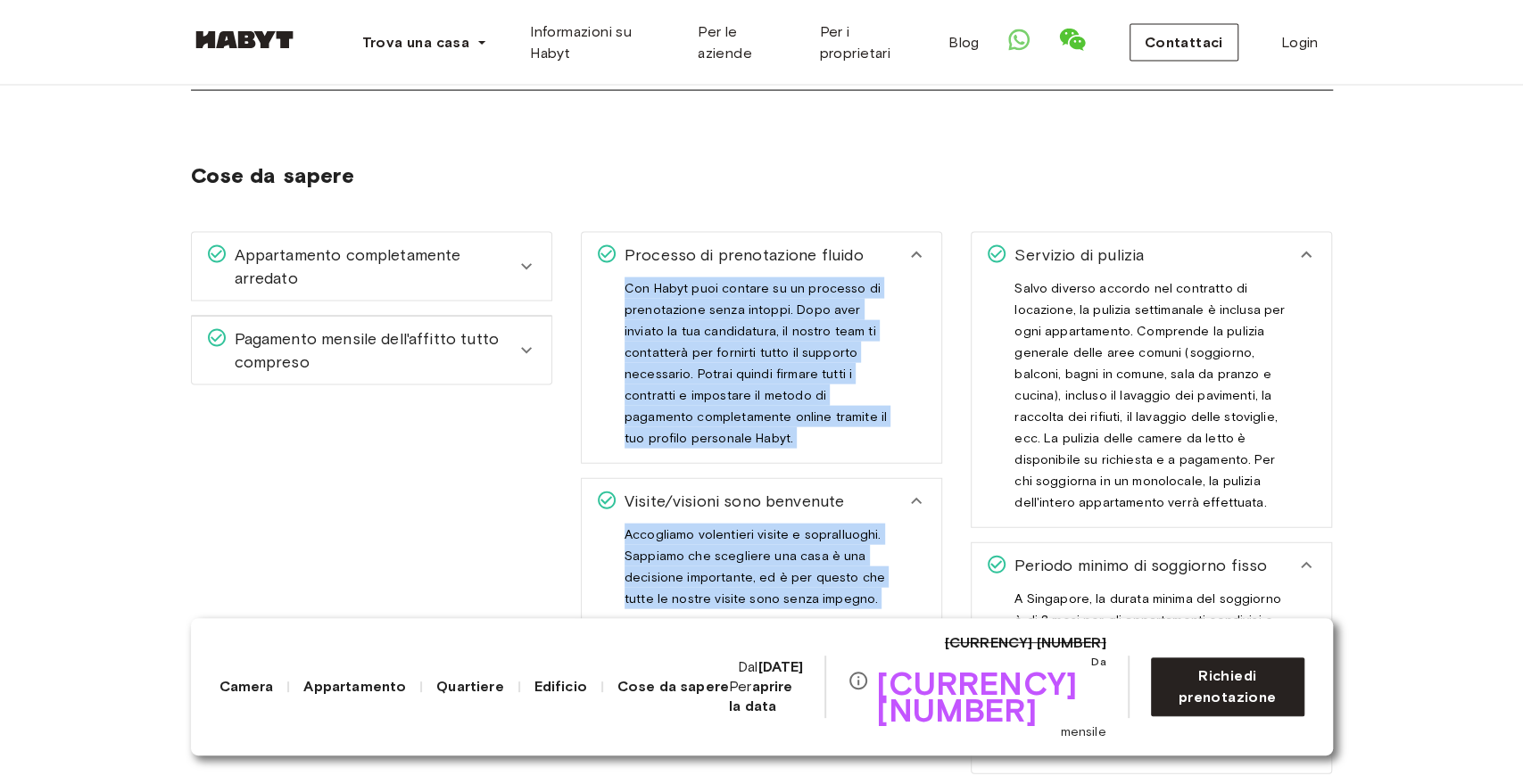 click on "Pagamento mensile dell'affitto tutto compreso" at bounding box center [371, 351] 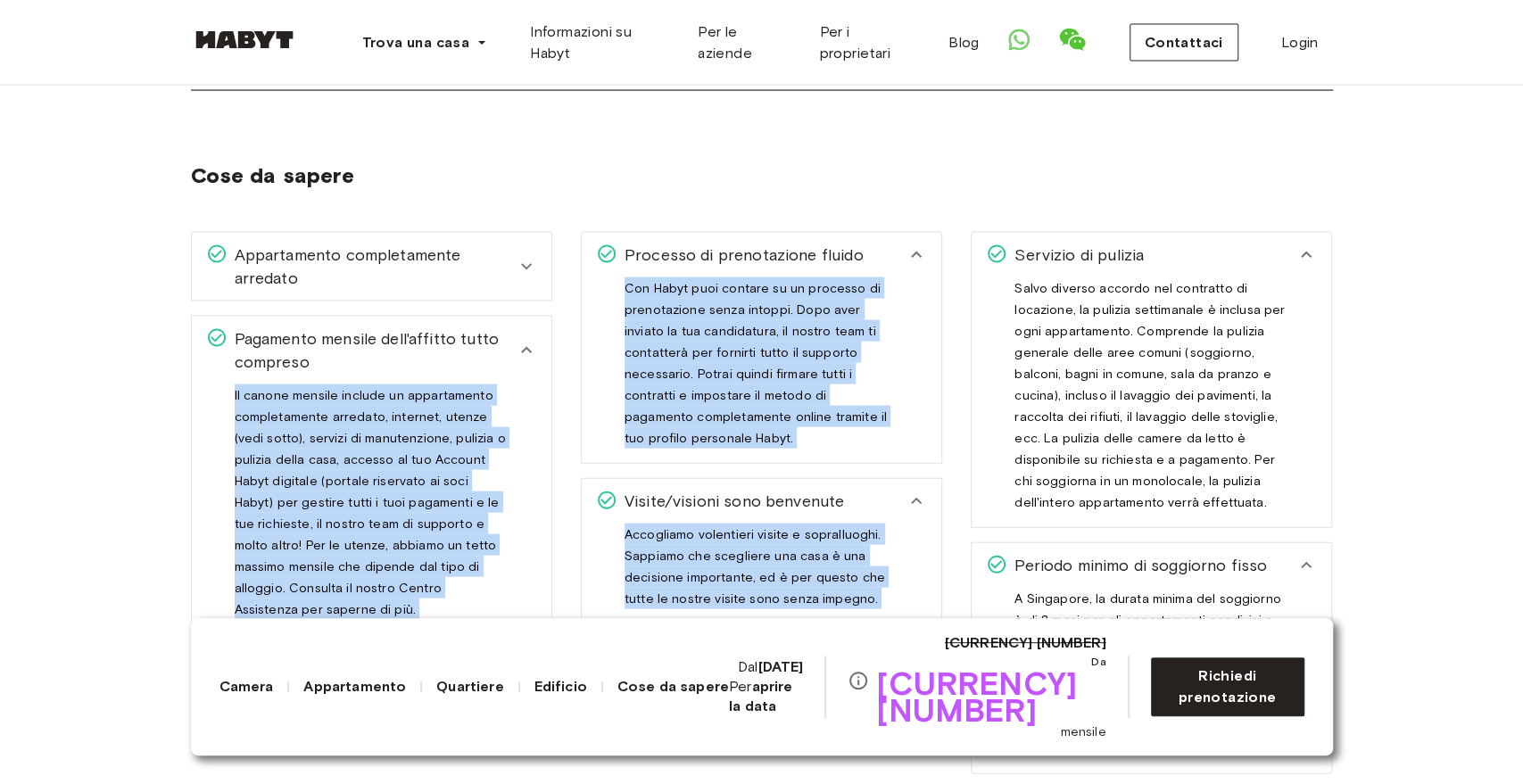 click on "Appartamento completamente arredato" at bounding box center [371, 267] 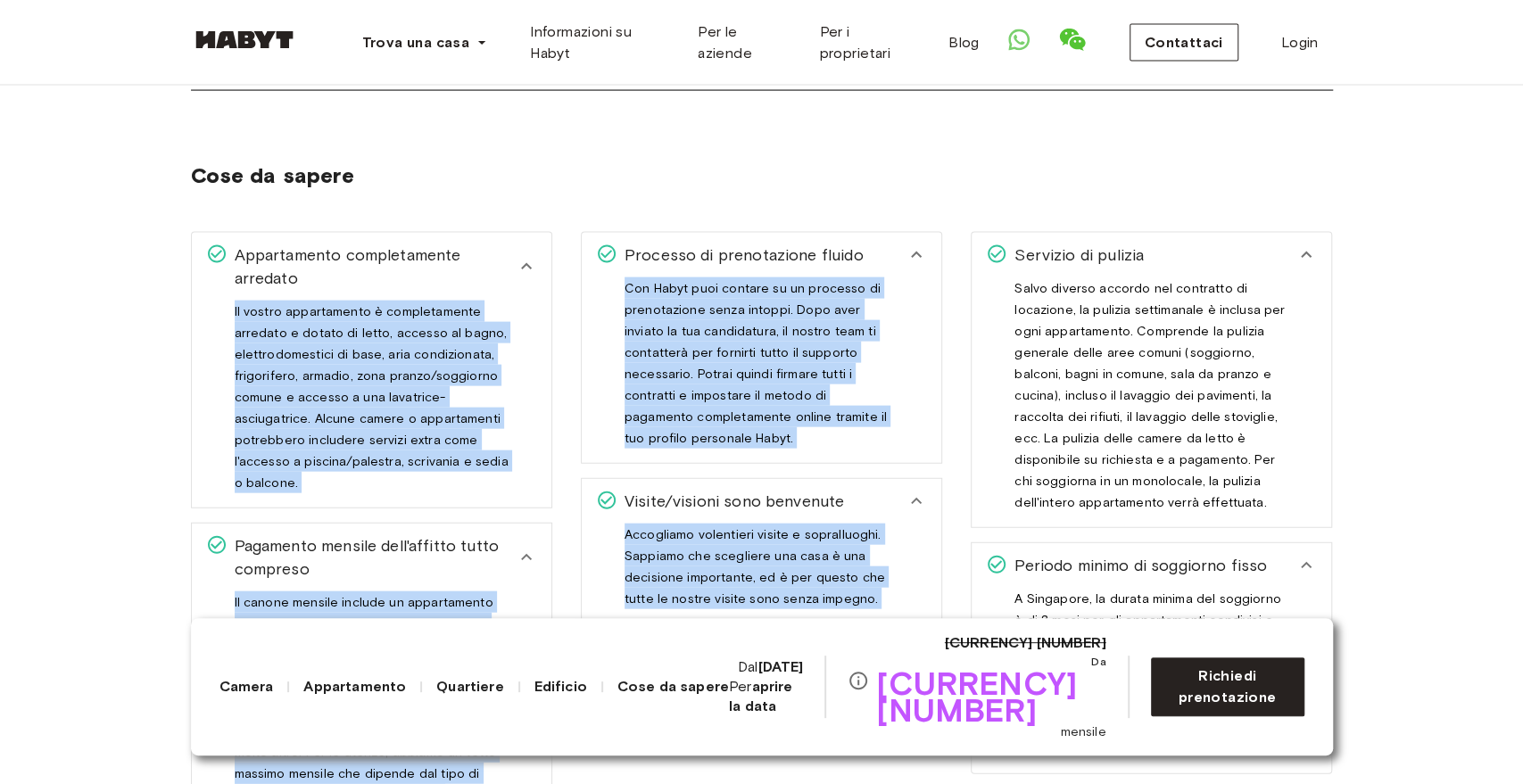 drag, startPoint x: 1117, startPoint y: 559, endPoint x: 1128, endPoint y: 578, distance: 21.954498 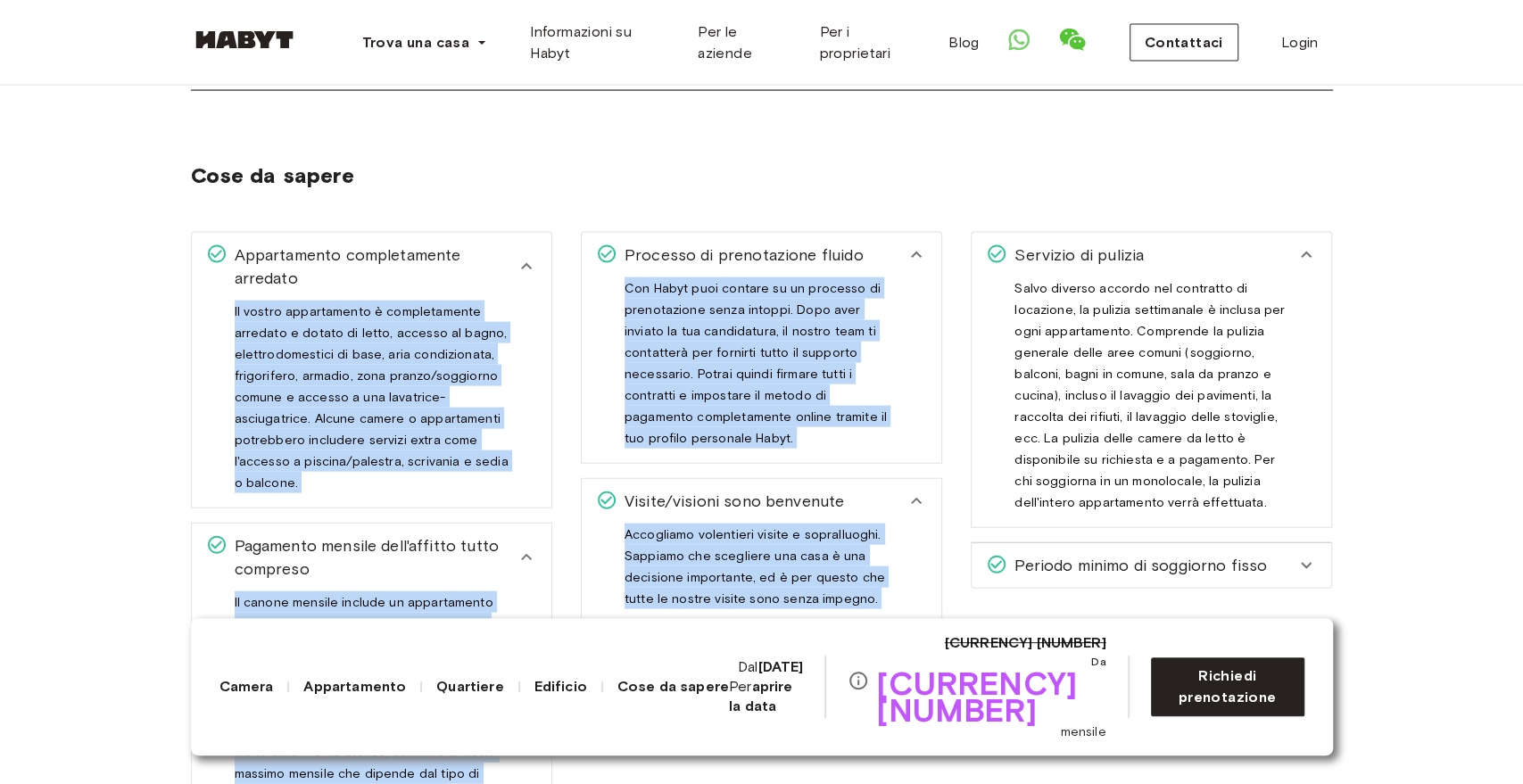 click 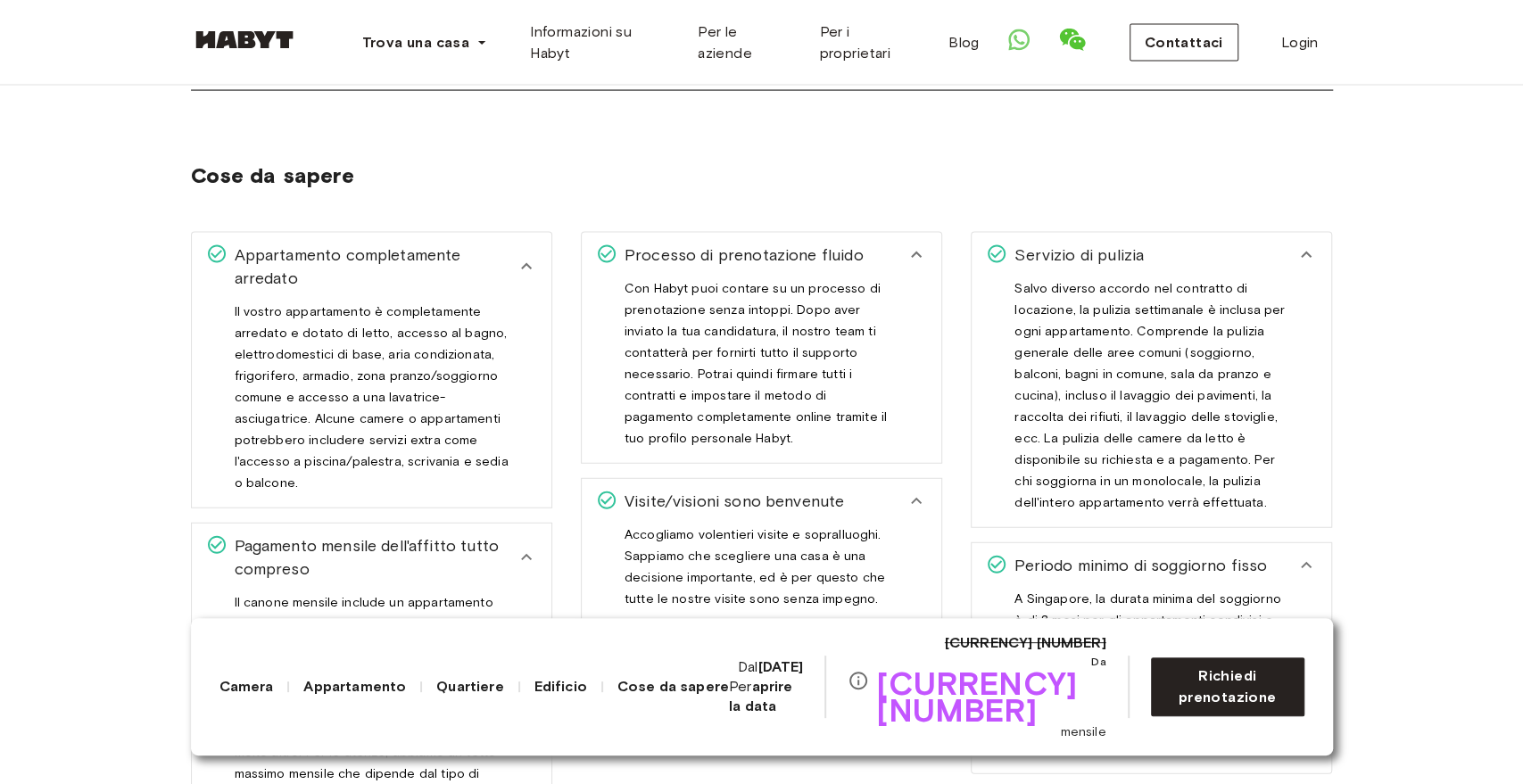 drag, startPoint x: 1463, startPoint y: 636, endPoint x: 1463, endPoint y: 663, distance: 27 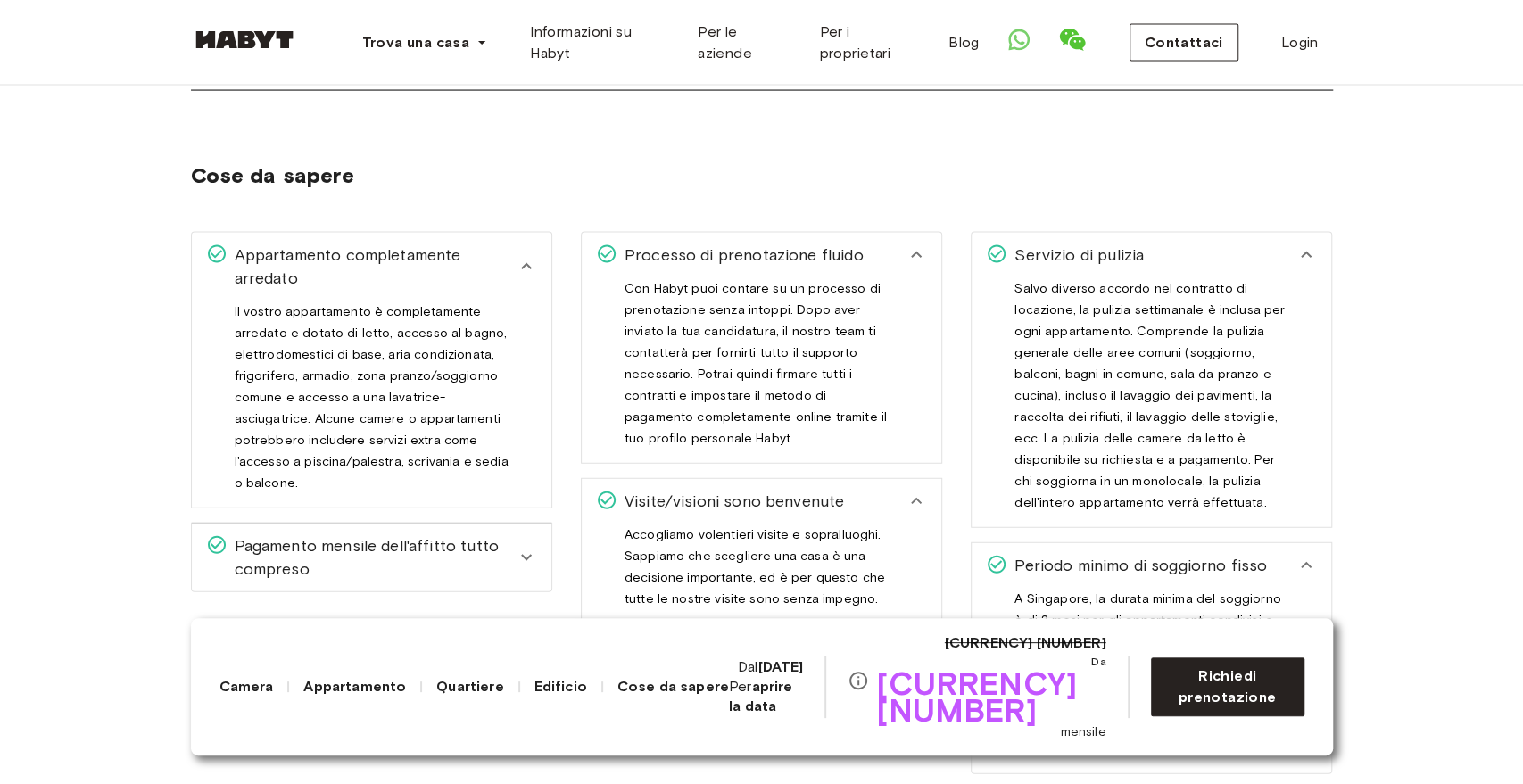 click 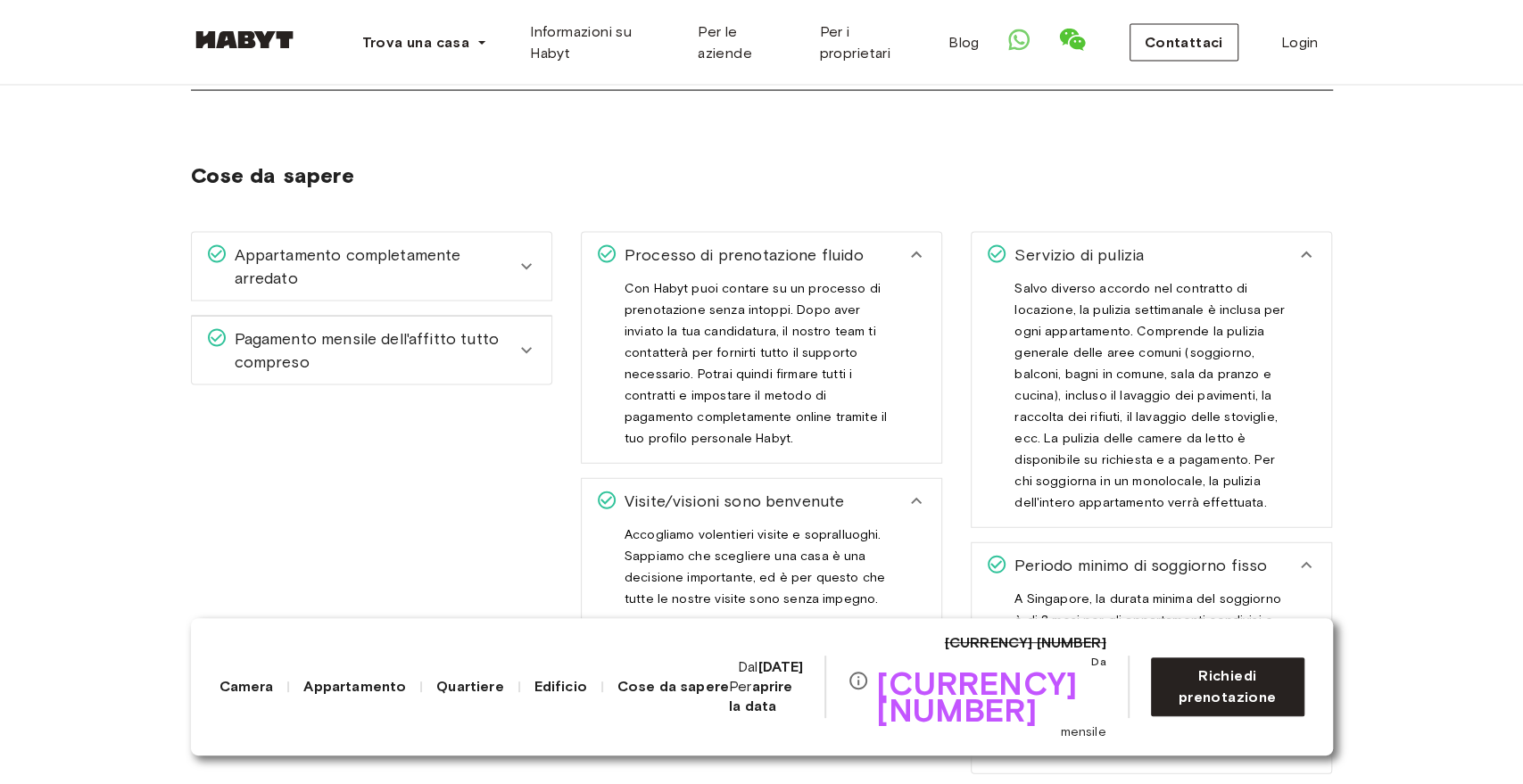 click 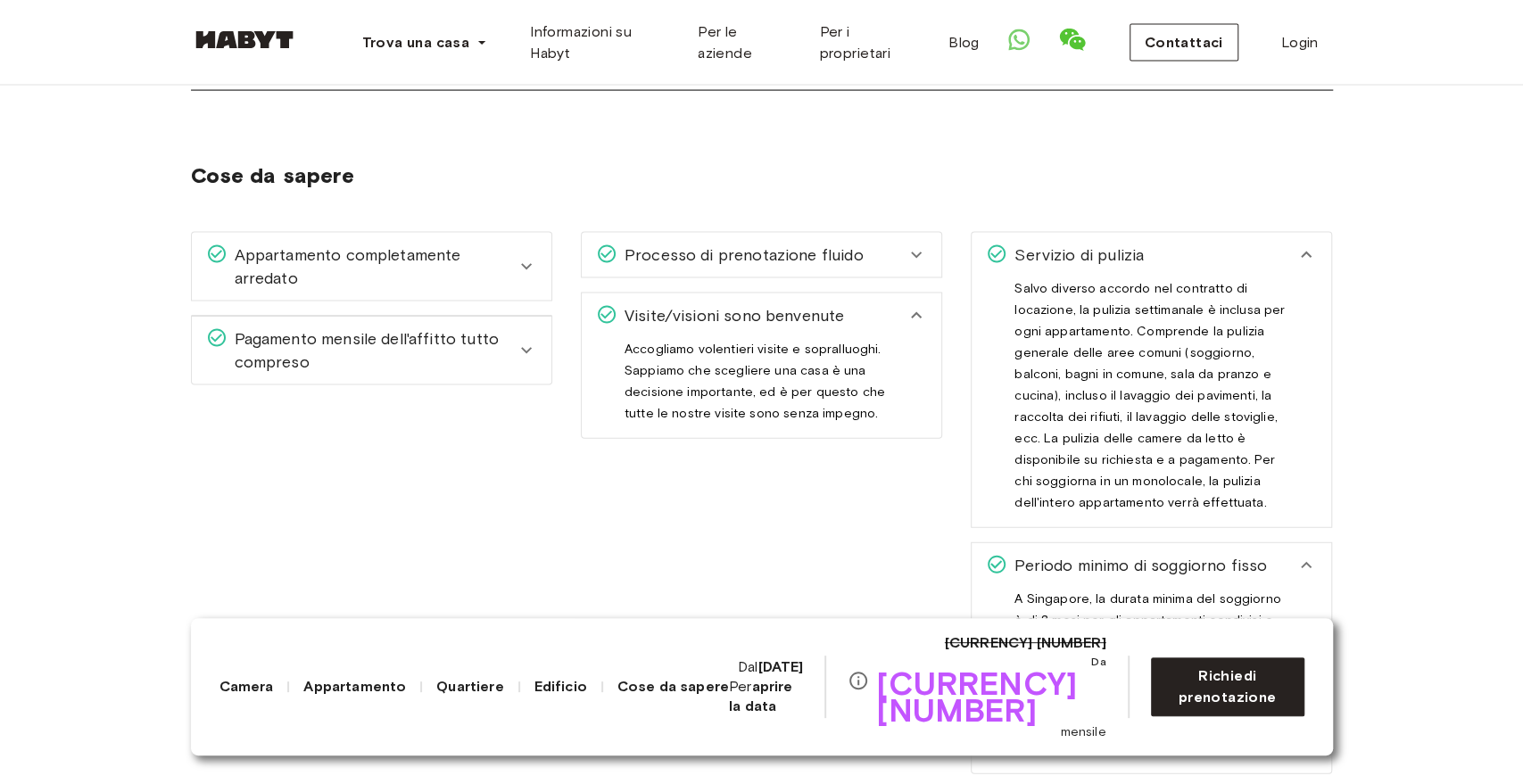 click 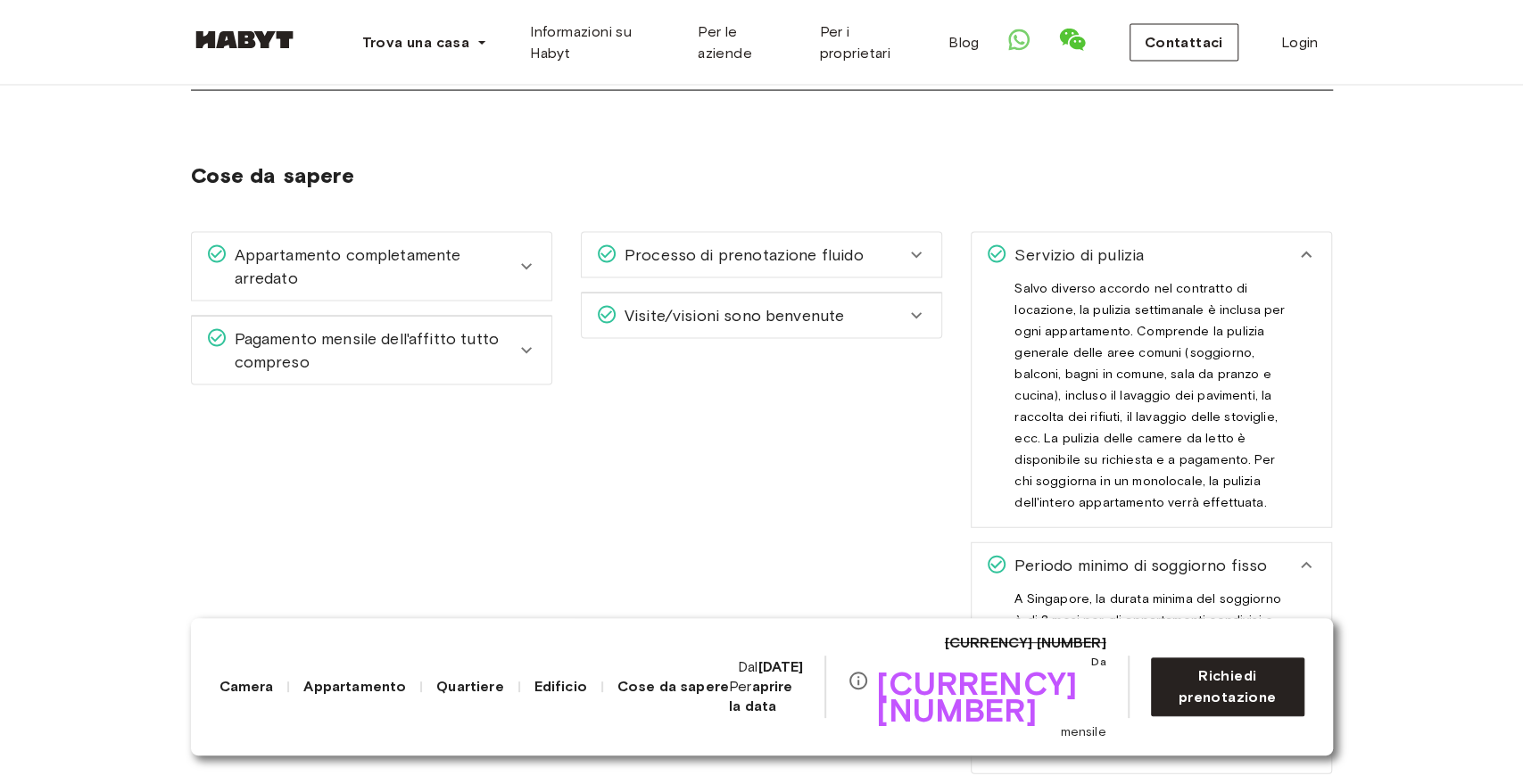 click on "Servizio di pulizia" at bounding box center (1140, 255) 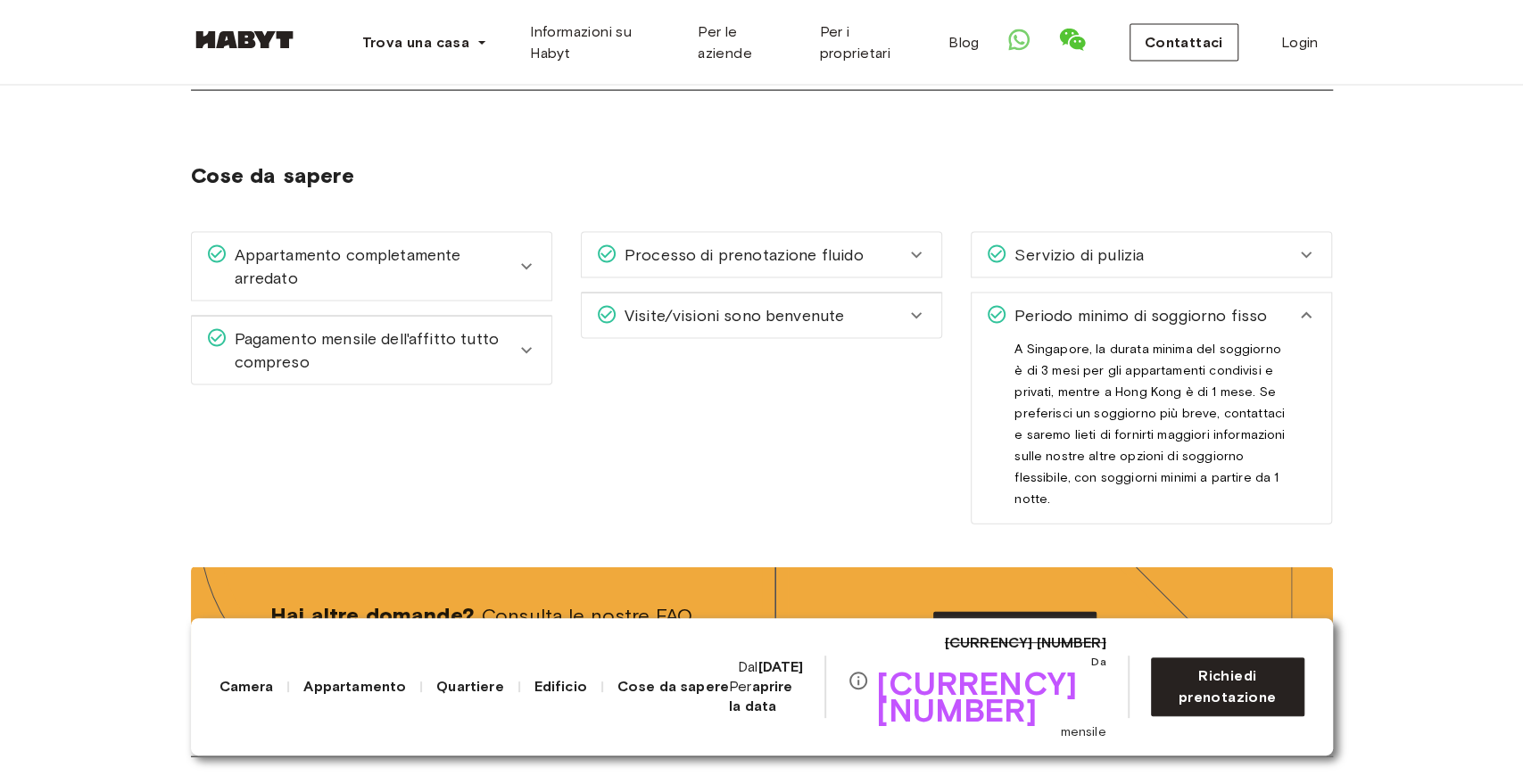 click on "Processo di prenotazione fluido Con Habyt puoi contare su un processo di prenotazione senza intoppi. Dopo aver inviato la tua candidatura, il nostro team ti contatterà per fornirti tutto il supporto necessario. Potrai quindi firmare tutti i contratti e impostare il metodo di pagamento completamente online tramite il tuo profilo personale Habyt. Visite/visioni sono benvenute Accogliamo volentieri visite e sopralluoghi. Sappiamo che scegliere una casa è una decisione importante, ed è per questo che tutte le nostre visite sono senza impegno." at bounding box center (747, 367) 